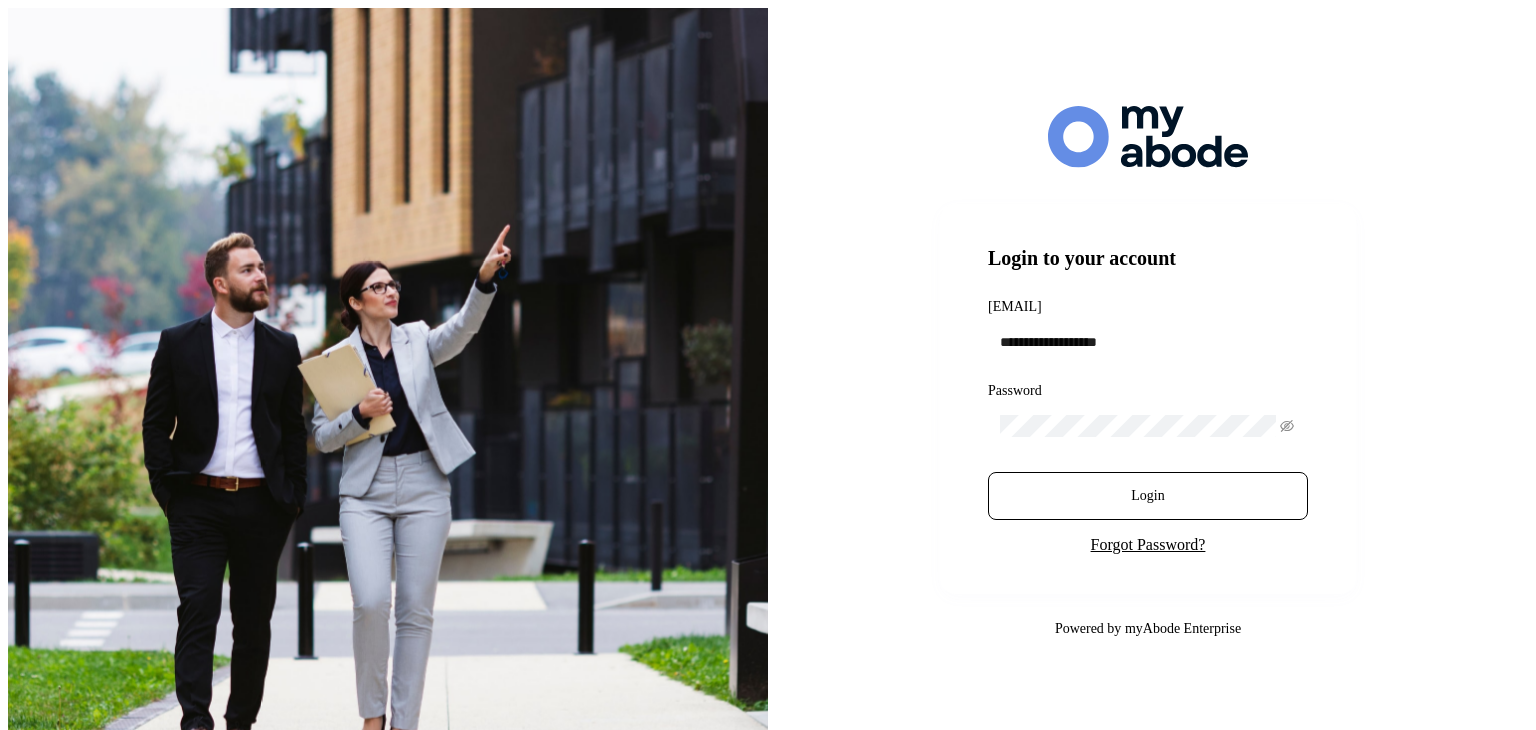 scroll, scrollTop: 0, scrollLeft: 0, axis: both 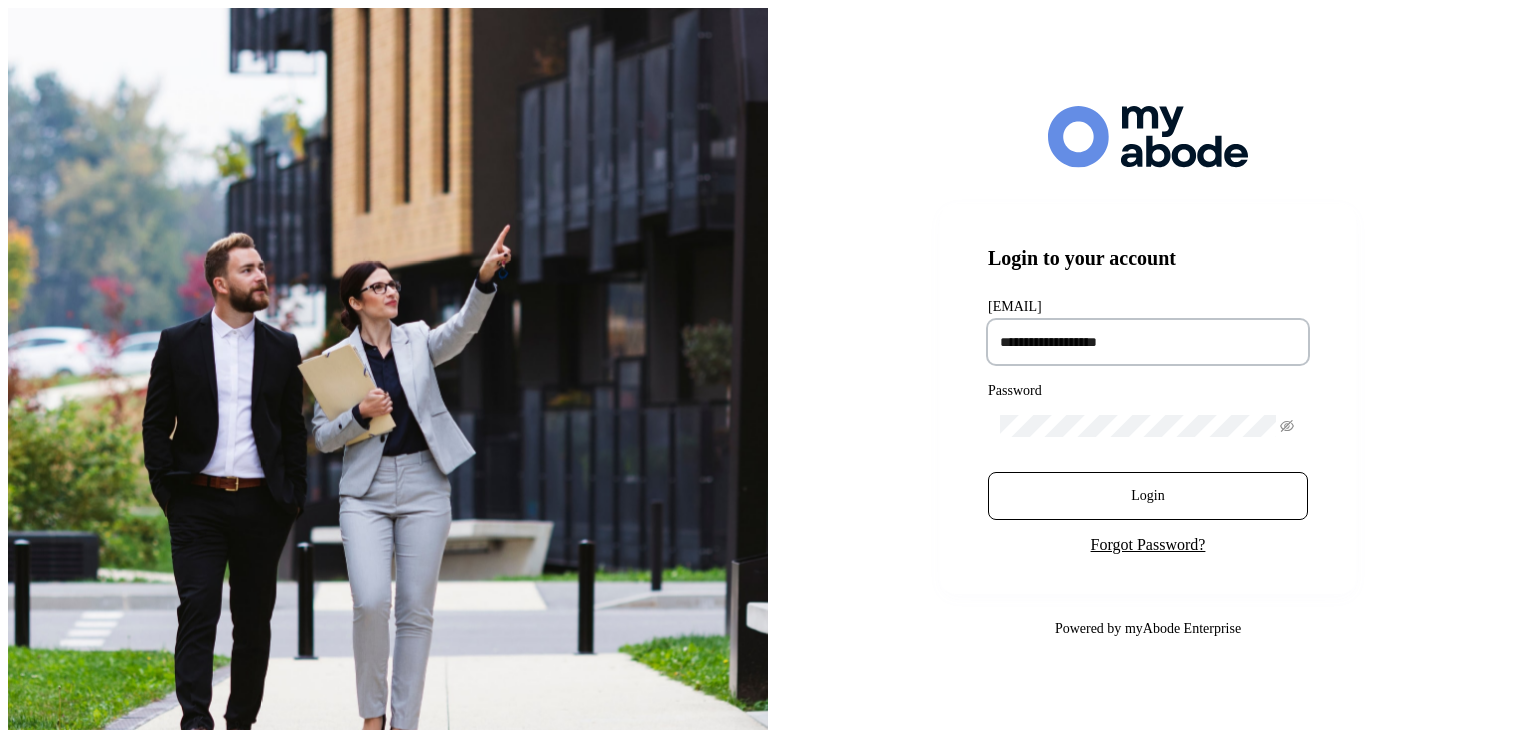 click at bounding box center (1148, 342) 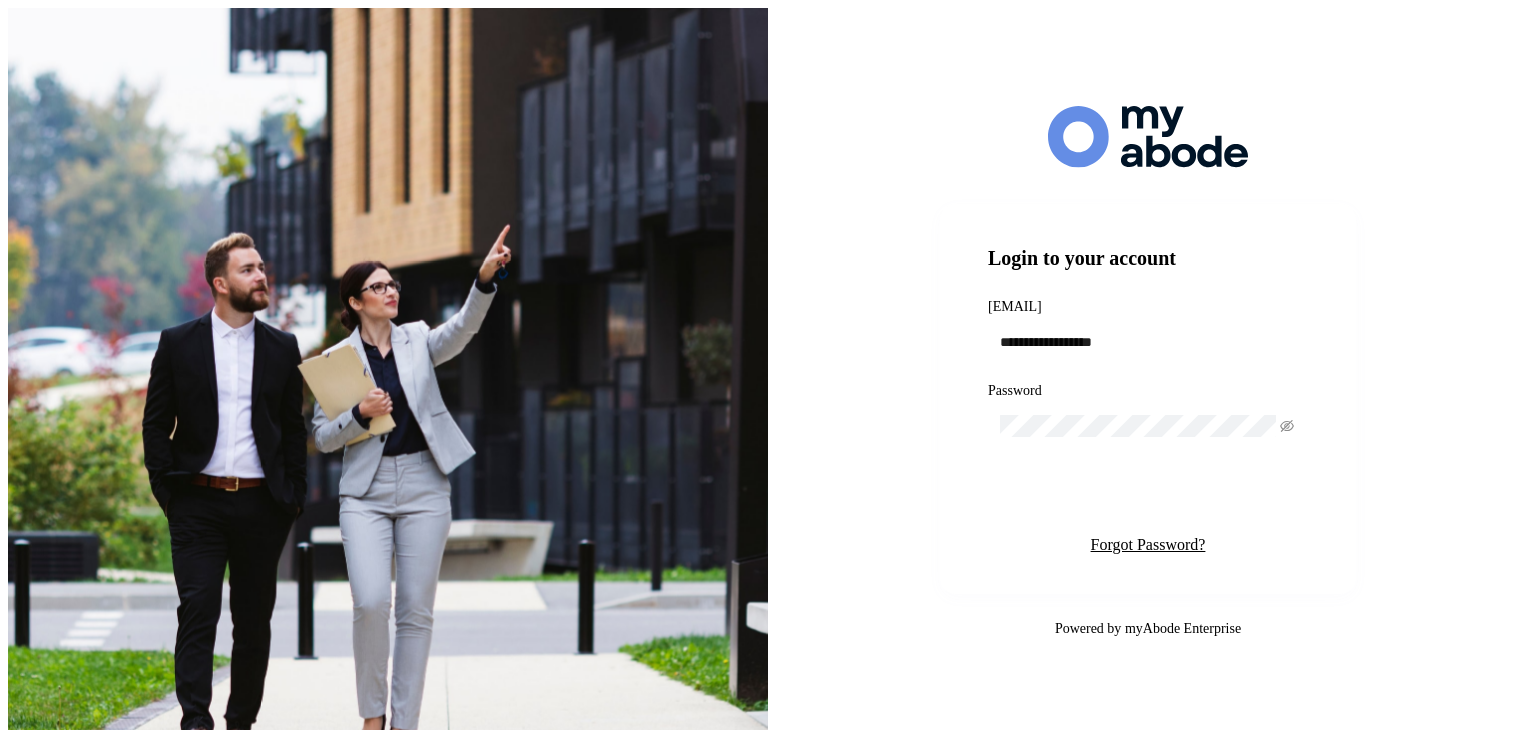 click on "Login" at bounding box center (1147, 496) 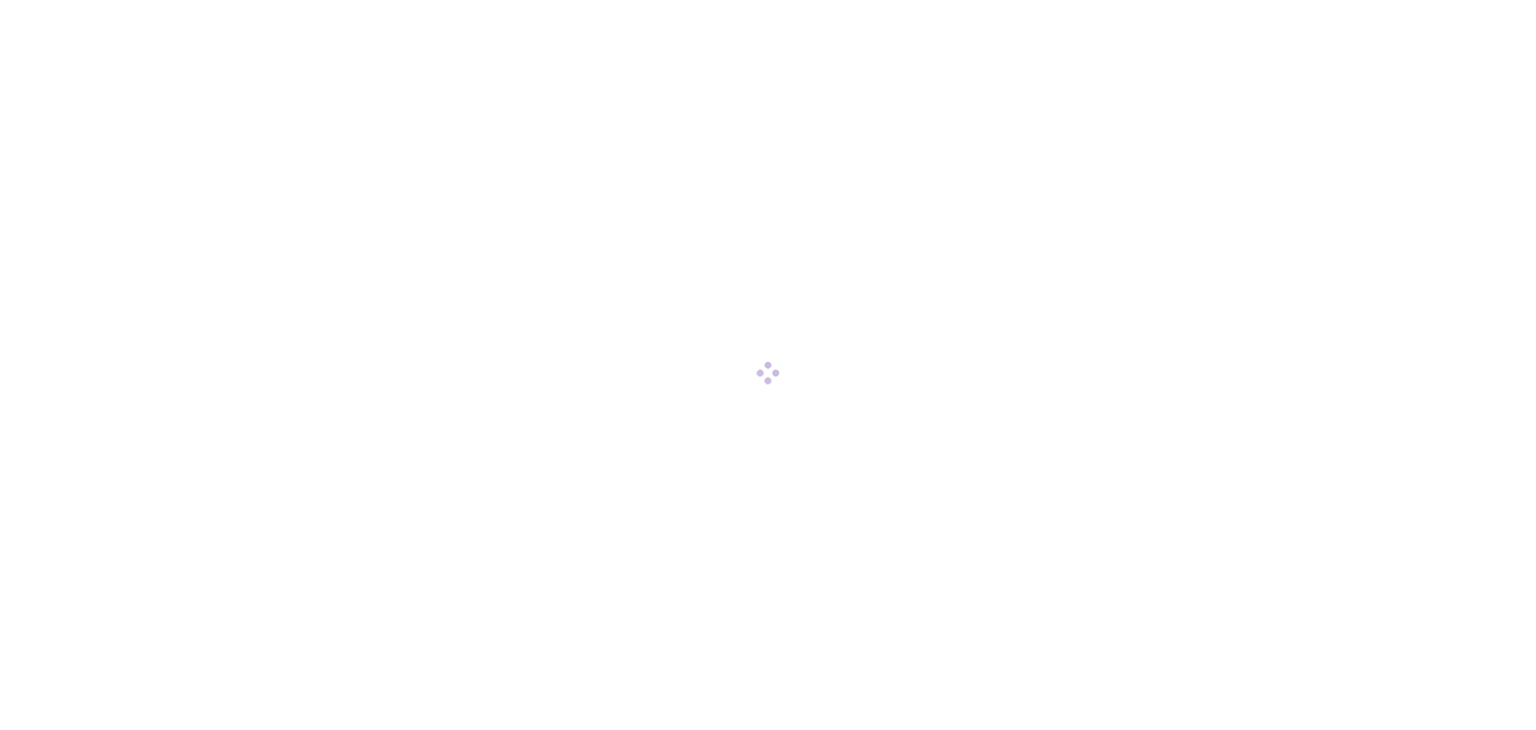 scroll, scrollTop: 0, scrollLeft: 0, axis: both 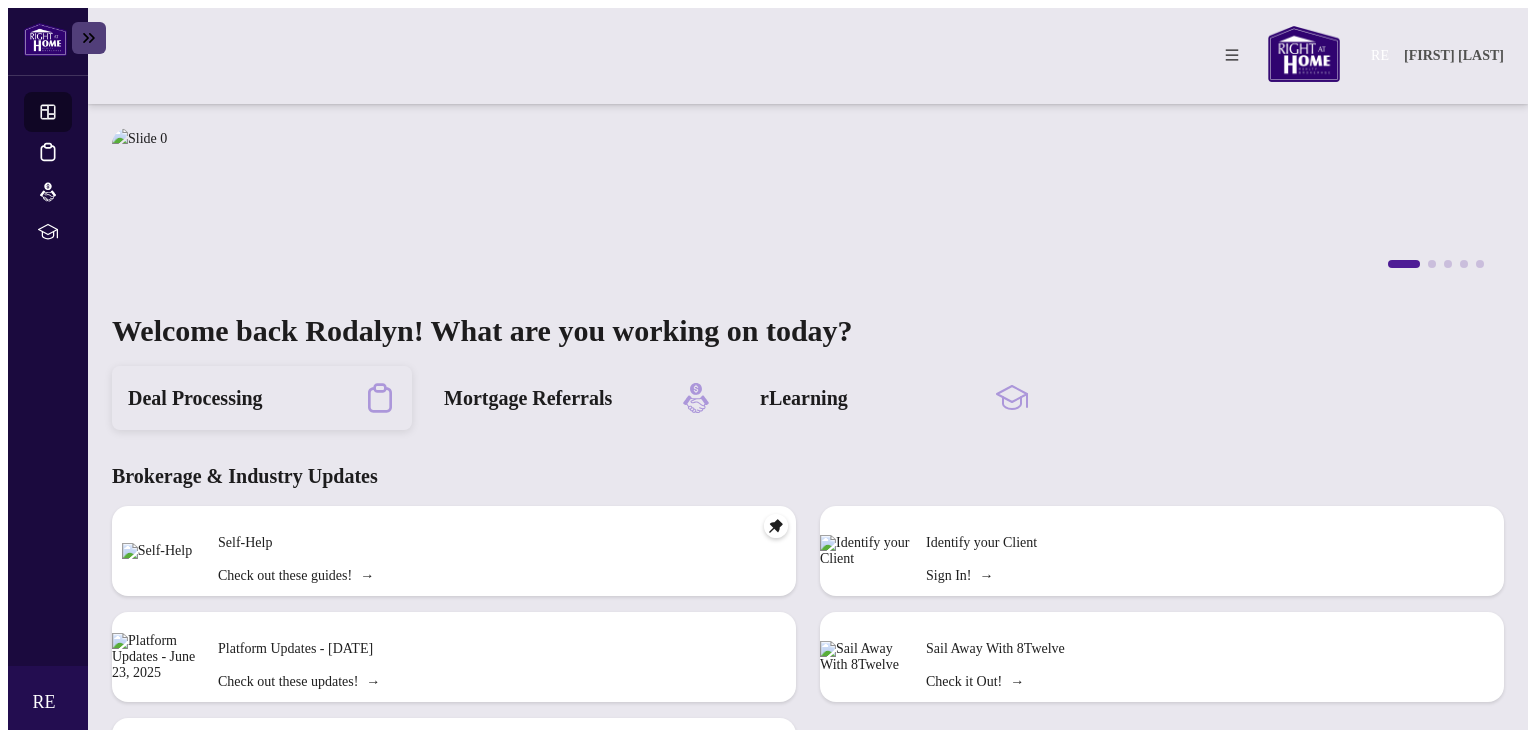 click on "Deal Processing" at bounding box center (195, 398) 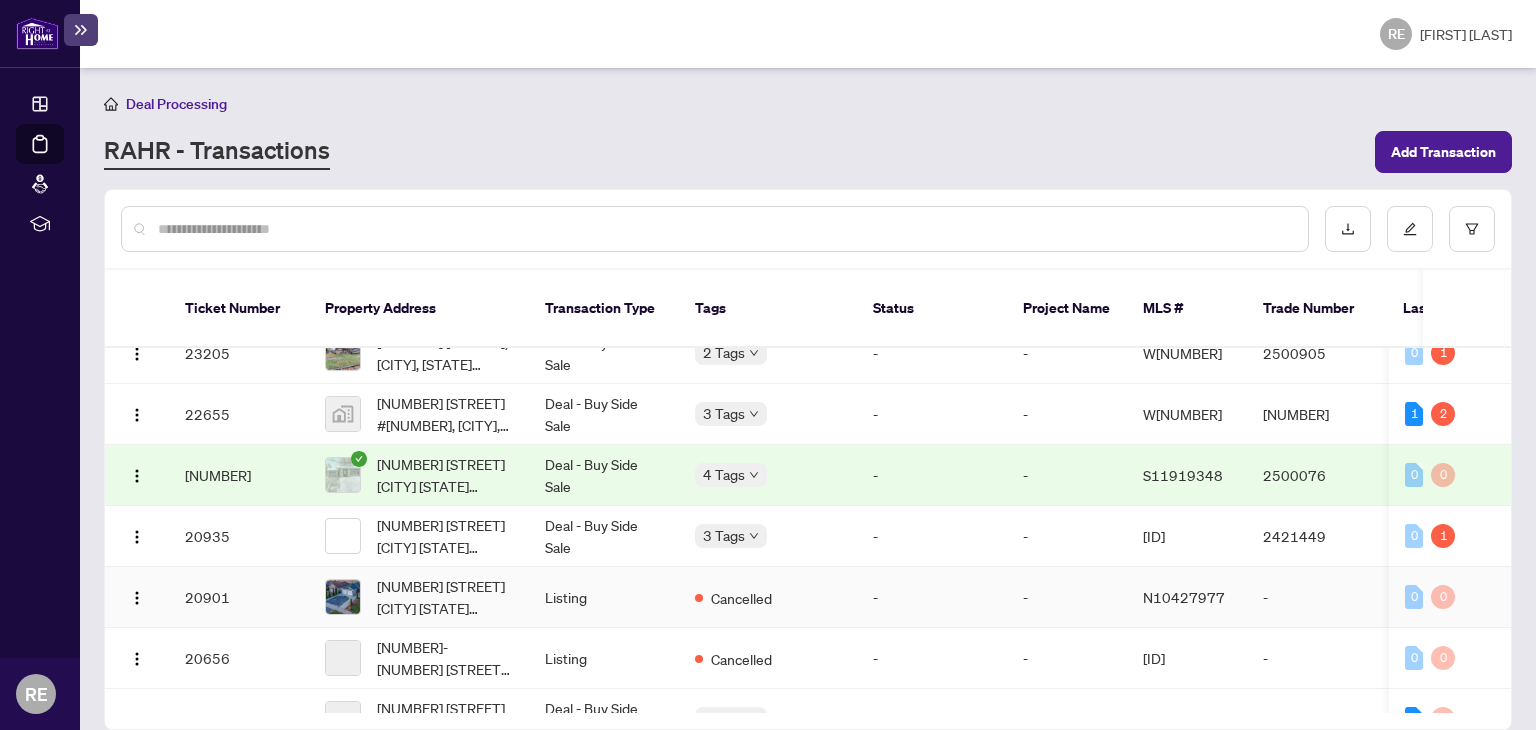 scroll, scrollTop: 1076, scrollLeft: 0, axis: vertical 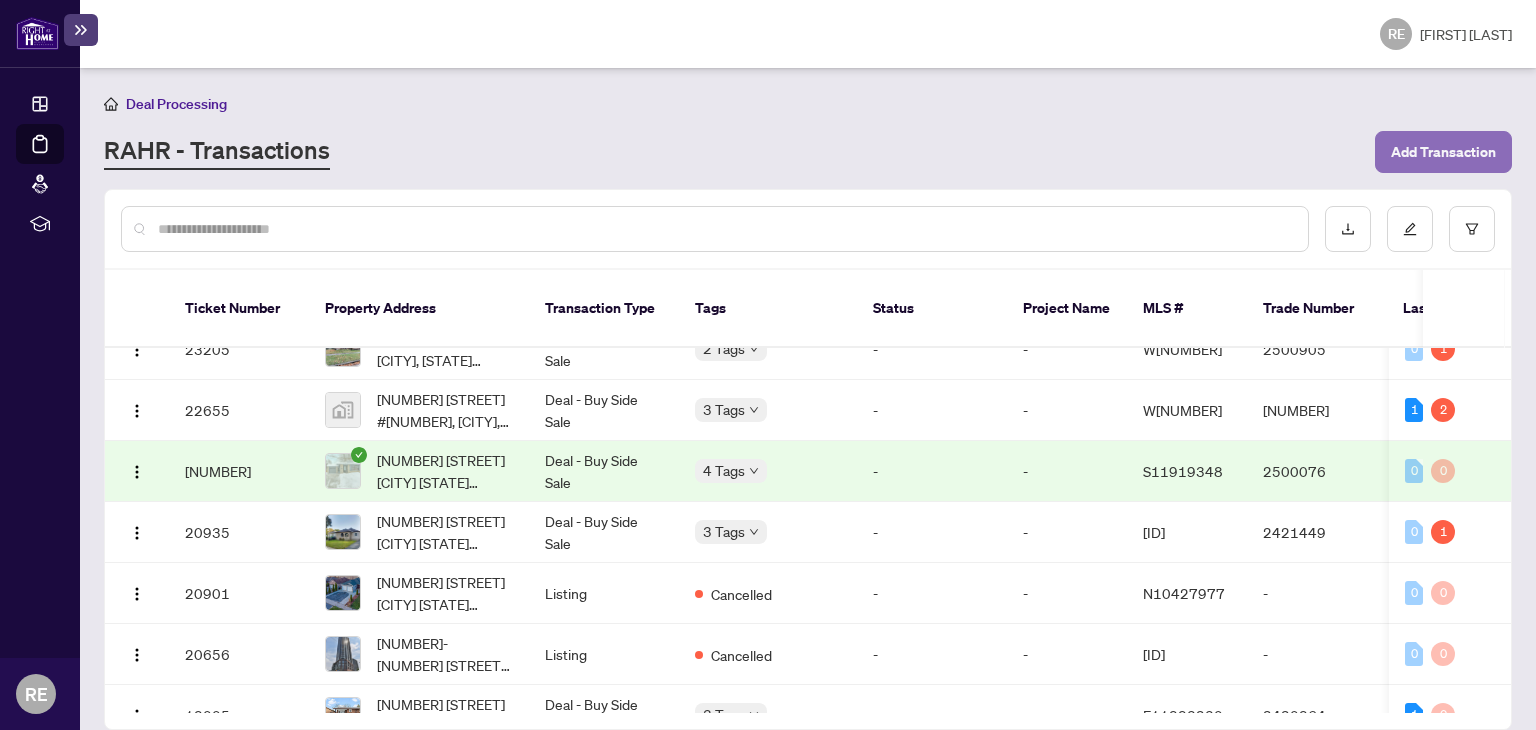 click on "Add Transaction" at bounding box center (1443, 152) 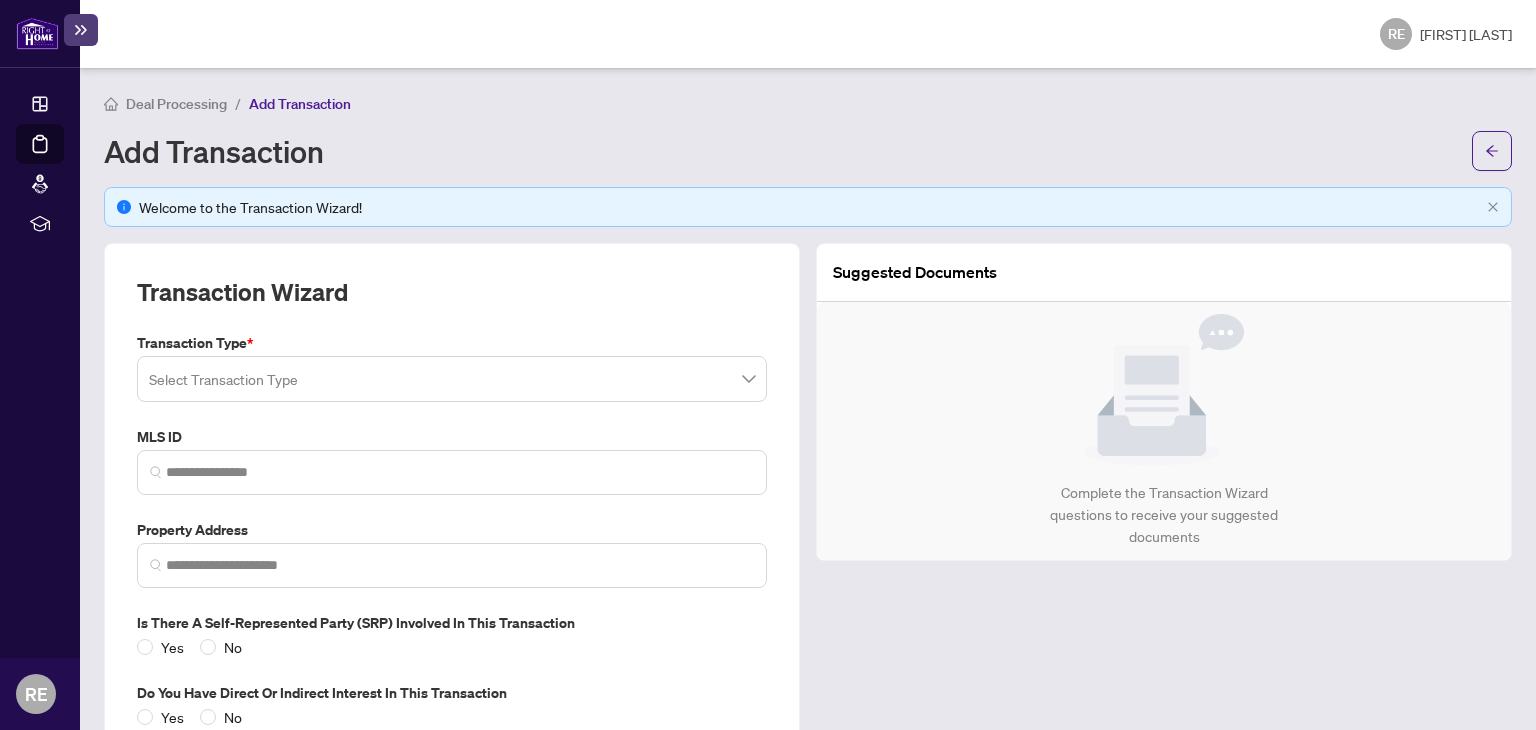 click at bounding box center (452, 379) 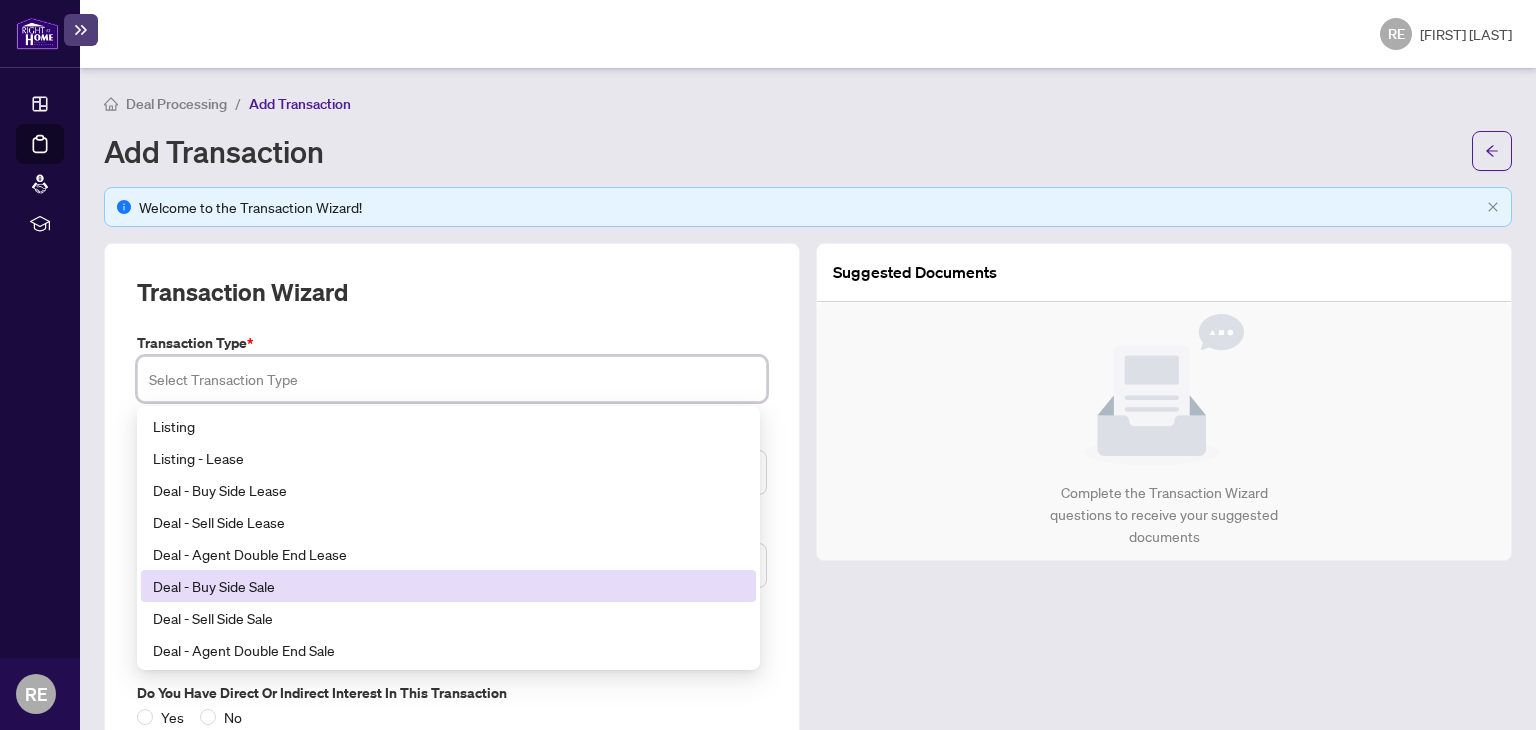click on "Deal - Buy Side Sale" at bounding box center (448, 586) 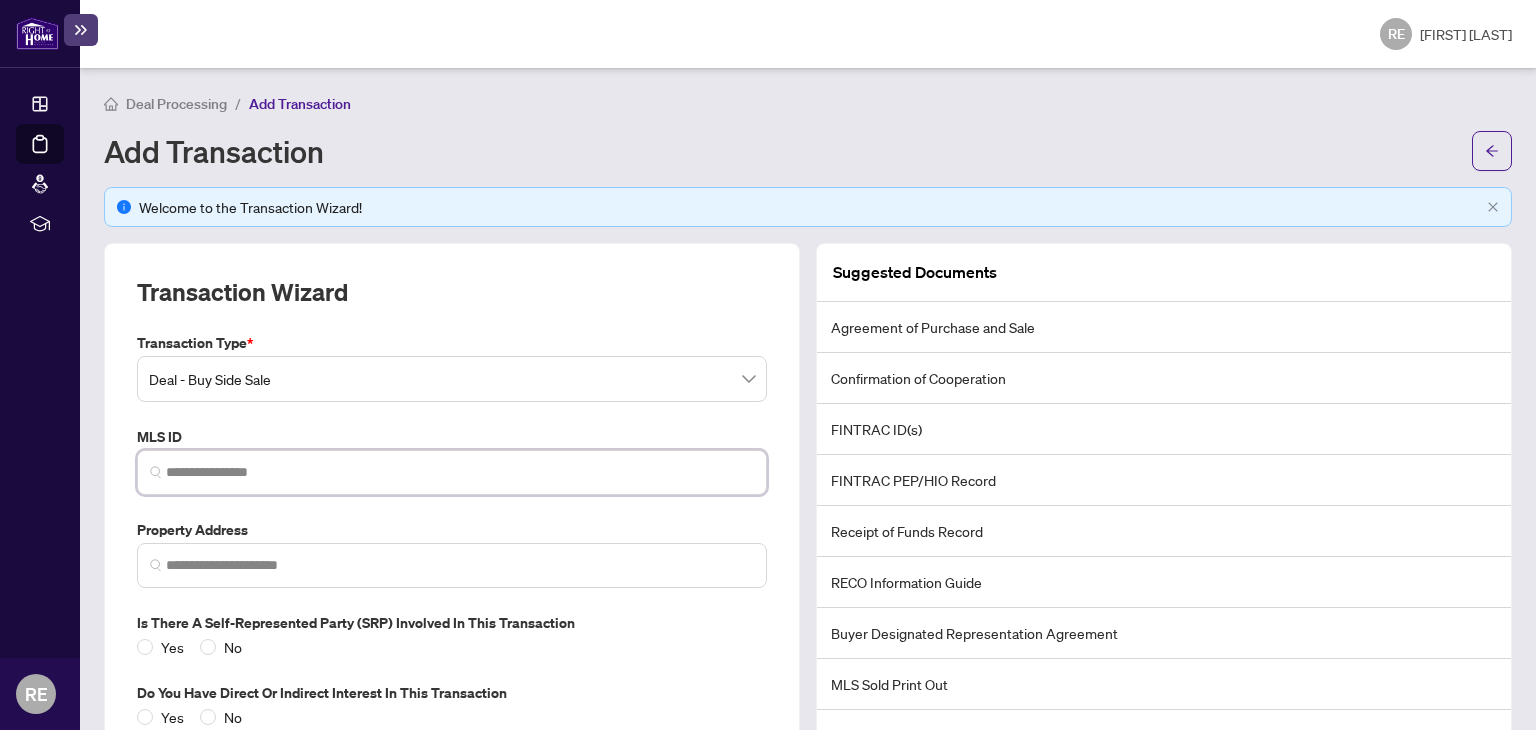 click at bounding box center (460, 472) 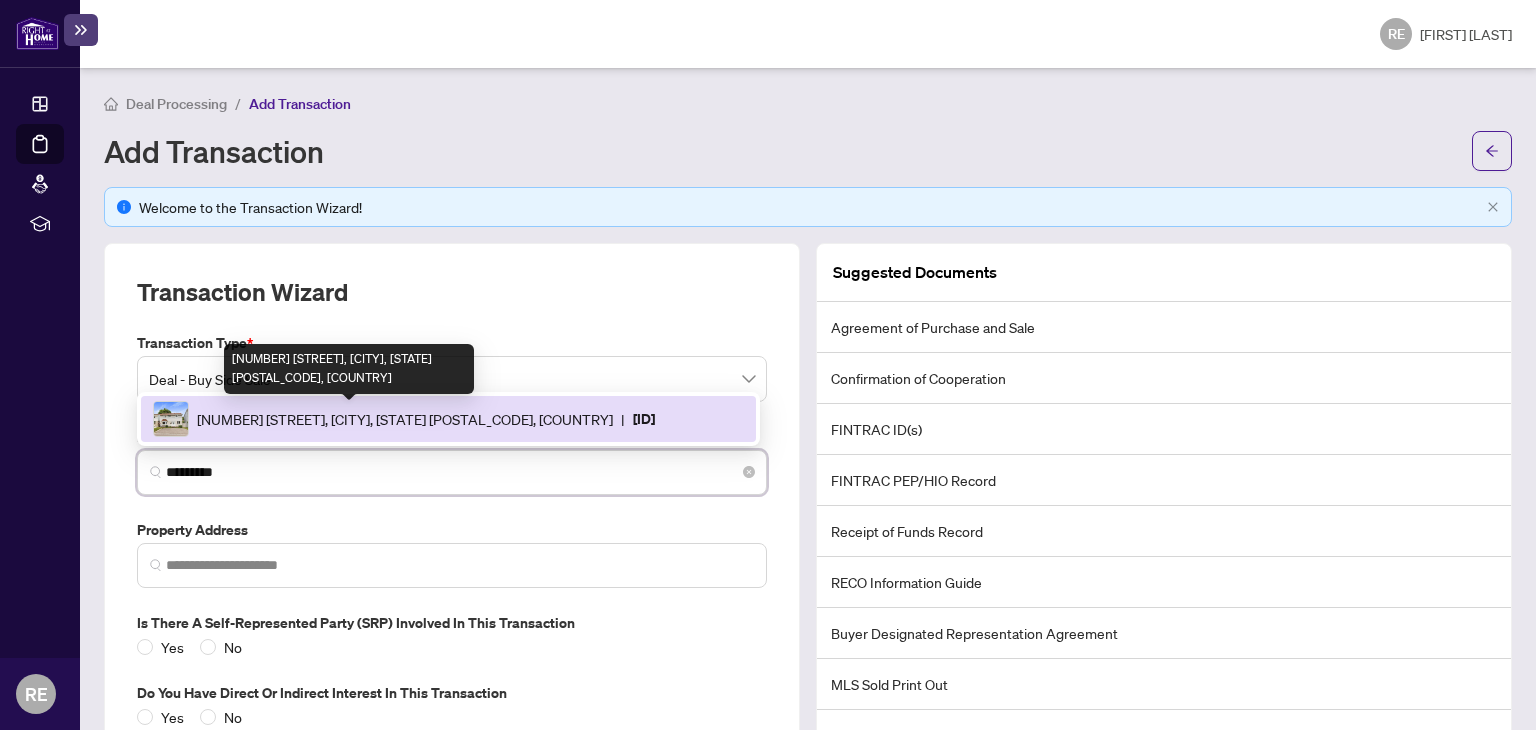 click on "[NUMBER] [STREET], [CITY], [STATE] [POSTAL_CODE], [COUNTRY]" at bounding box center (405, 419) 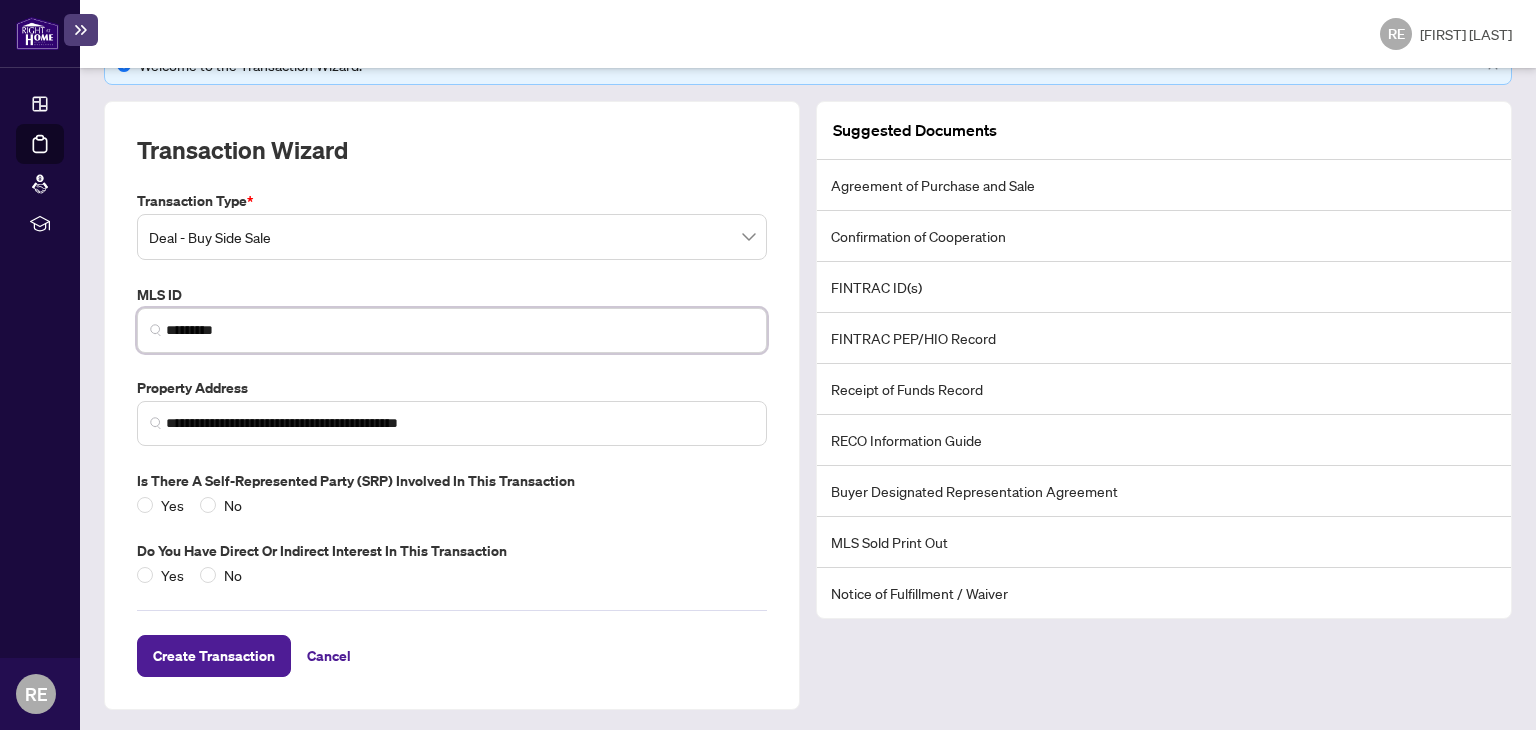 scroll, scrollTop: 143, scrollLeft: 0, axis: vertical 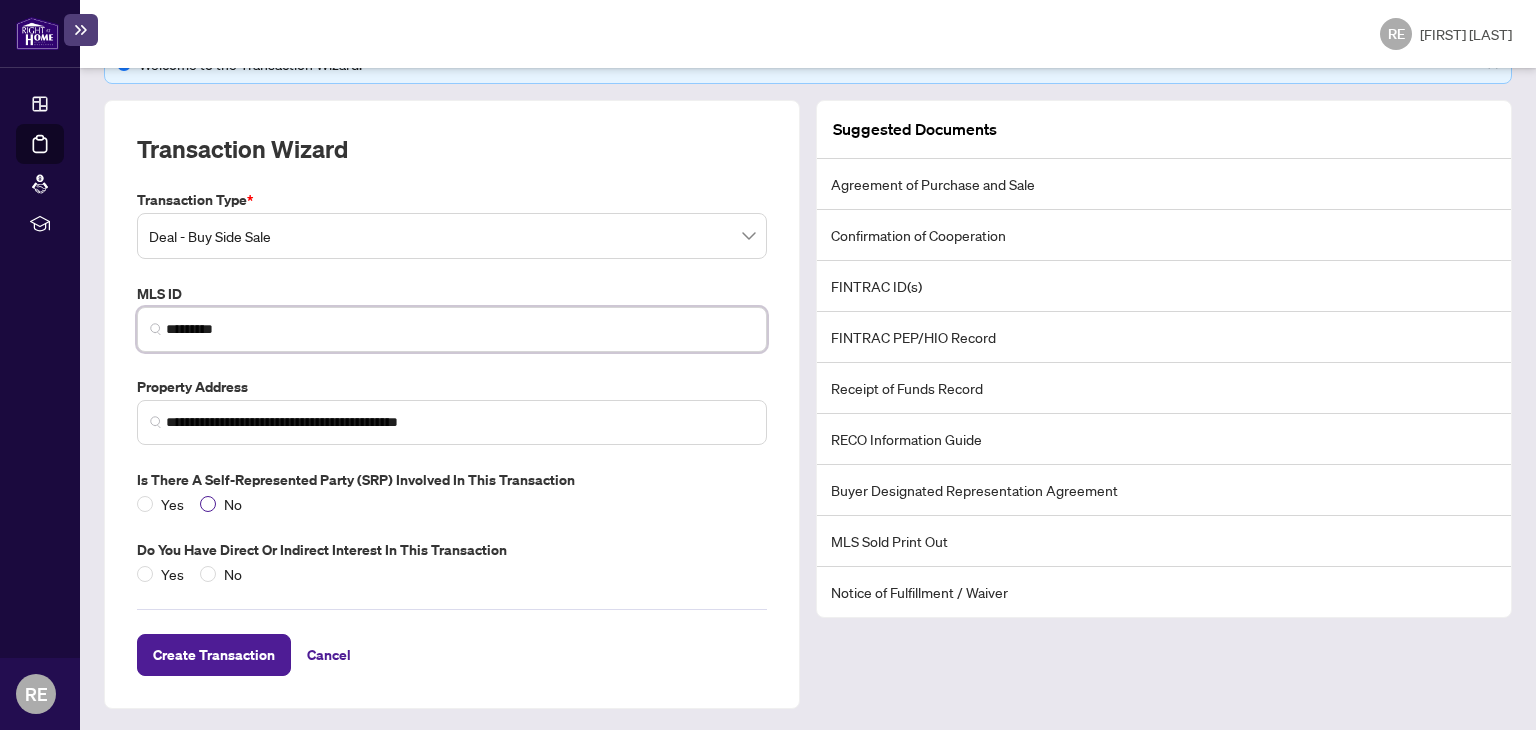 type on "*********" 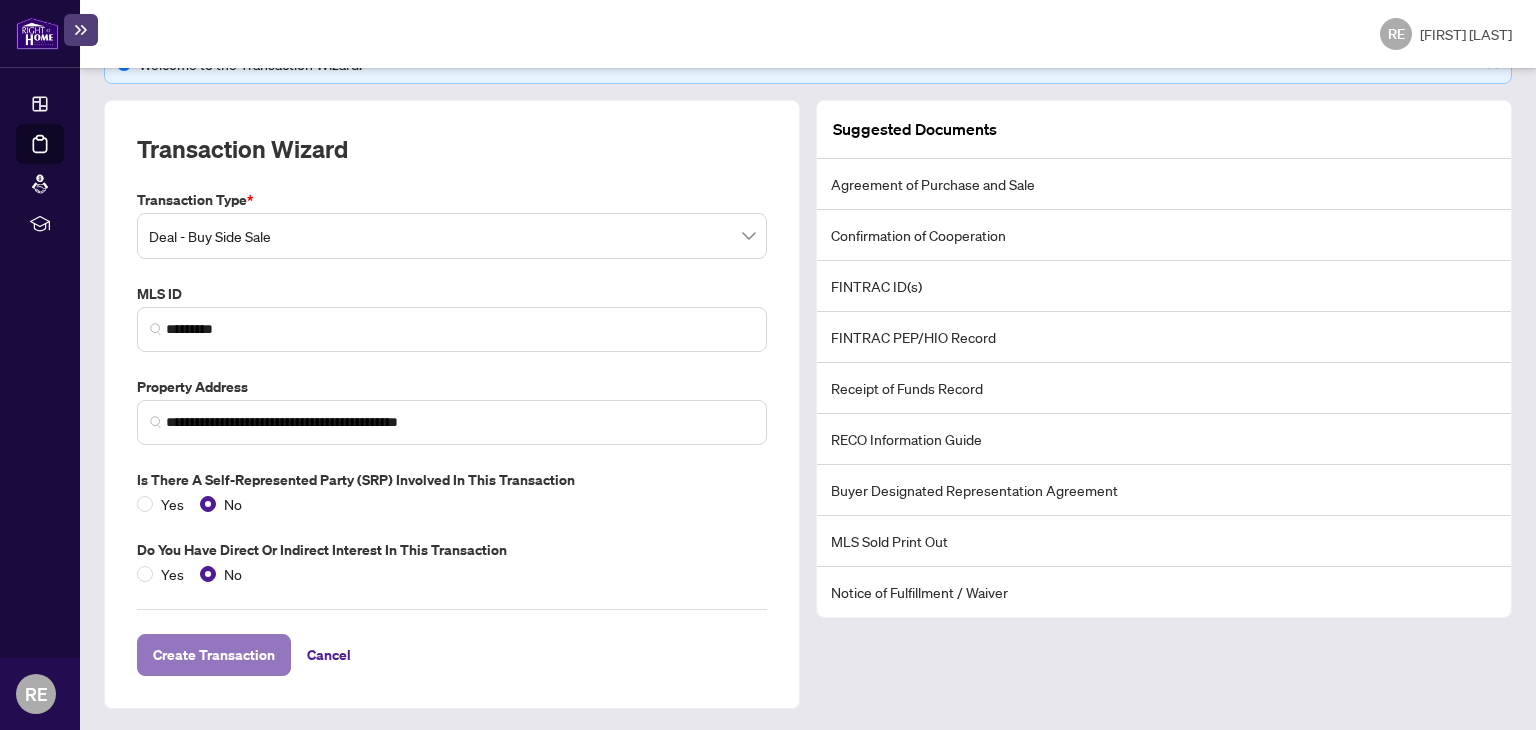 click on "Create Transaction" at bounding box center (214, 655) 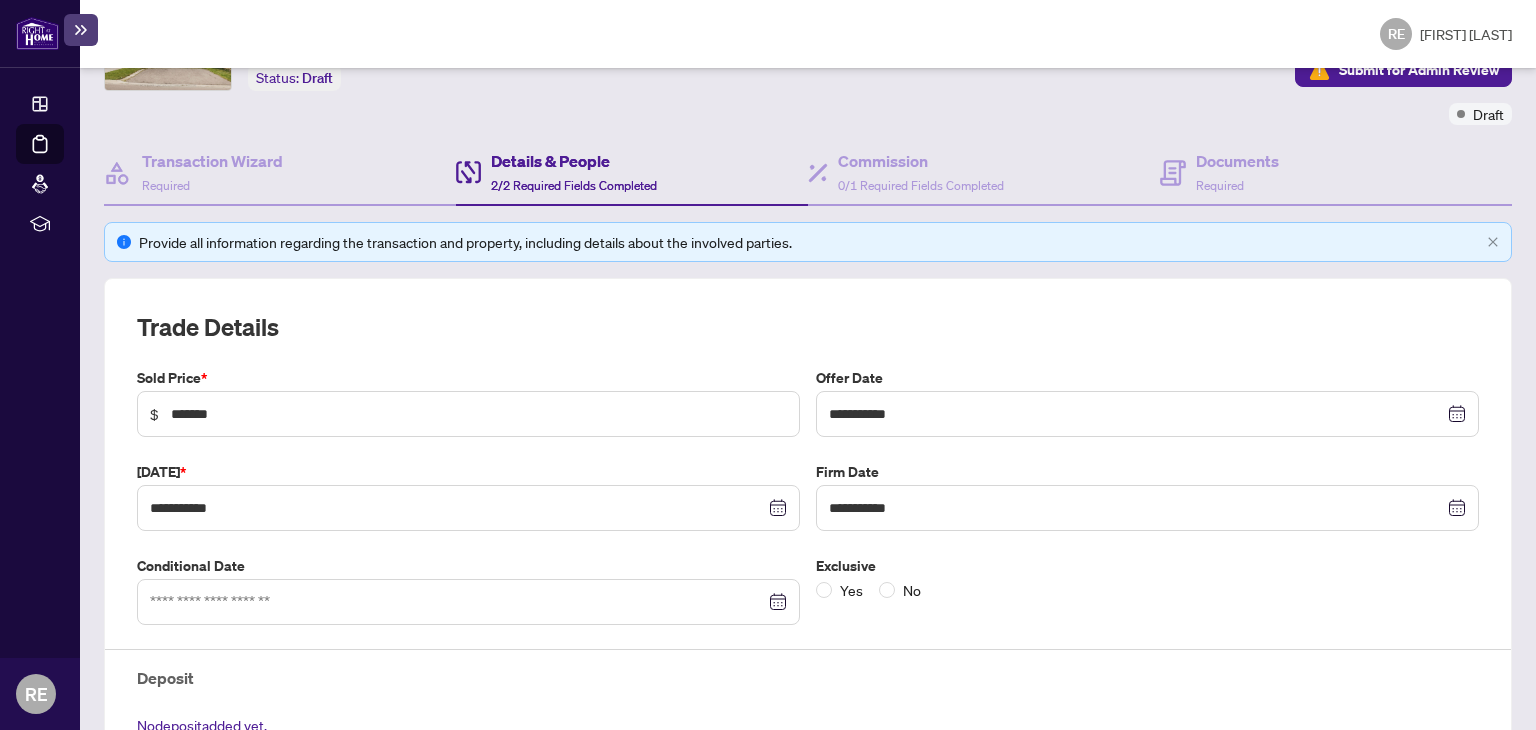 scroll, scrollTop: 229, scrollLeft: 0, axis: vertical 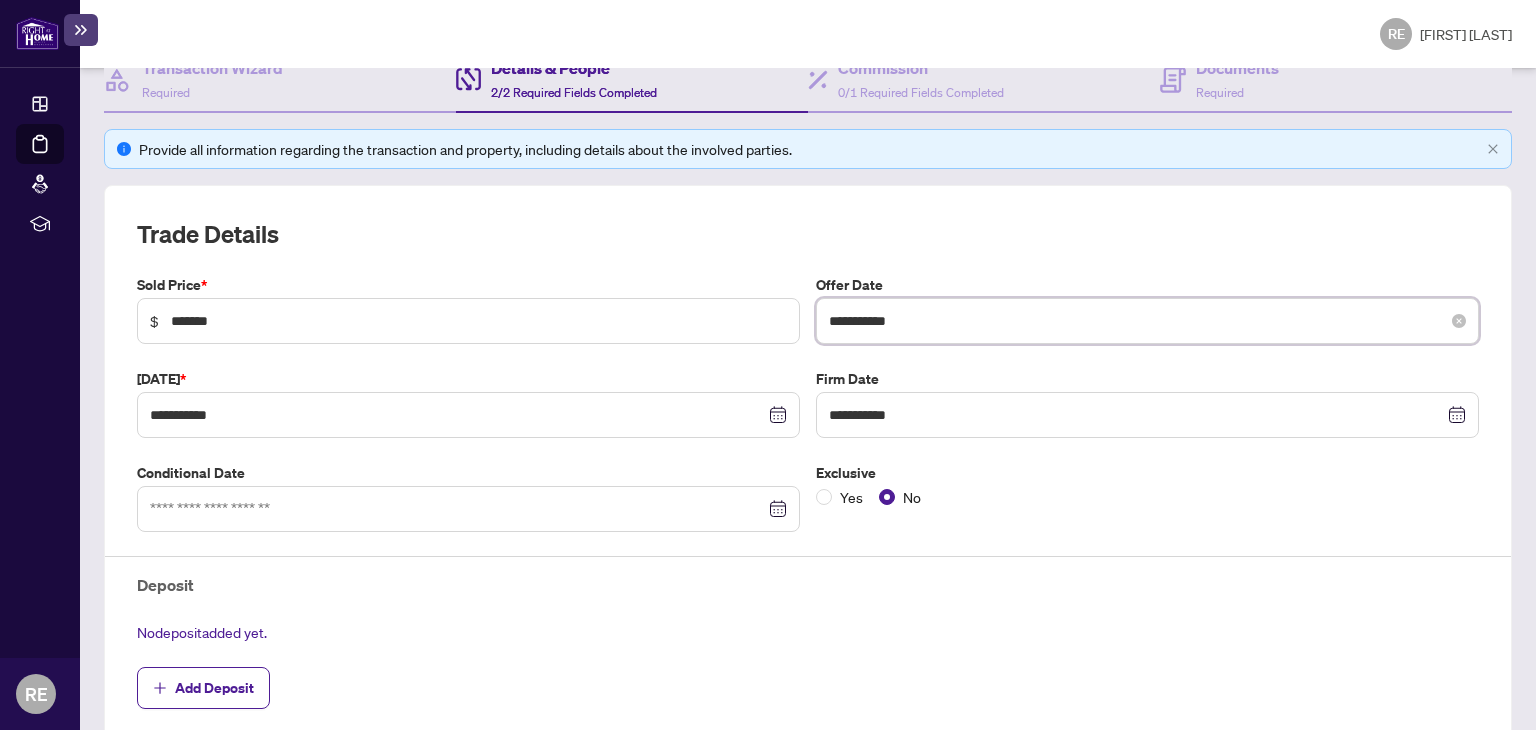 click on "**********" at bounding box center [1136, 321] 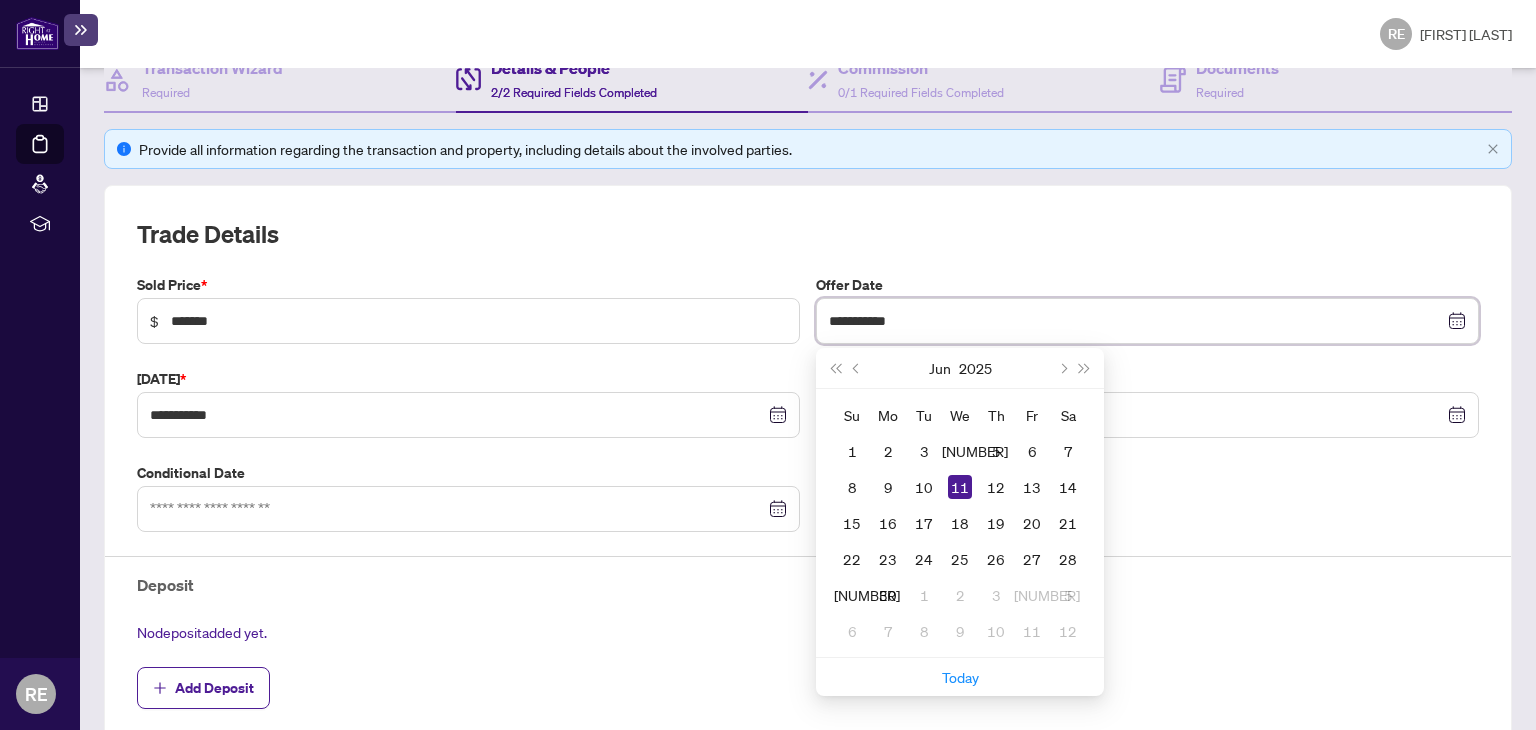 type on "**********" 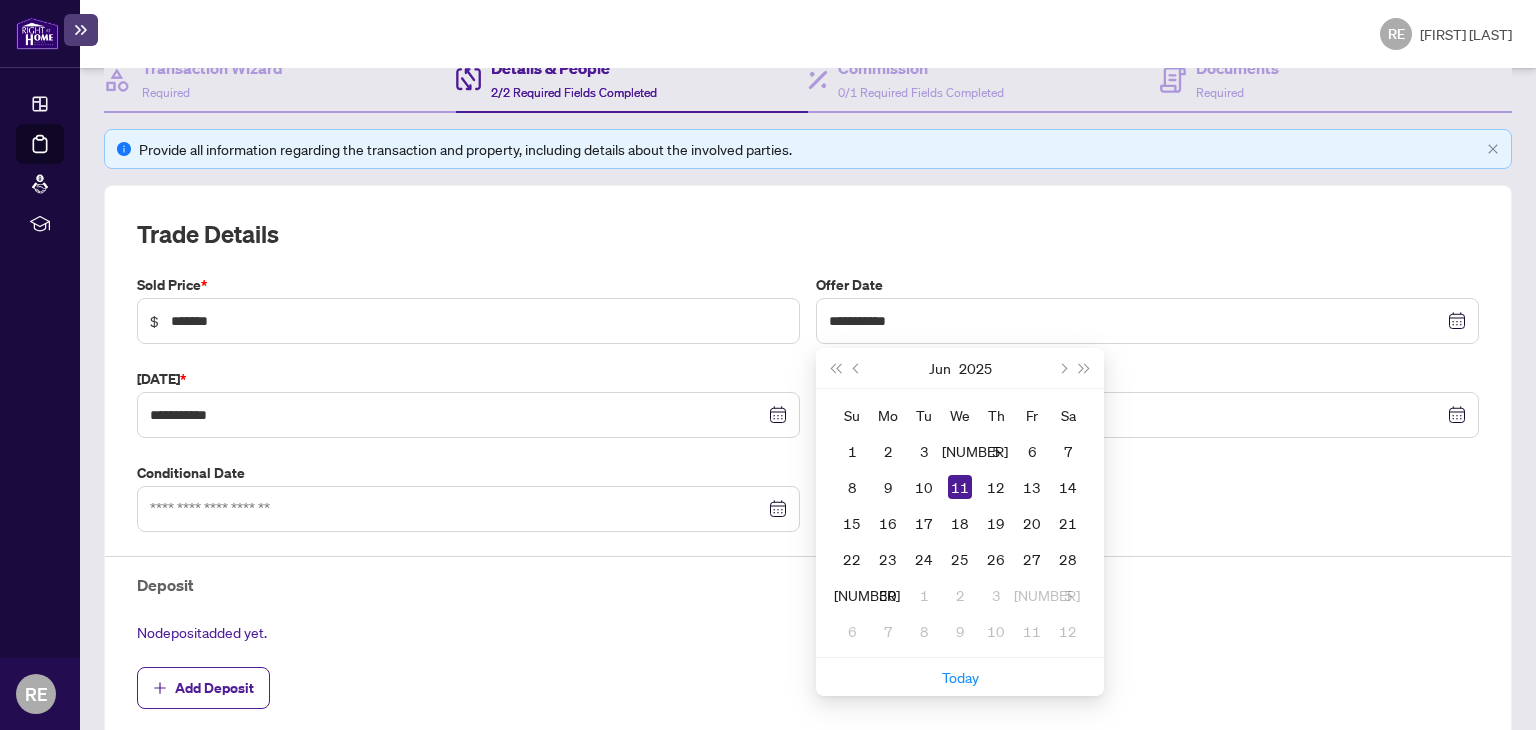 click on "**********" at bounding box center (808, 551) 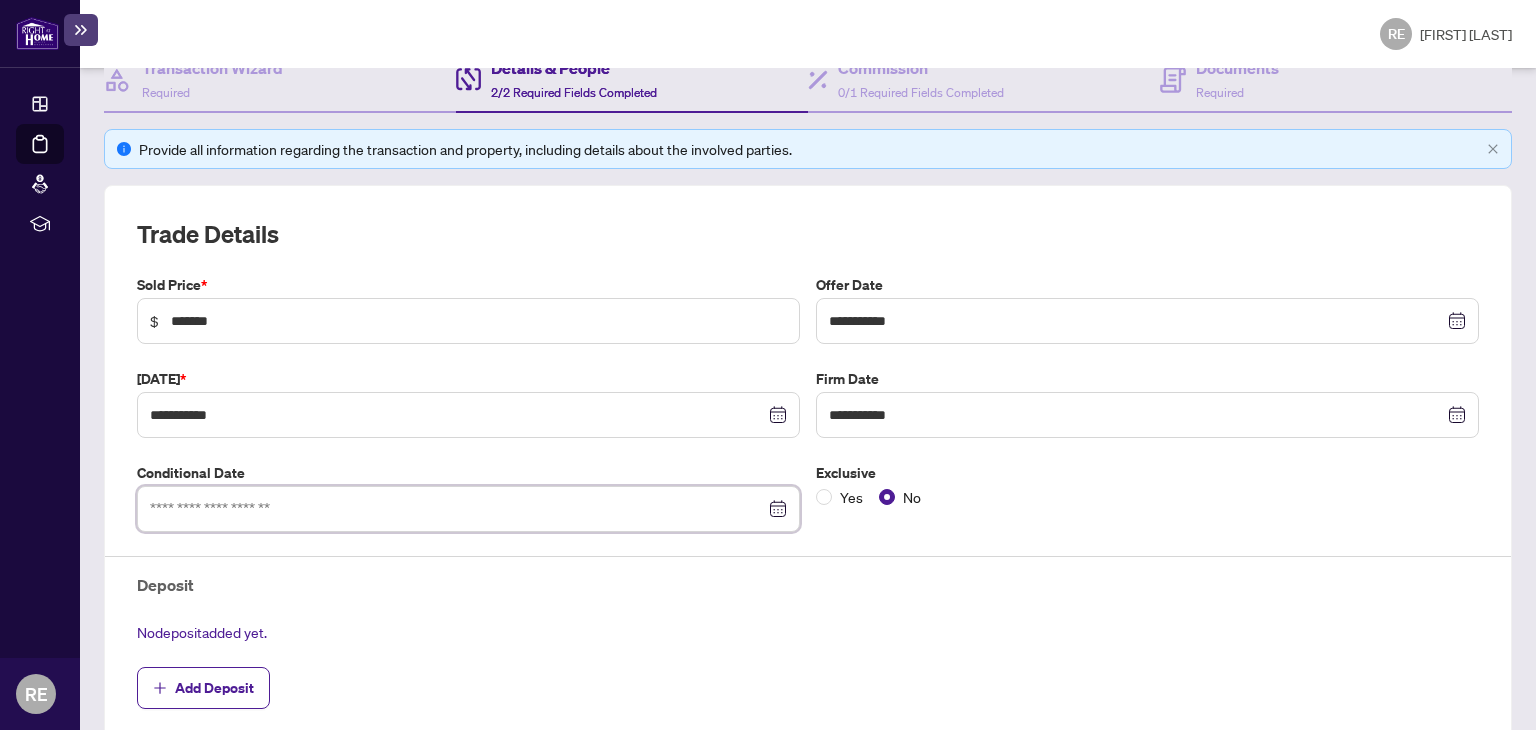 click at bounding box center (457, 509) 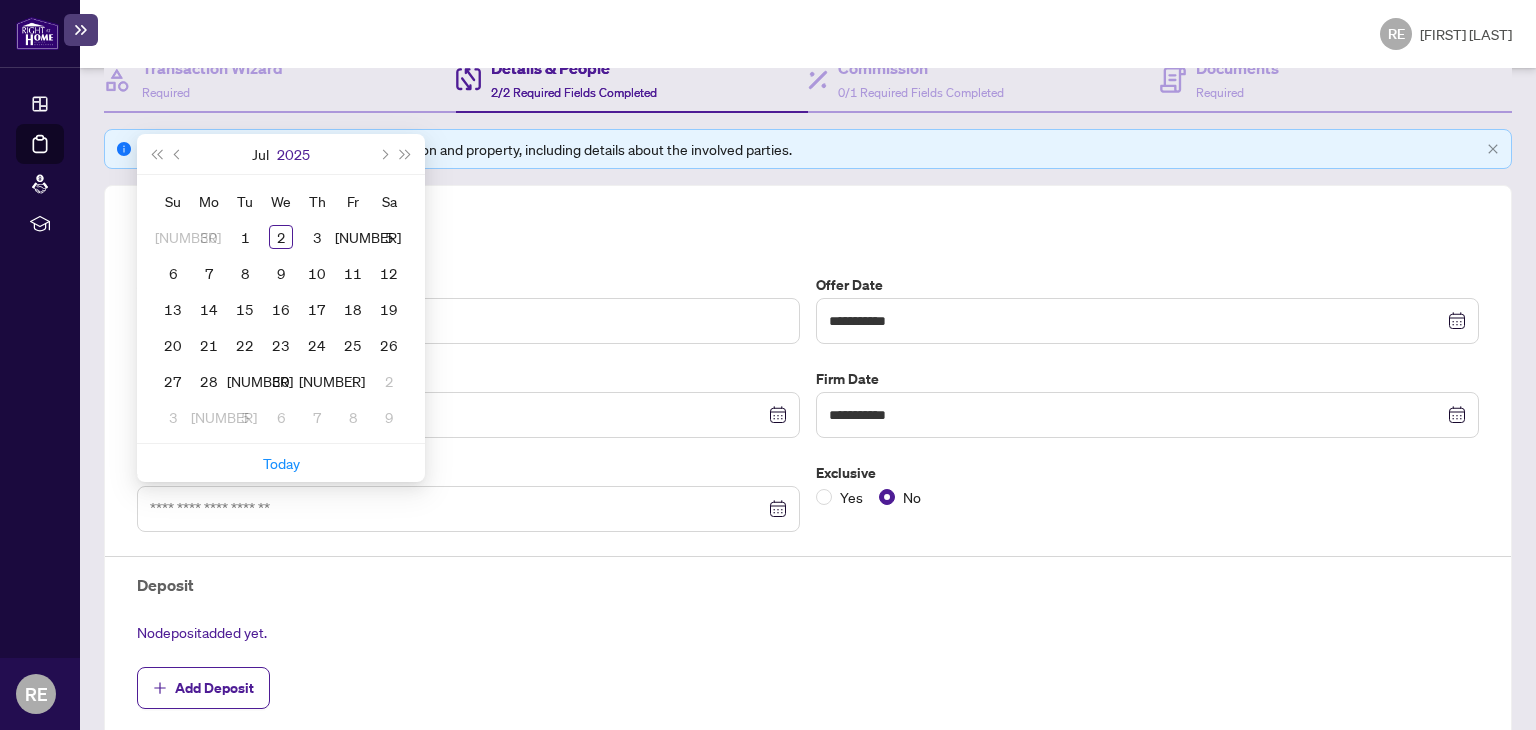 click on "2025" at bounding box center (293, 154) 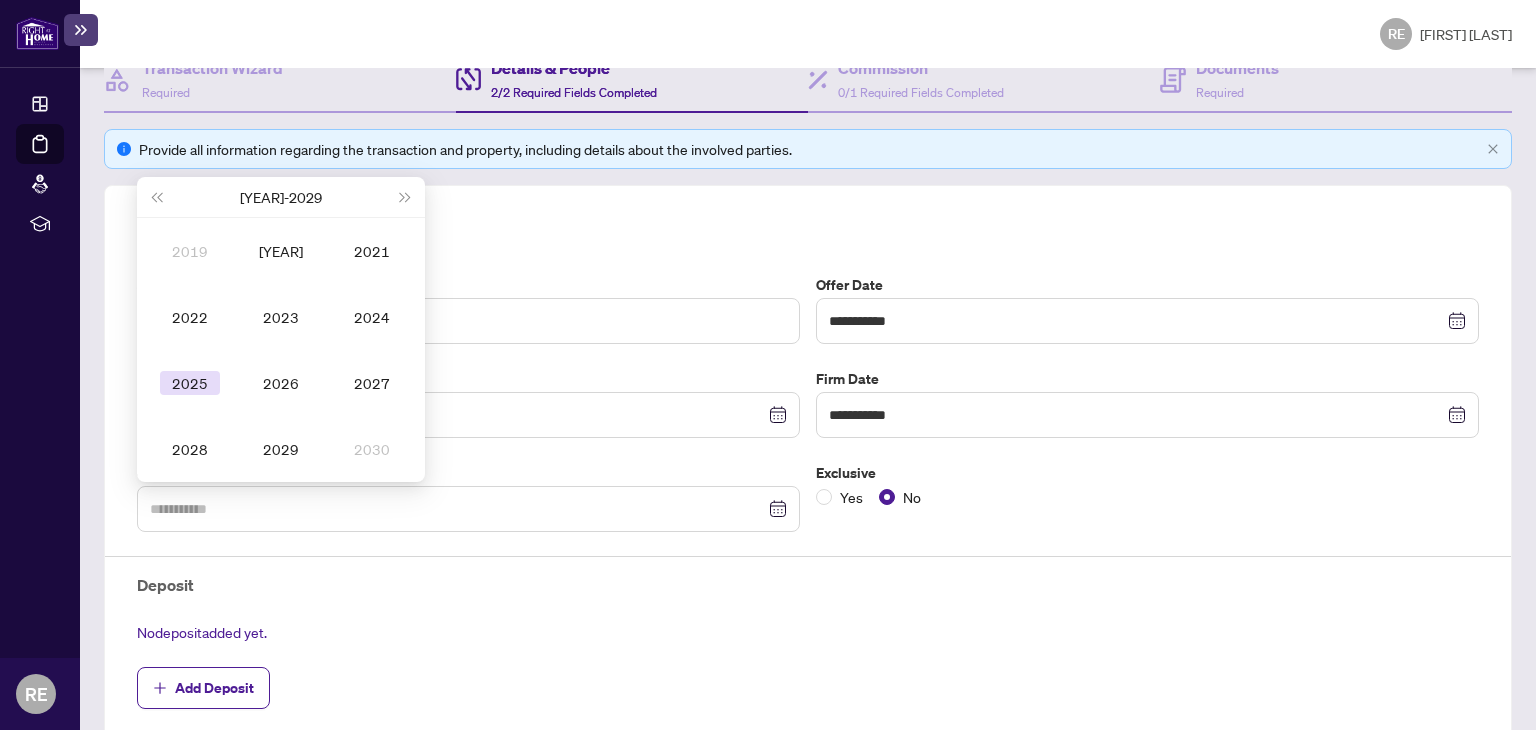 click on "2025" at bounding box center (190, 383) 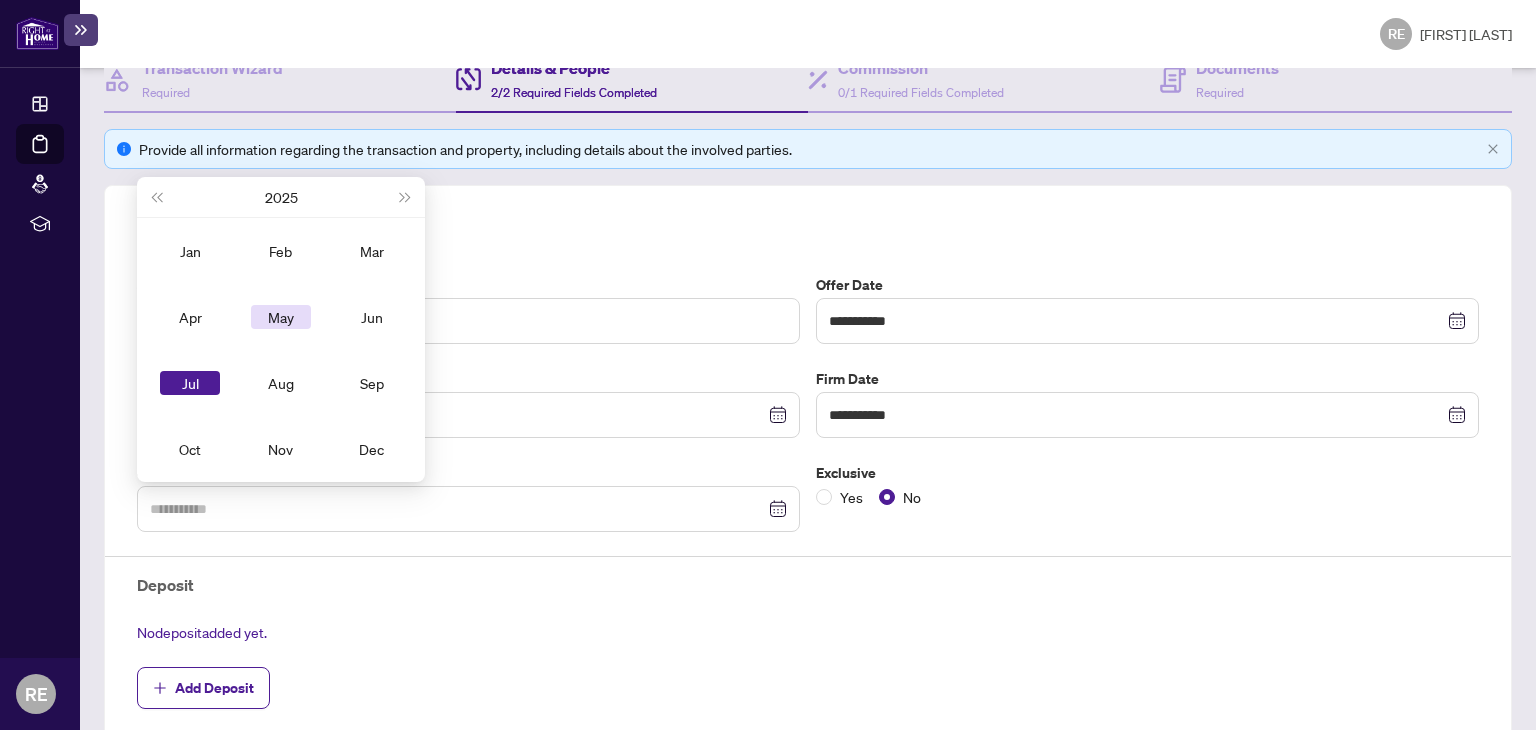 click on "May" at bounding box center [281, 317] 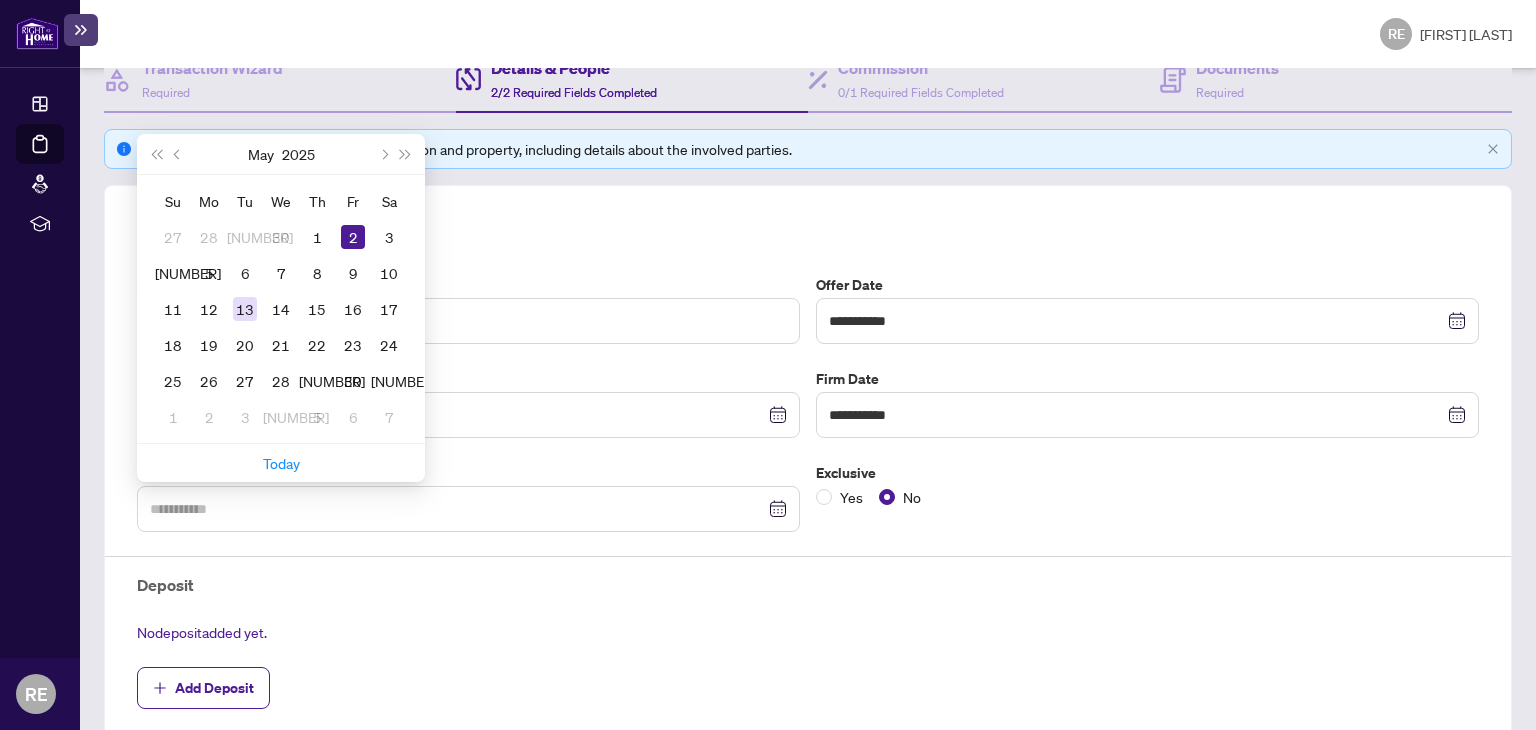 click on "13" at bounding box center [245, 309] 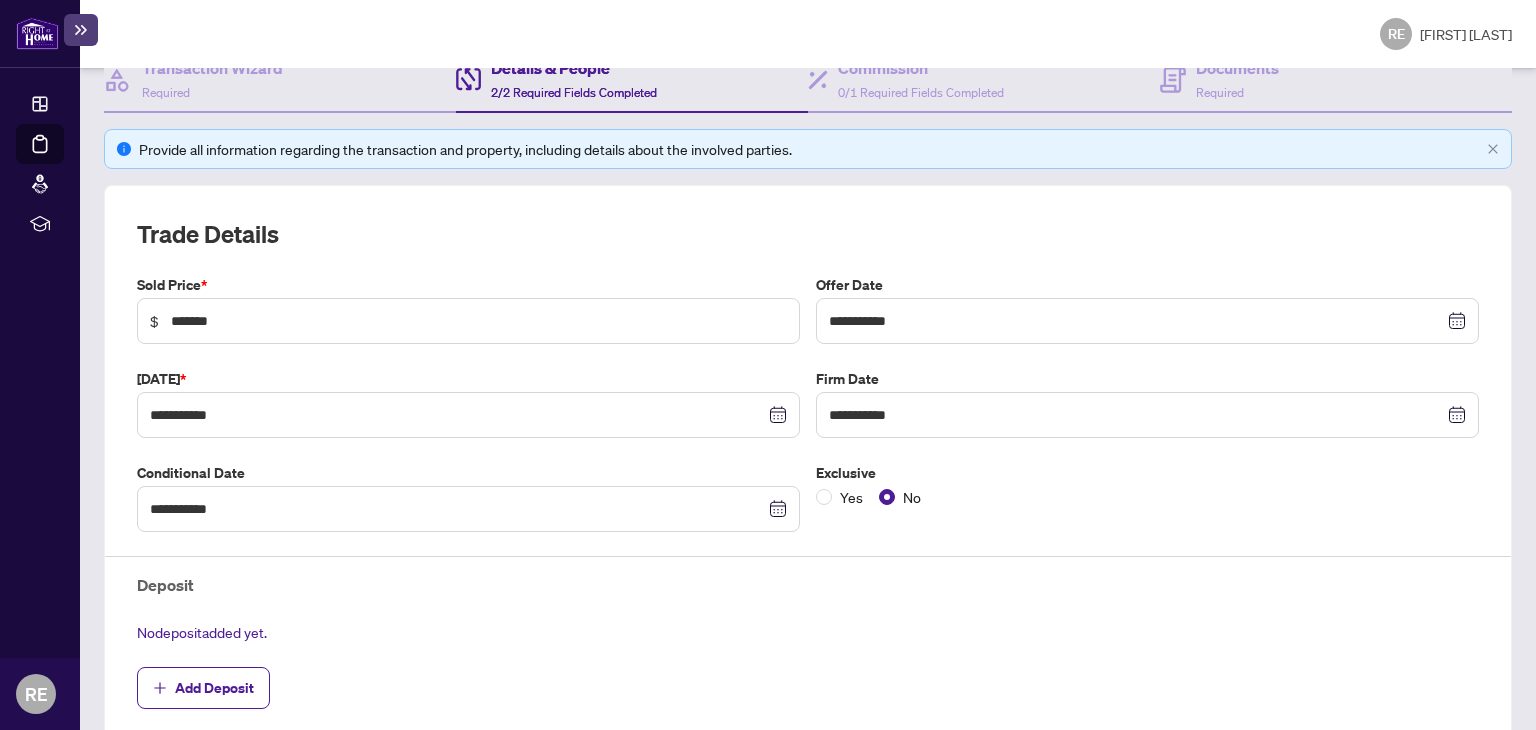 click on "Add Deposit" at bounding box center (808, 688) 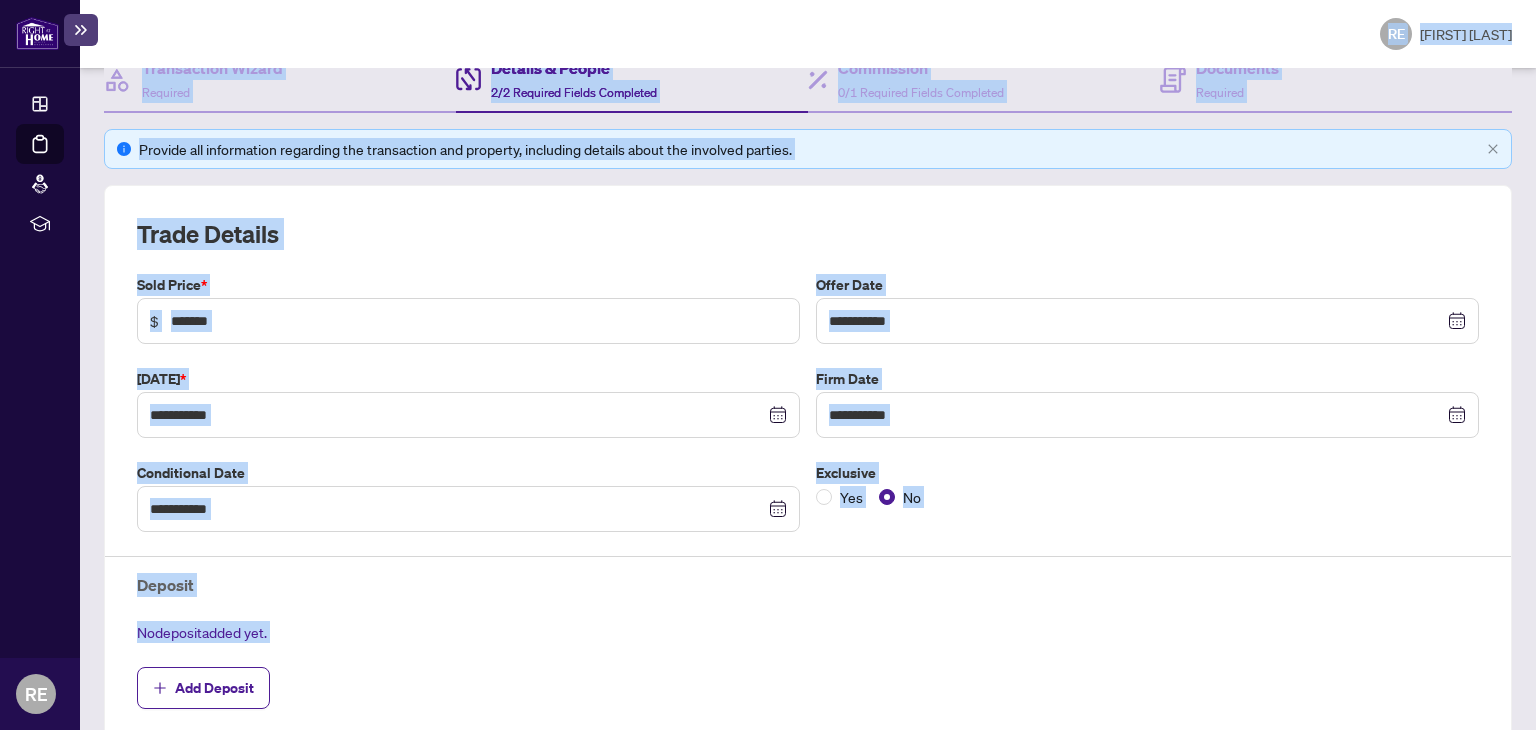 scroll, scrollTop: 0, scrollLeft: 0, axis: both 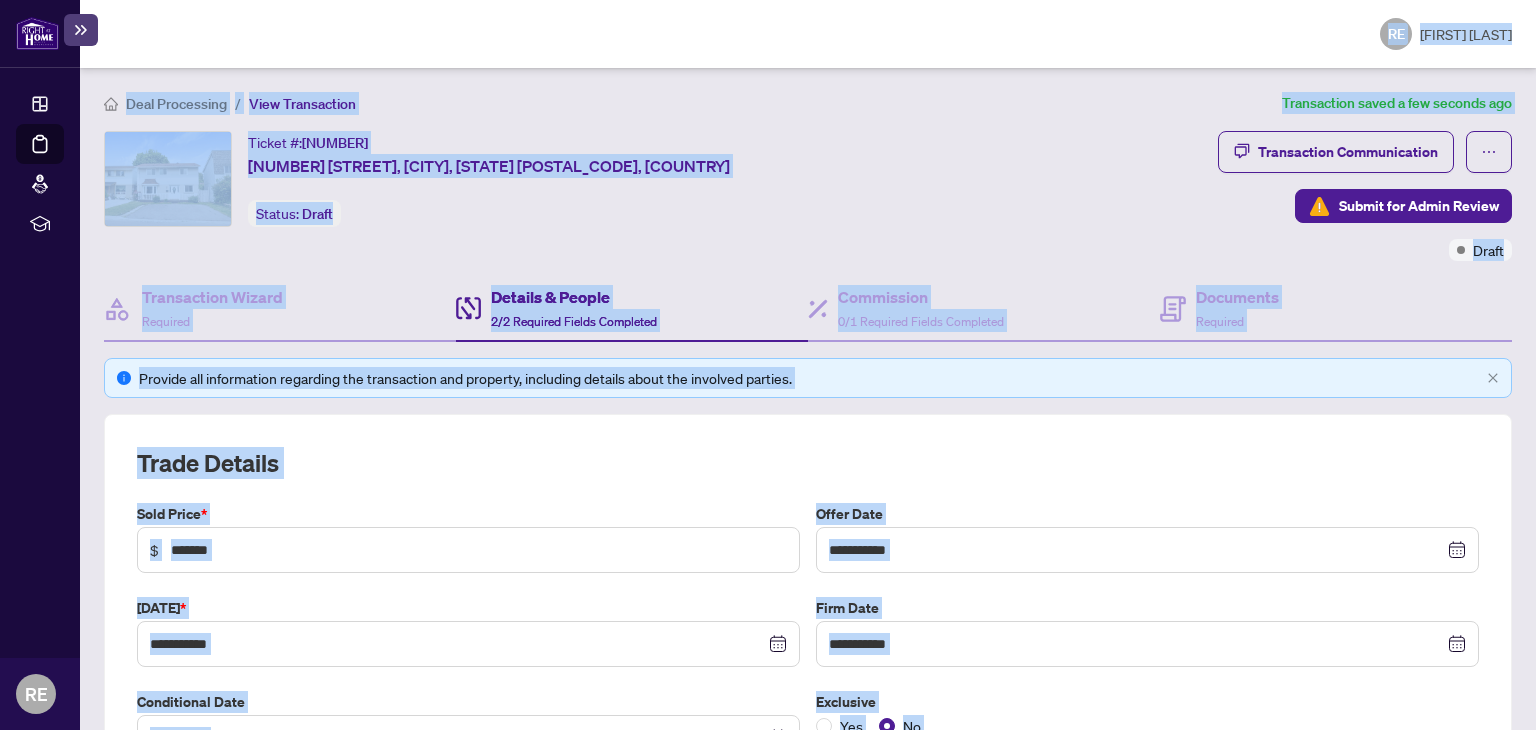 drag, startPoint x: 390, startPoint y: 675, endPoint x: 506, endPoint y: 550, distance: 170.53152 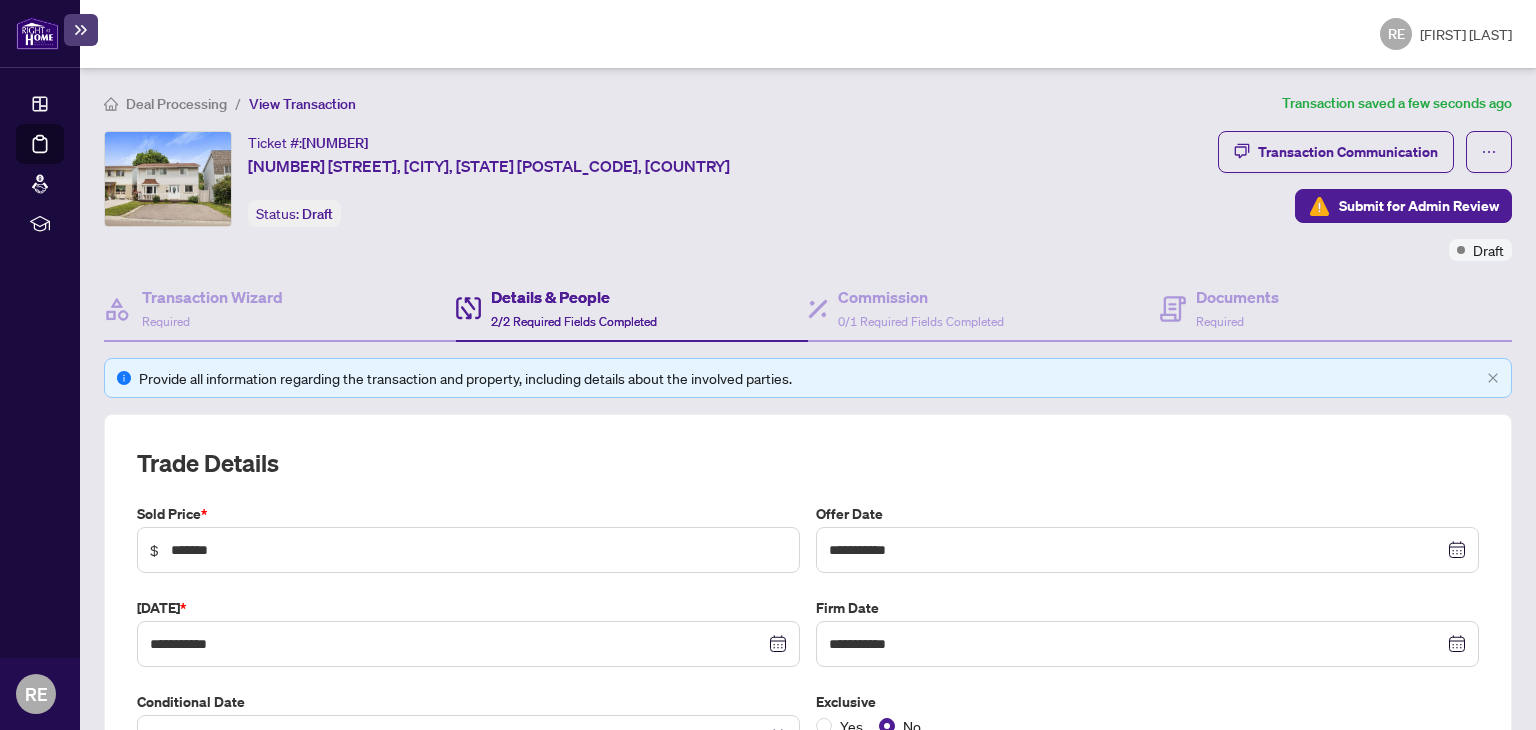 click on "Ticket #: [NUMBER] [NUMBER], [CITY], [STATE] [POSTAL_CODE], [COUNTRY] Status: Draft Submit for Admin Review" at bounding box center [657, 196] 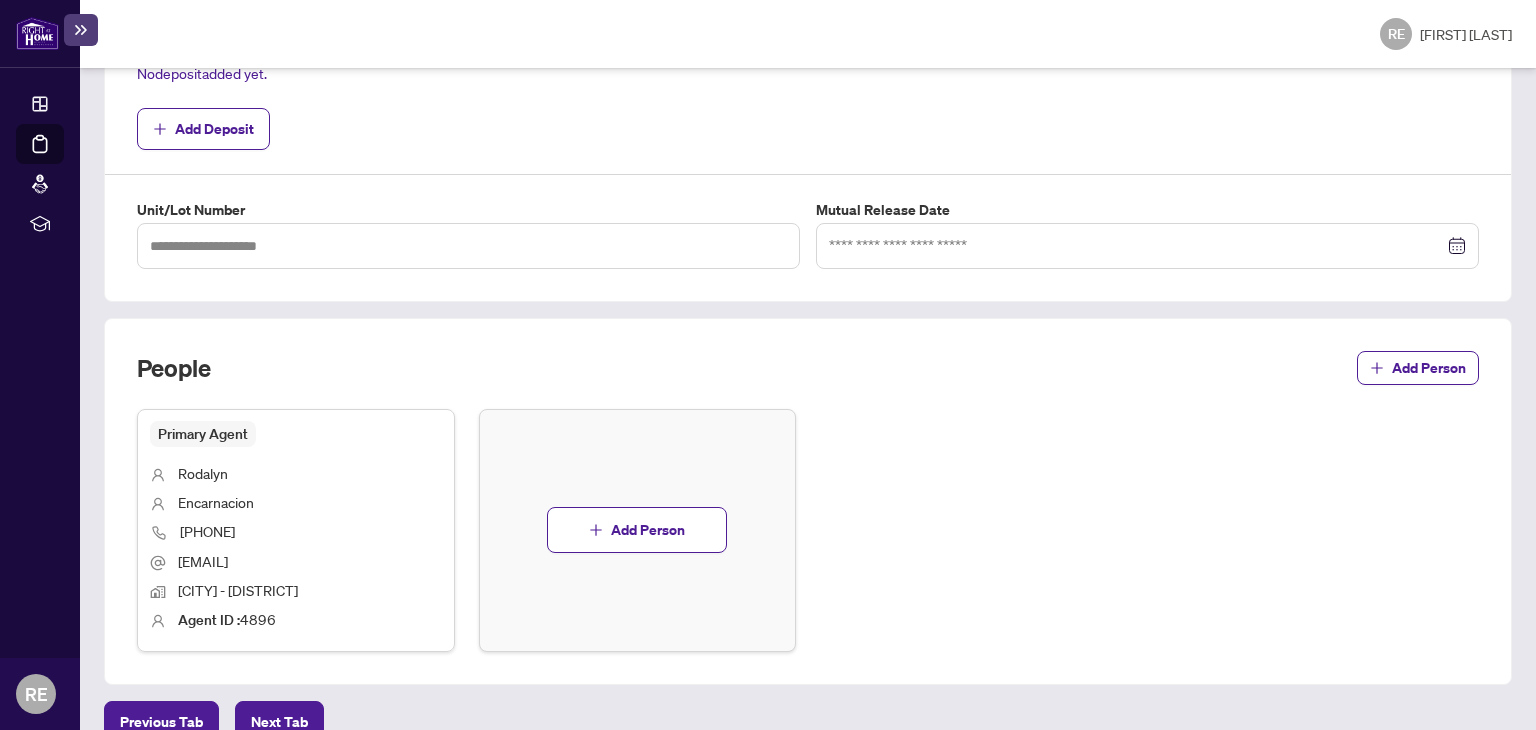 scroll, scrollTop: 817, scrollLeft: 0, axis: vertical 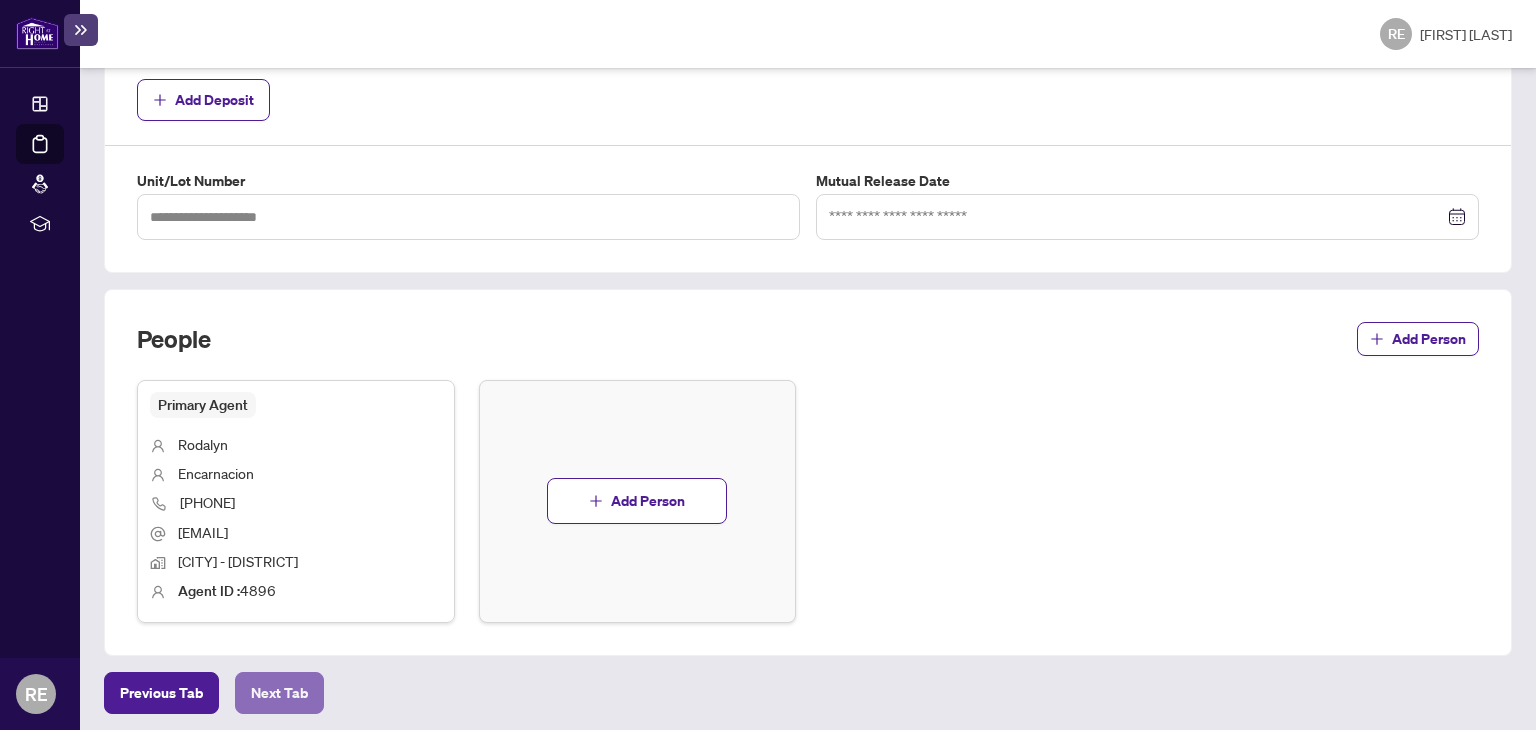 click on "Next Tab" at bounding box center (161, 693) 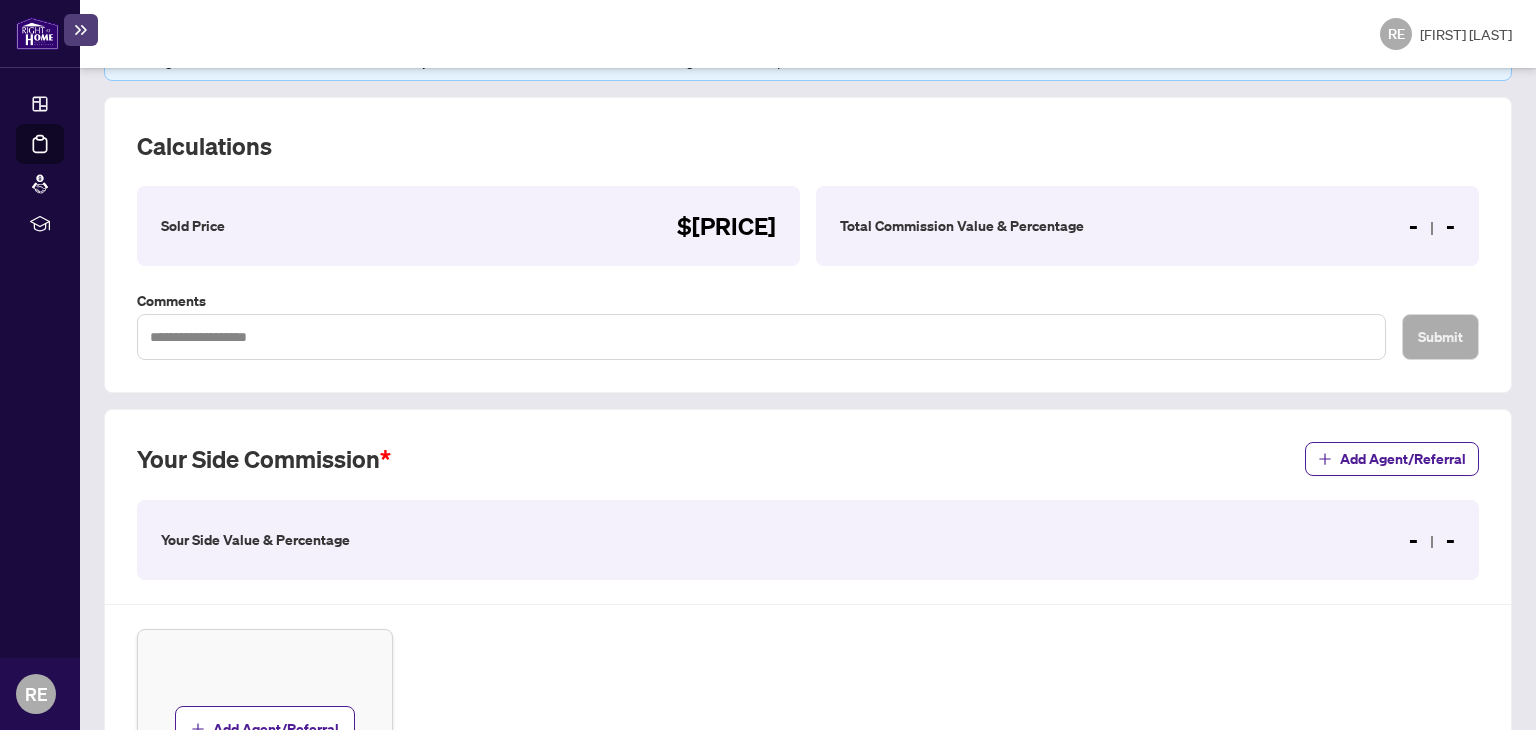 scroll, scrollTop: 317, scrollLeft: 0, axis: vertical 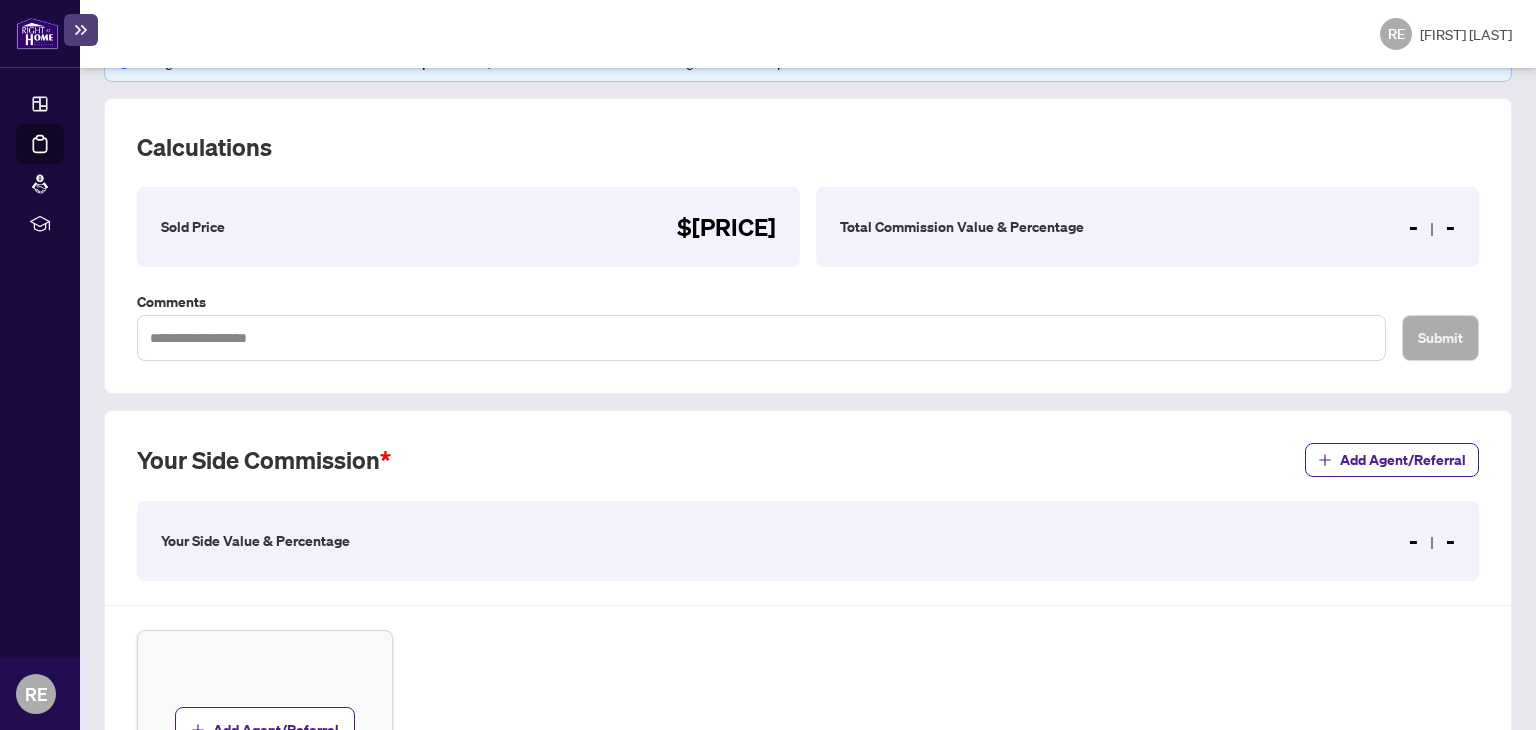 click on "Your Side Commission Add Agent/Referral Your Side Value & Percentage -     - Add Agent/Referral" at bounding box center [808, 636] 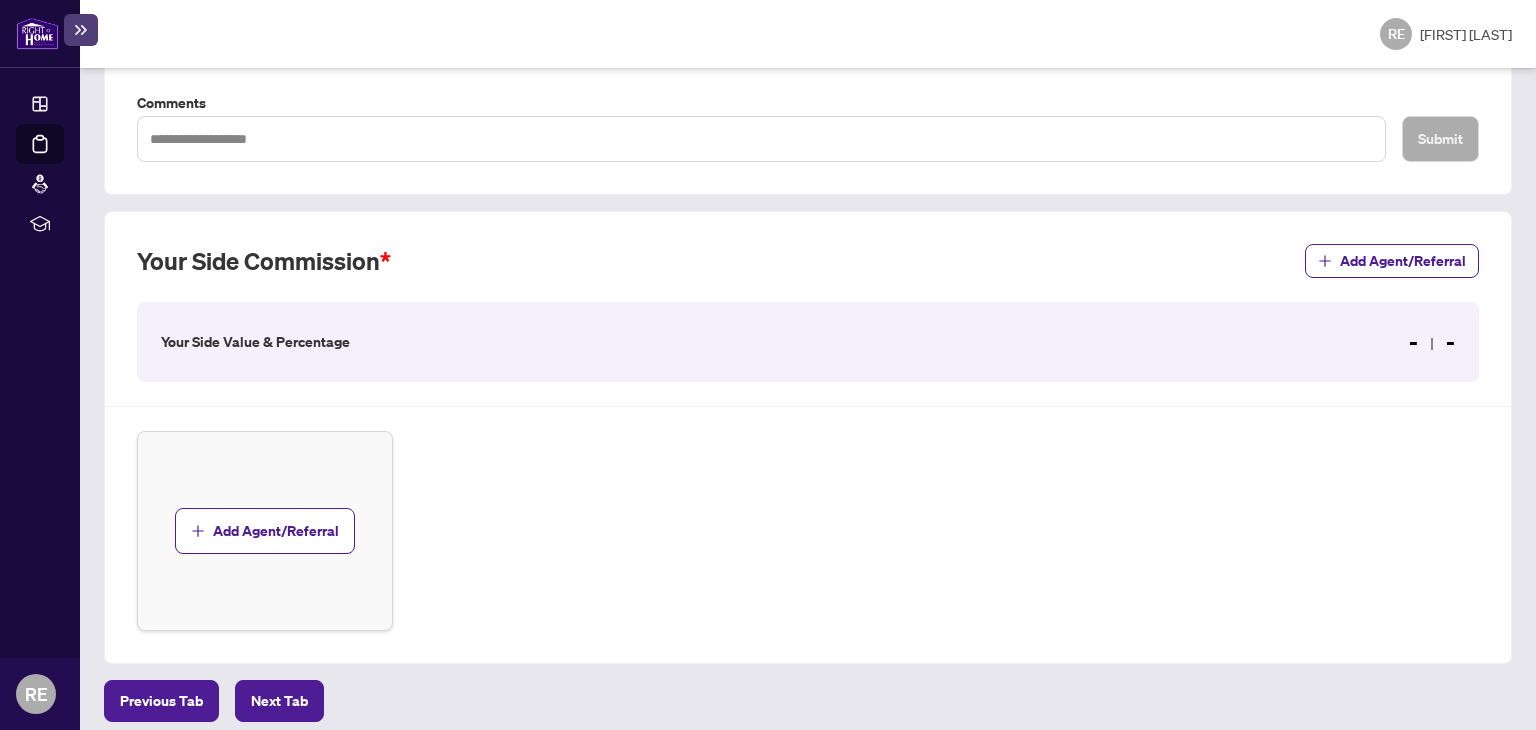 scroll, scrollTop: 525, scrollLeft: 0, axis: vertical 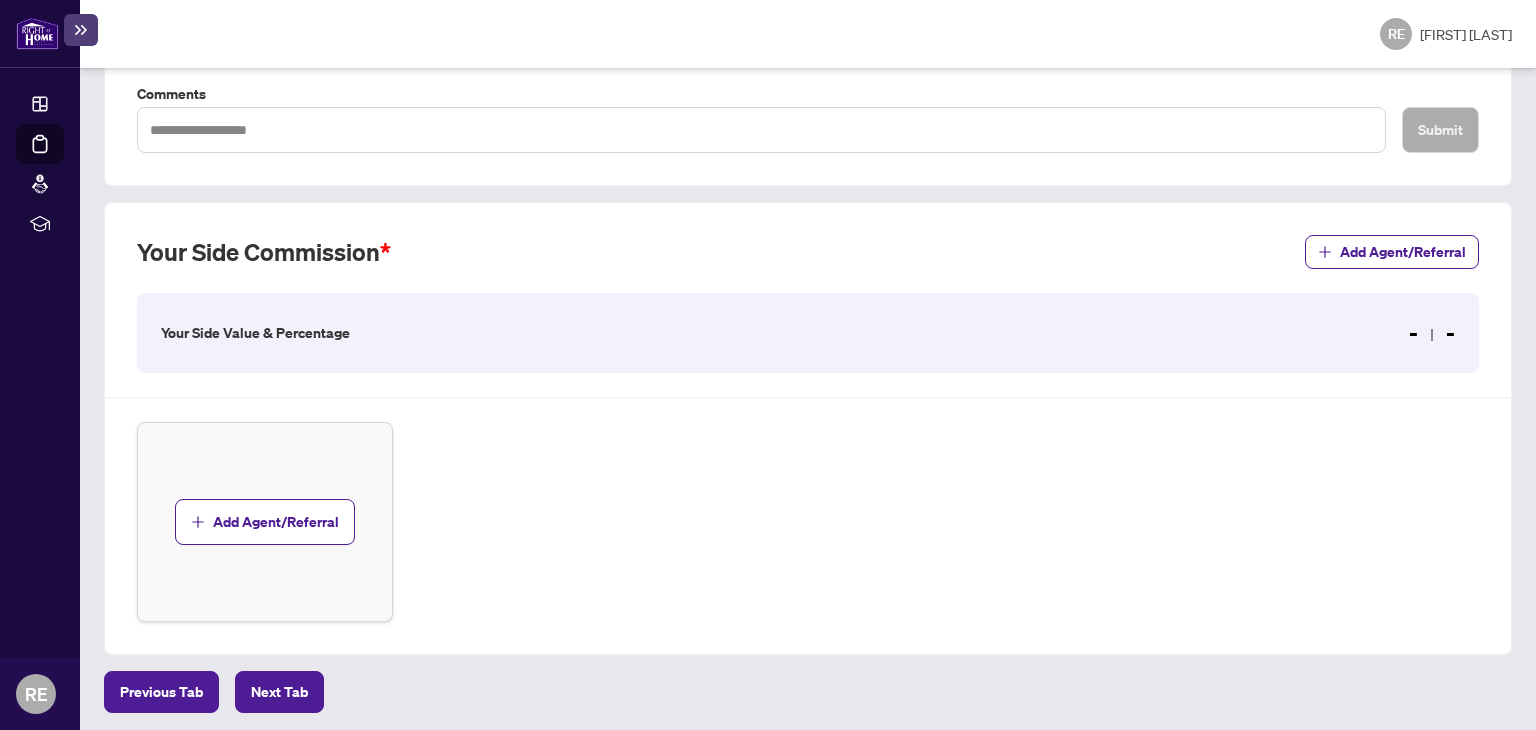 click on "Add Agent/Referral" at bounding box center [808, 522] 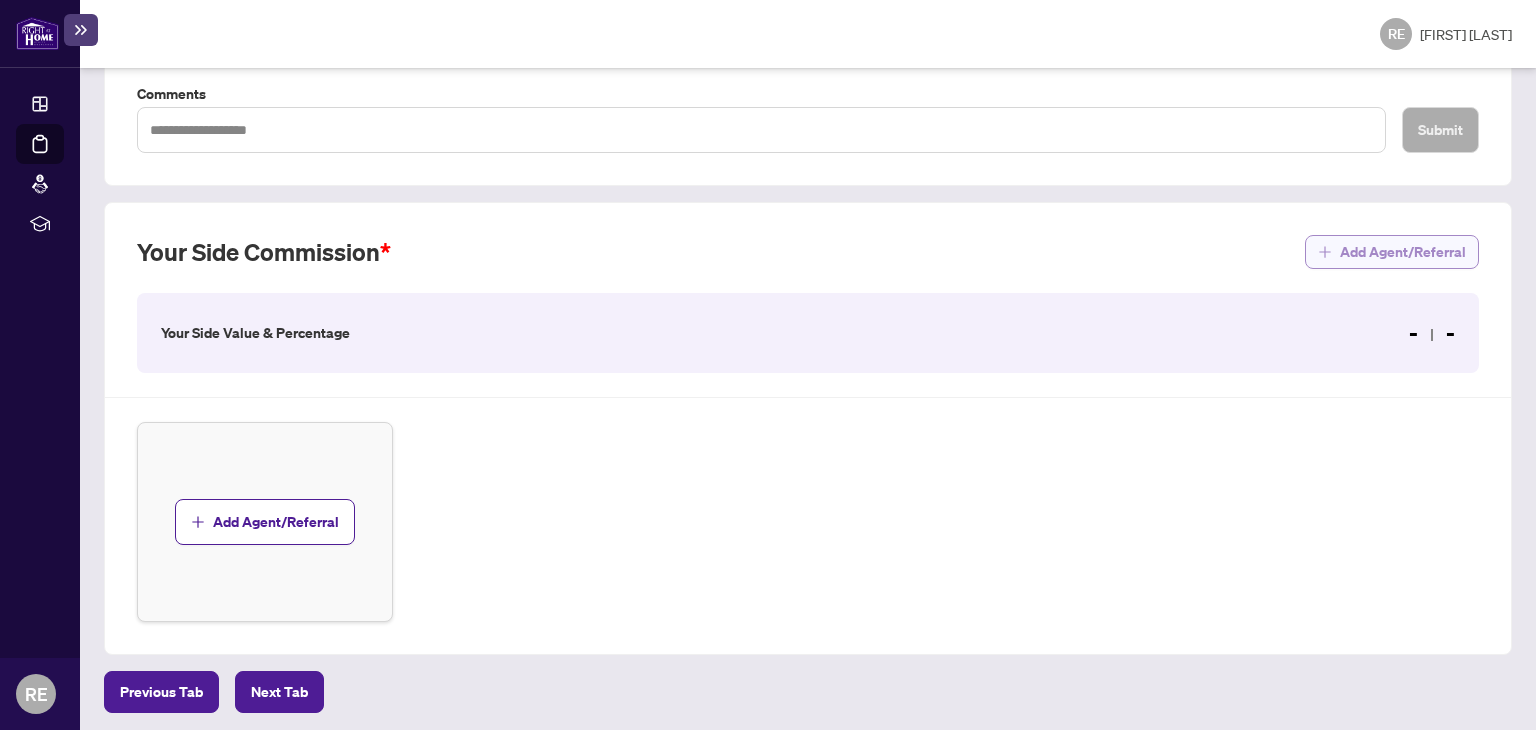 click on "Add Agent/Referral" at bounding box center [1403, 252] 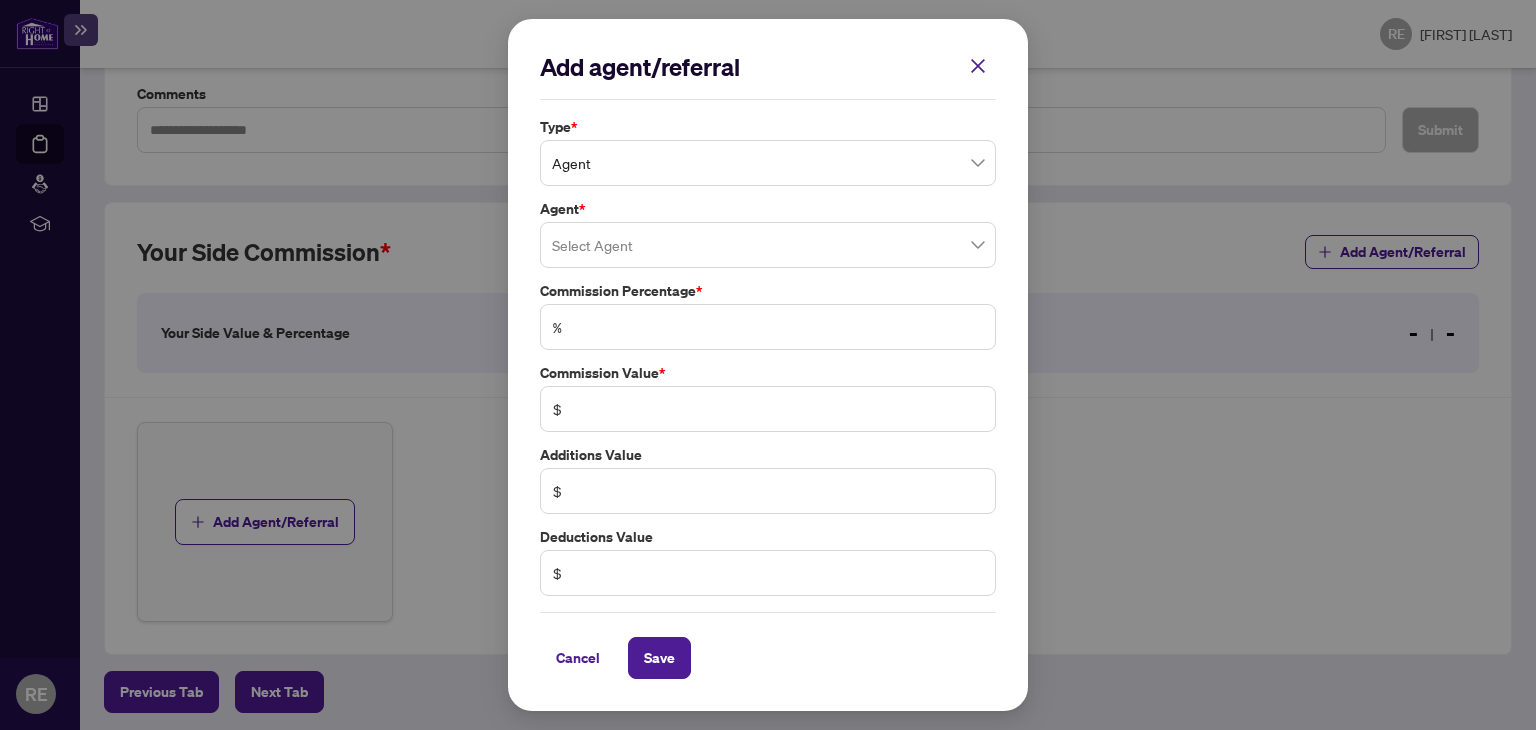click on "Agent" at bounding box center [768, 163] 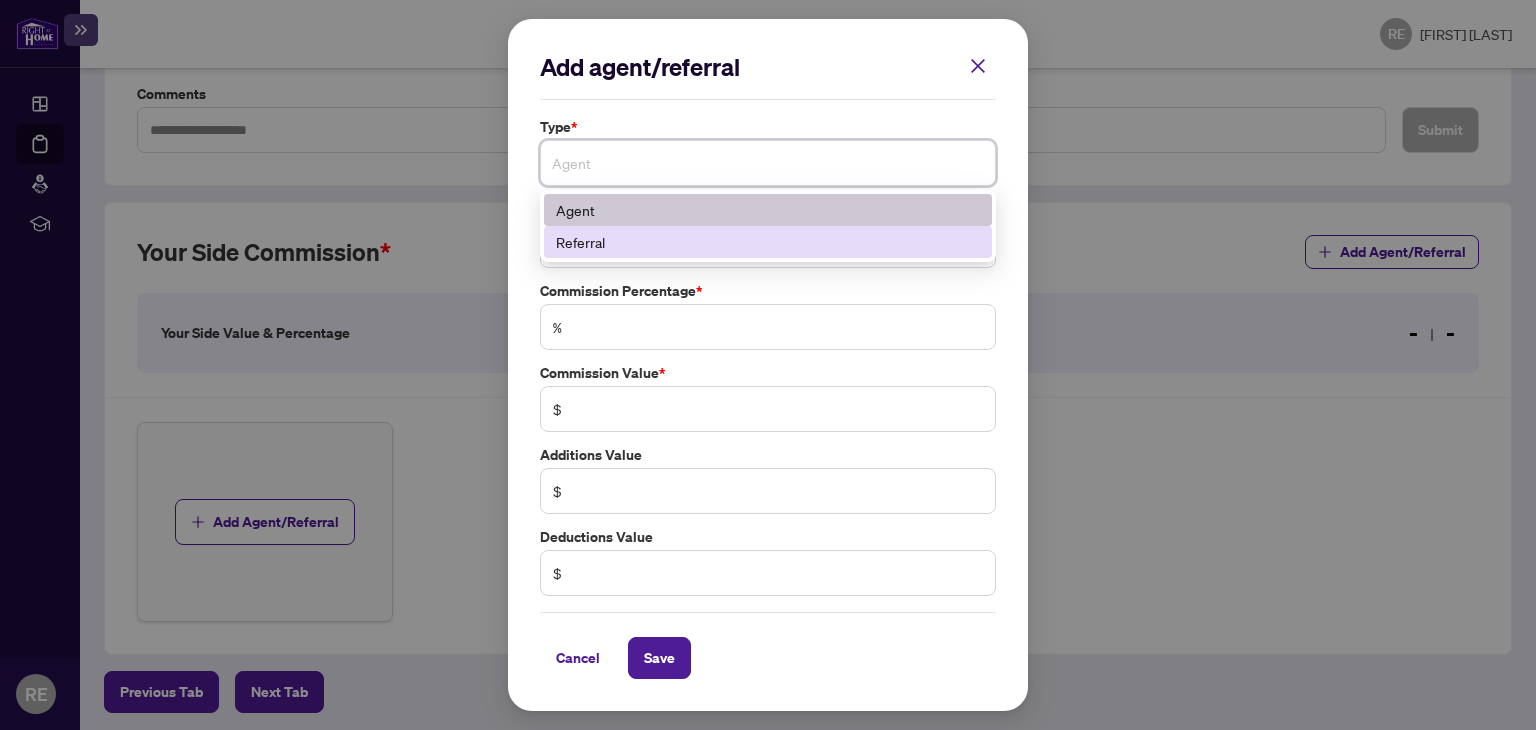 click on "Referral" at bounding box center [768, 242] 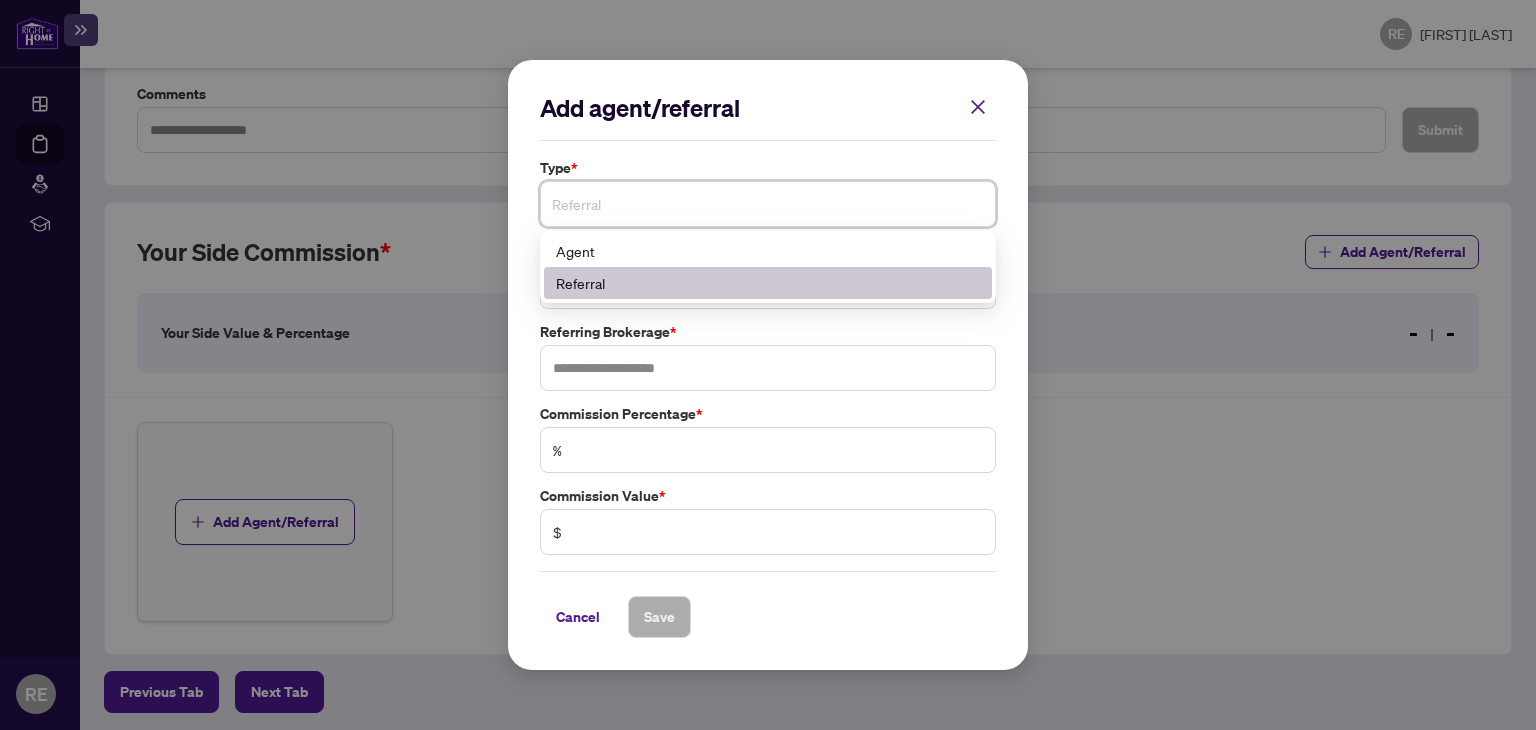 click on "Referral" at bounding box center [768, 204] 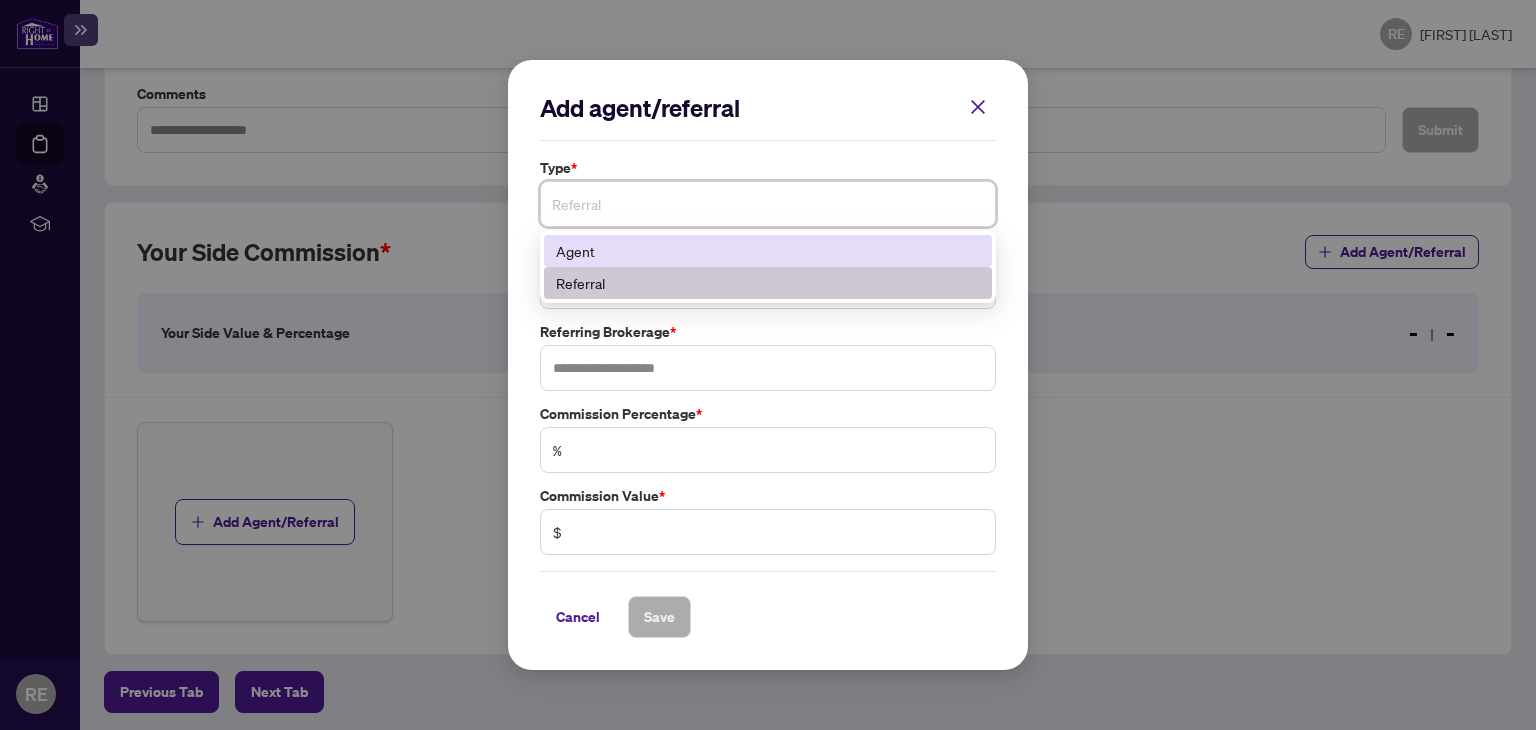click on "Agent" at bounding box center (768, 251) 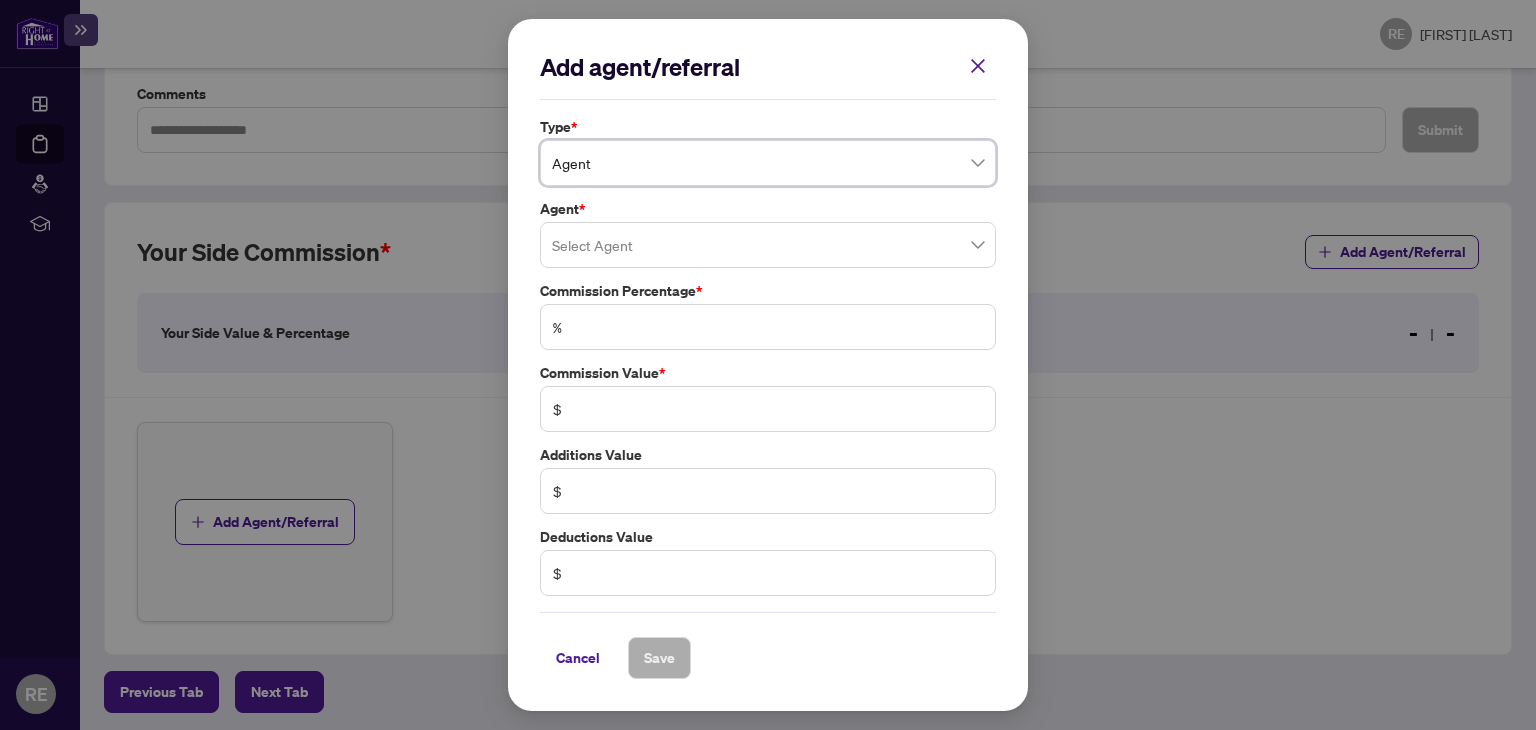 click at bounding box center [768, 245] 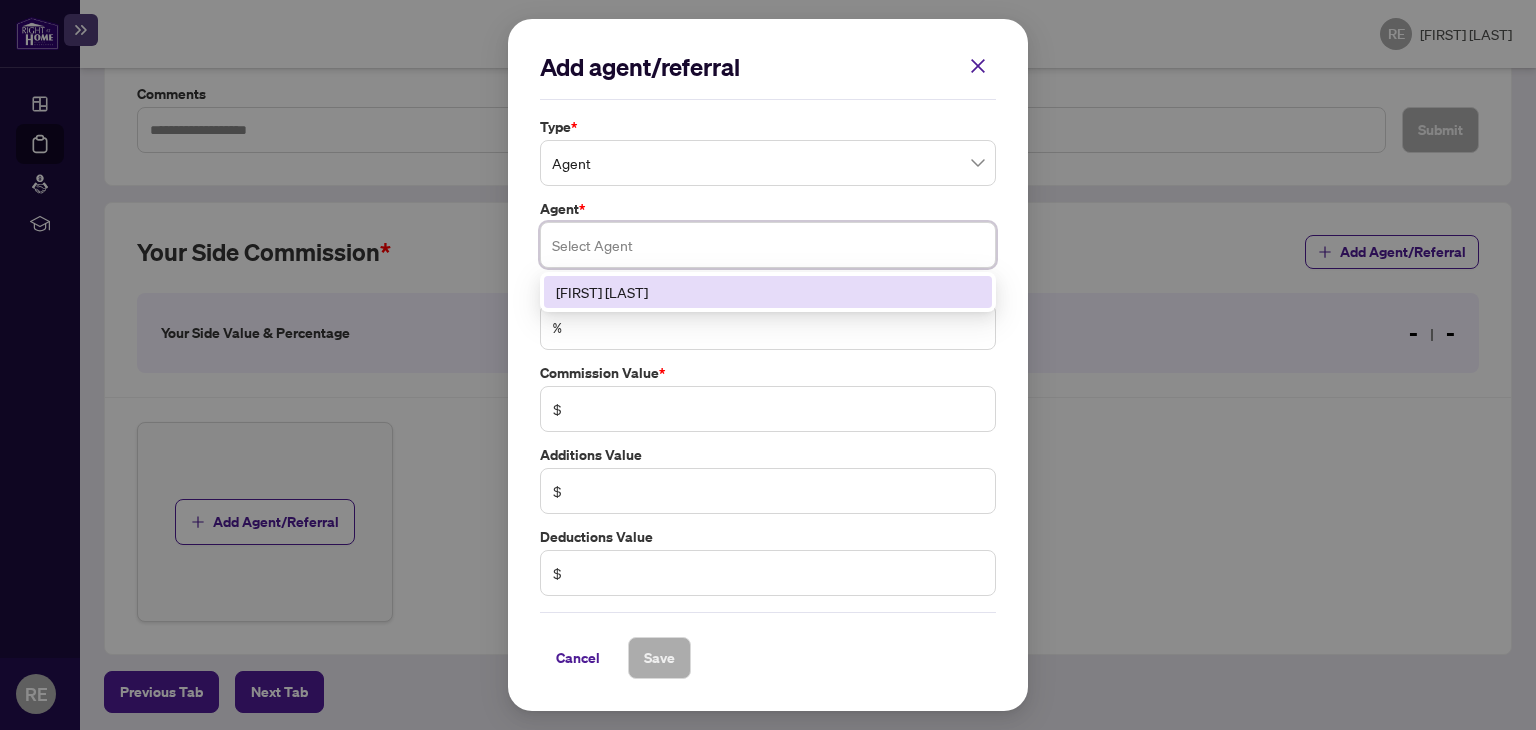click on "[FIRST] [LAST]" at bounding box center [768, 292] 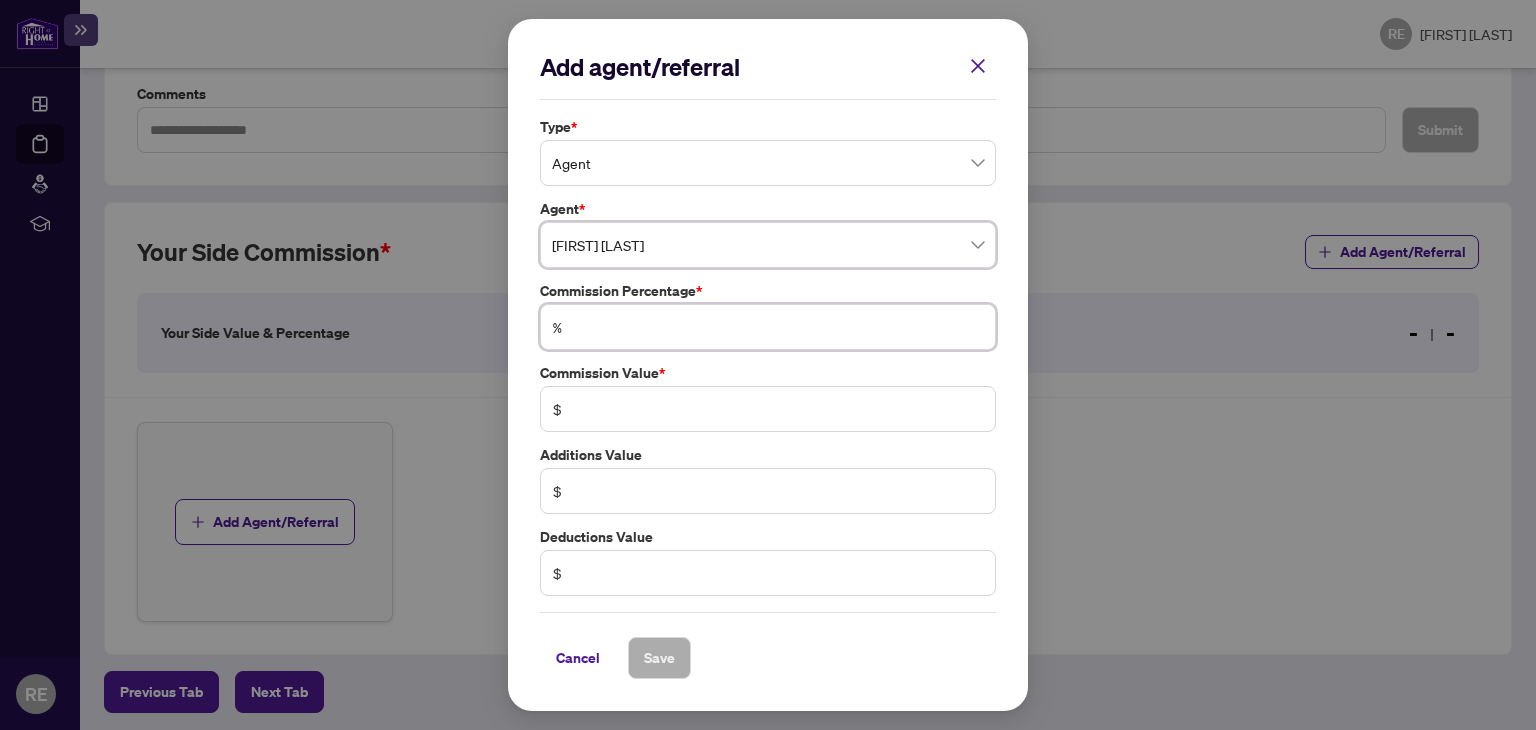 click at bounding box center [778, 327] 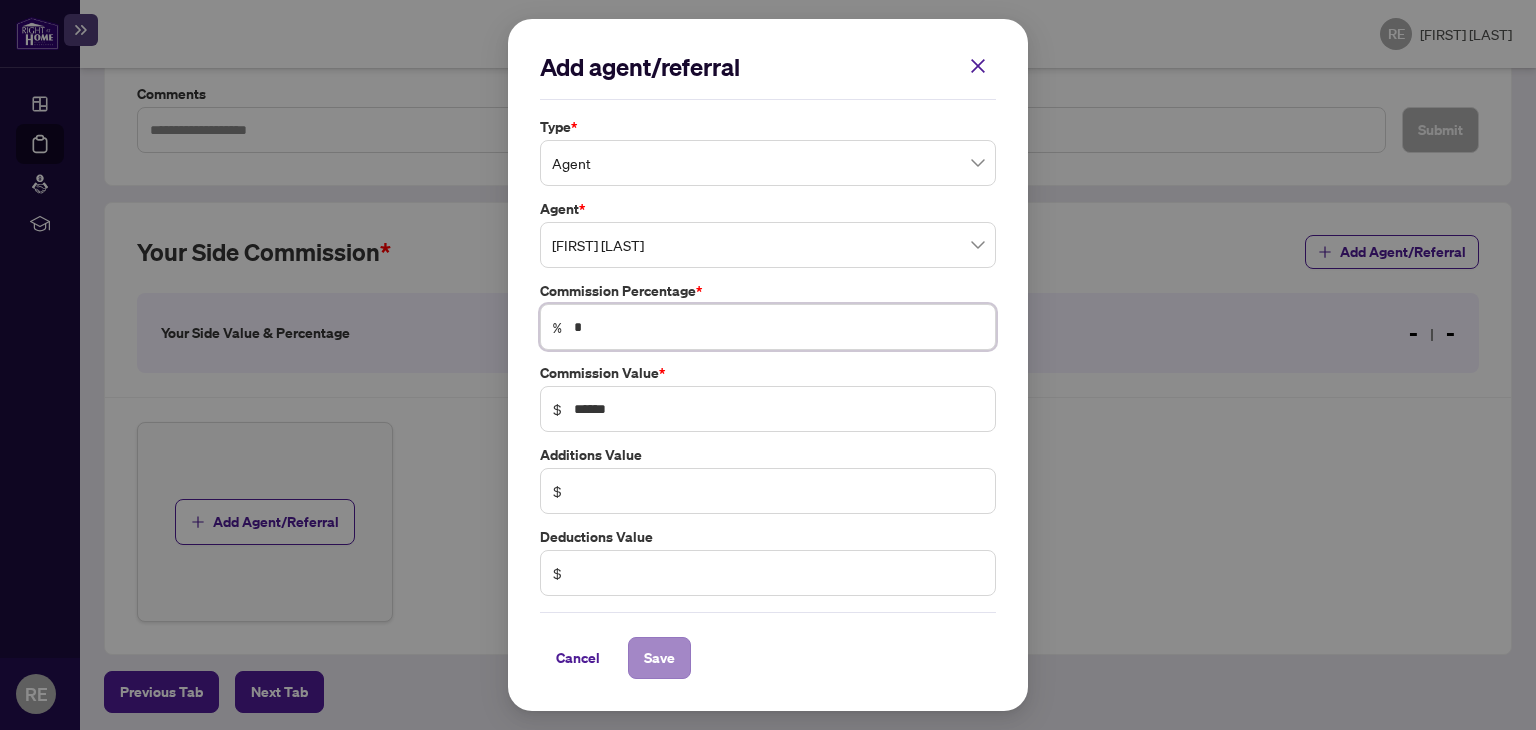 type on "*" 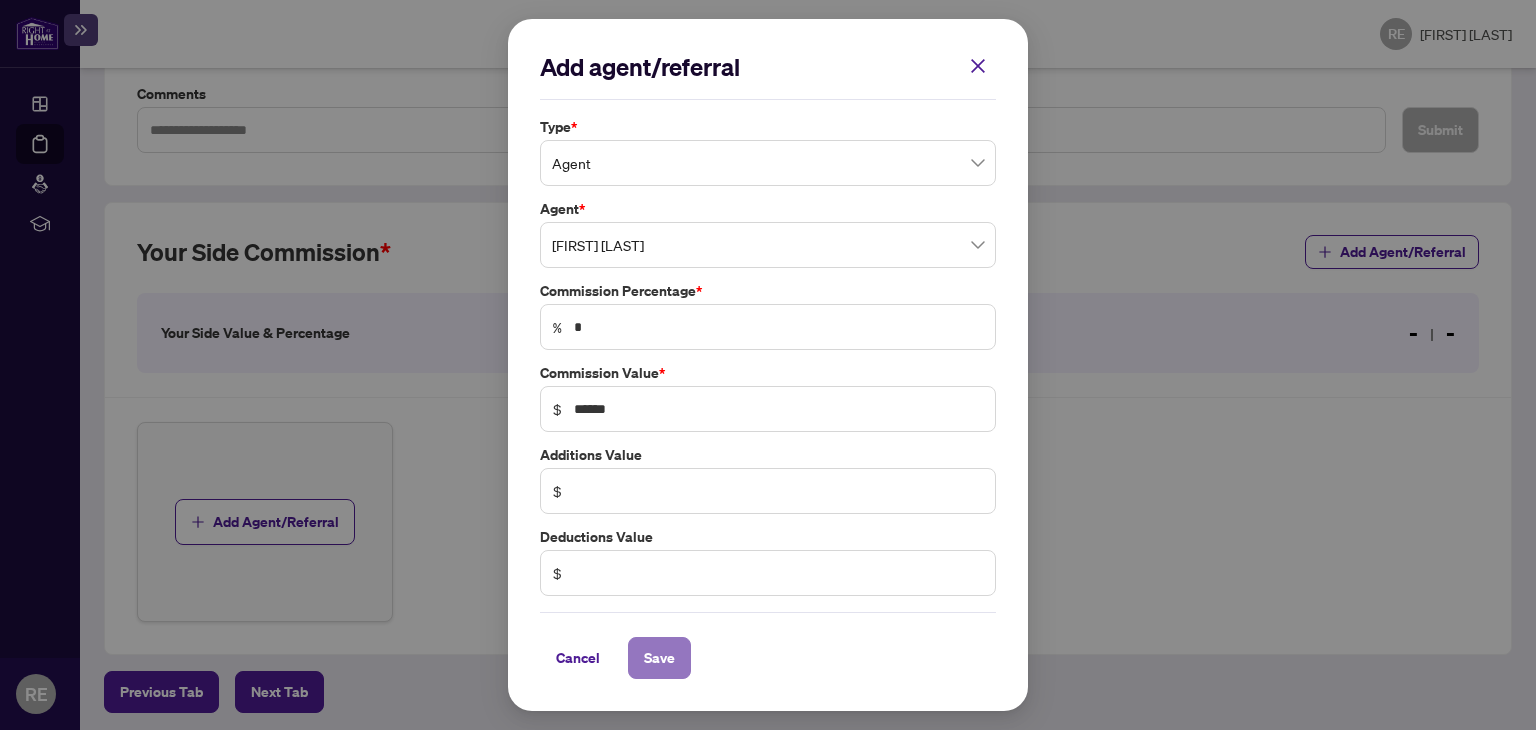 click on "Save" at bounding box center [659, 658] 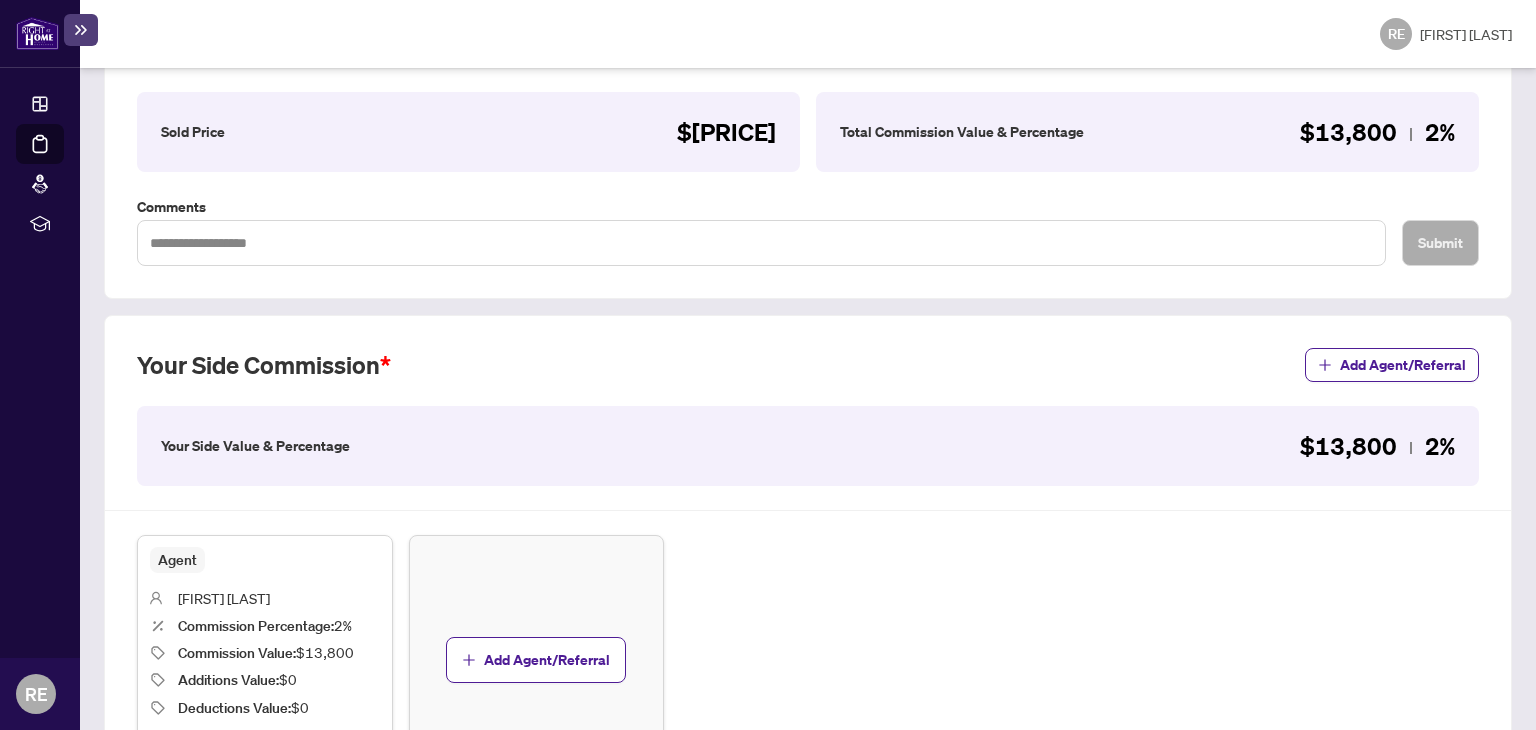 scroll, scrollTop: 570, scrollLeft: 0, axis: vertical 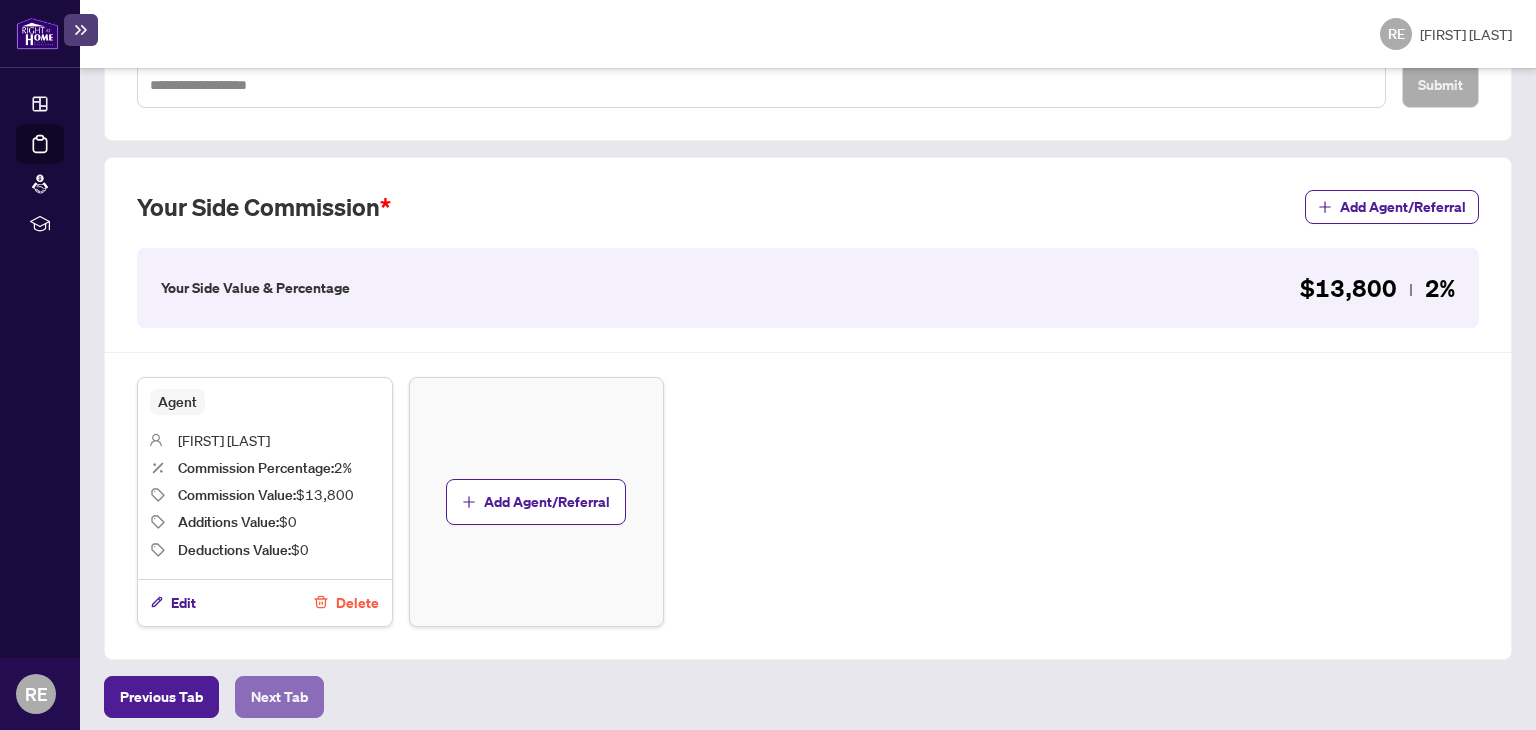 click on "Next Tab" at bounding box center (161, 697) 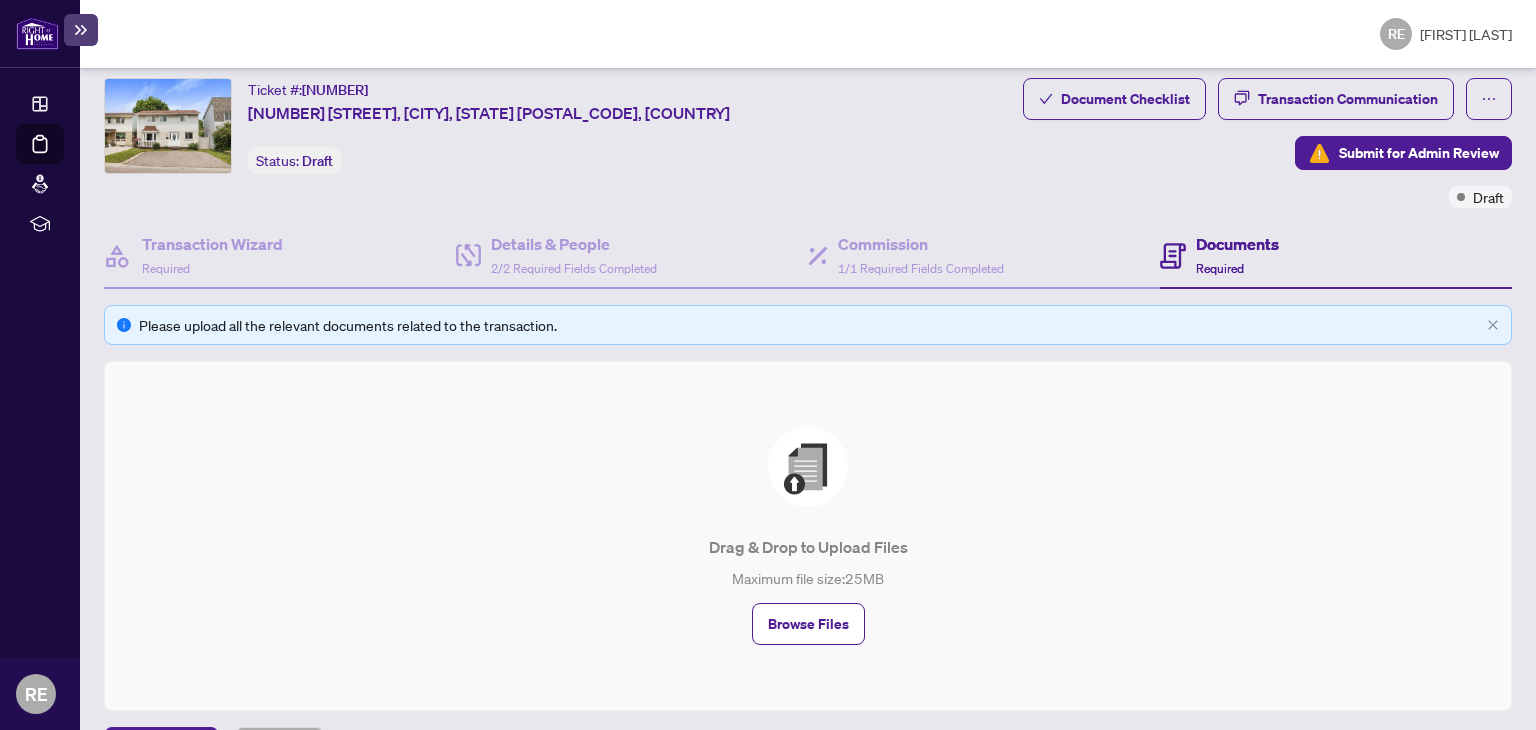scroll, scrollTop: 112, scrollLeft: 0, axis: vertical 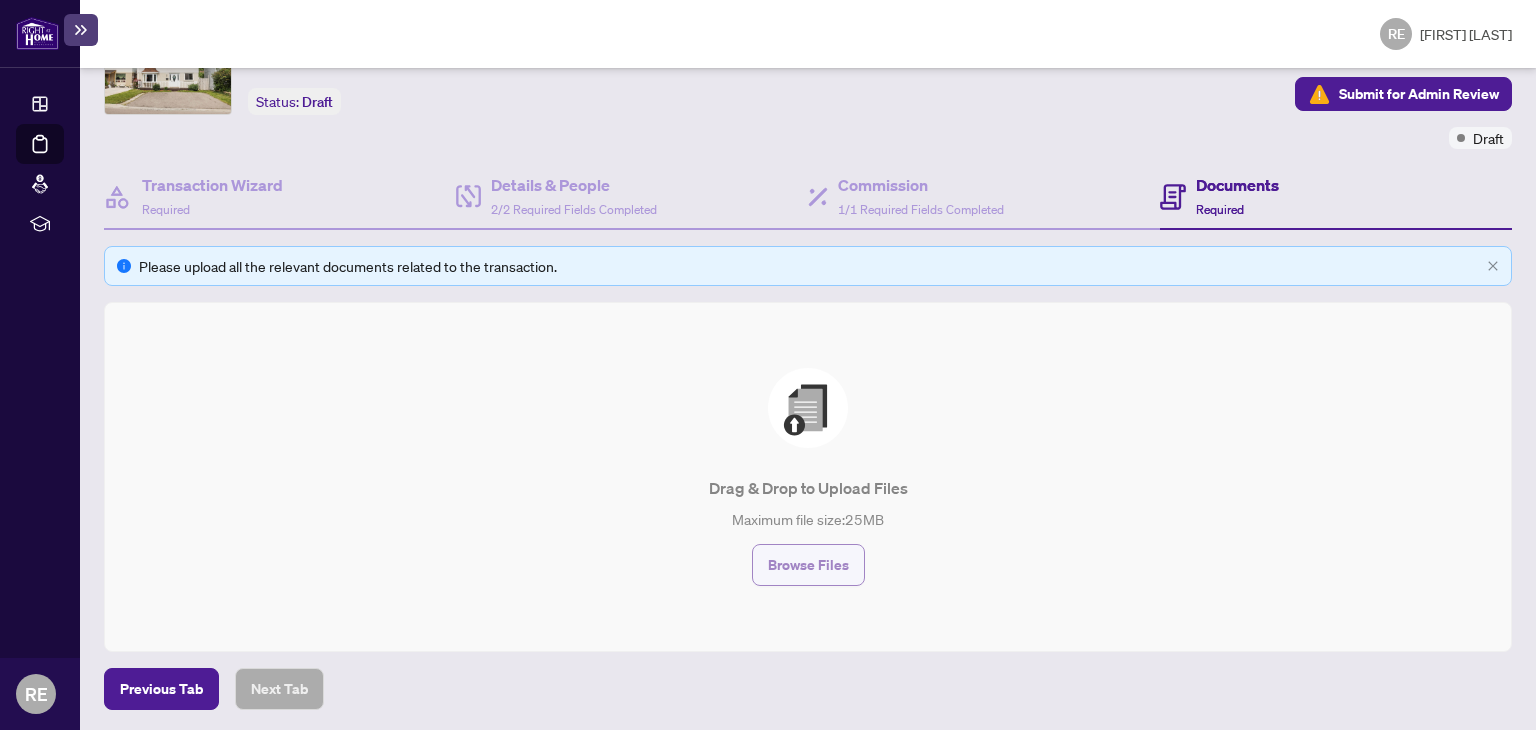 click on "Browse Files" at bounding box center (808, 565) 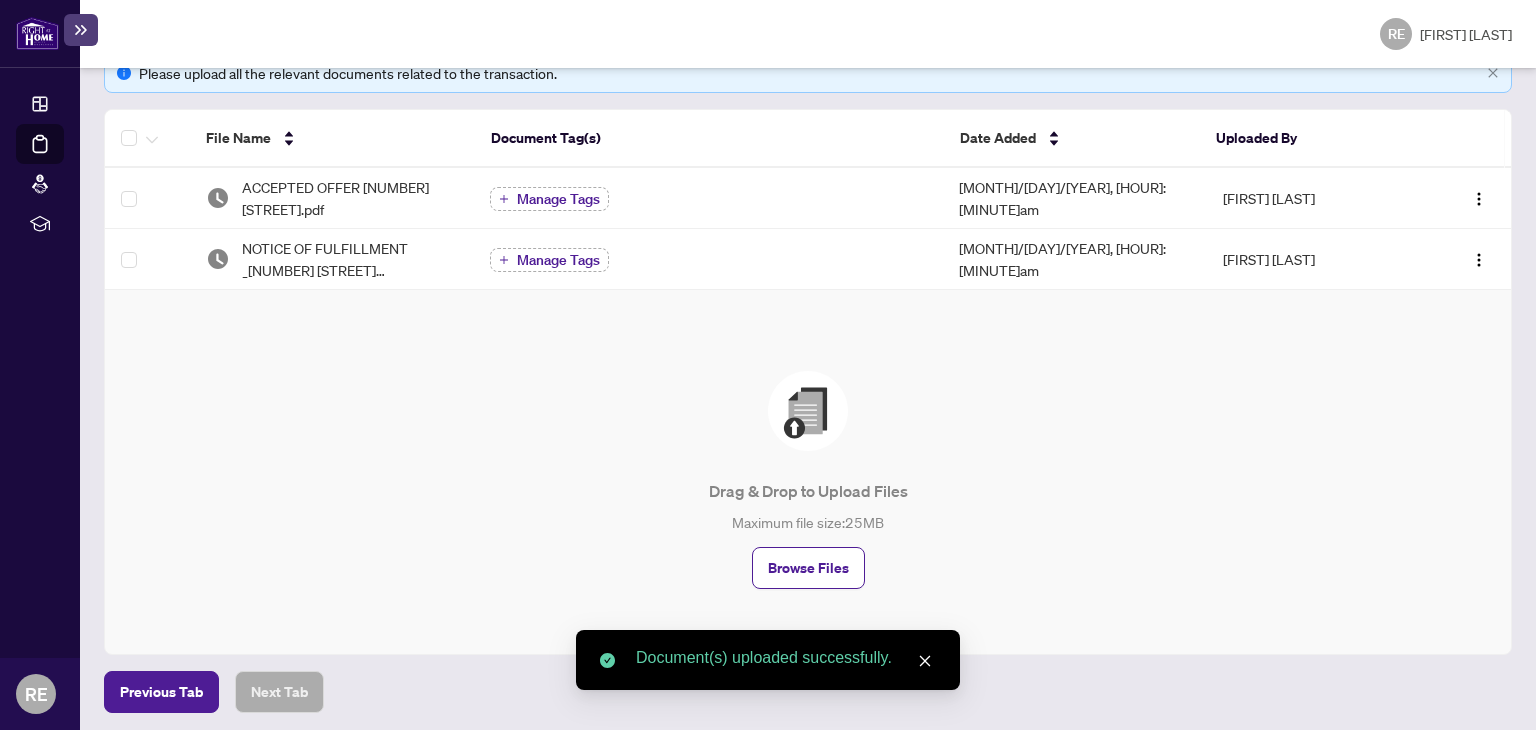 scroll, scrollTop: 308, scrollLeft: 0, axis: vertical 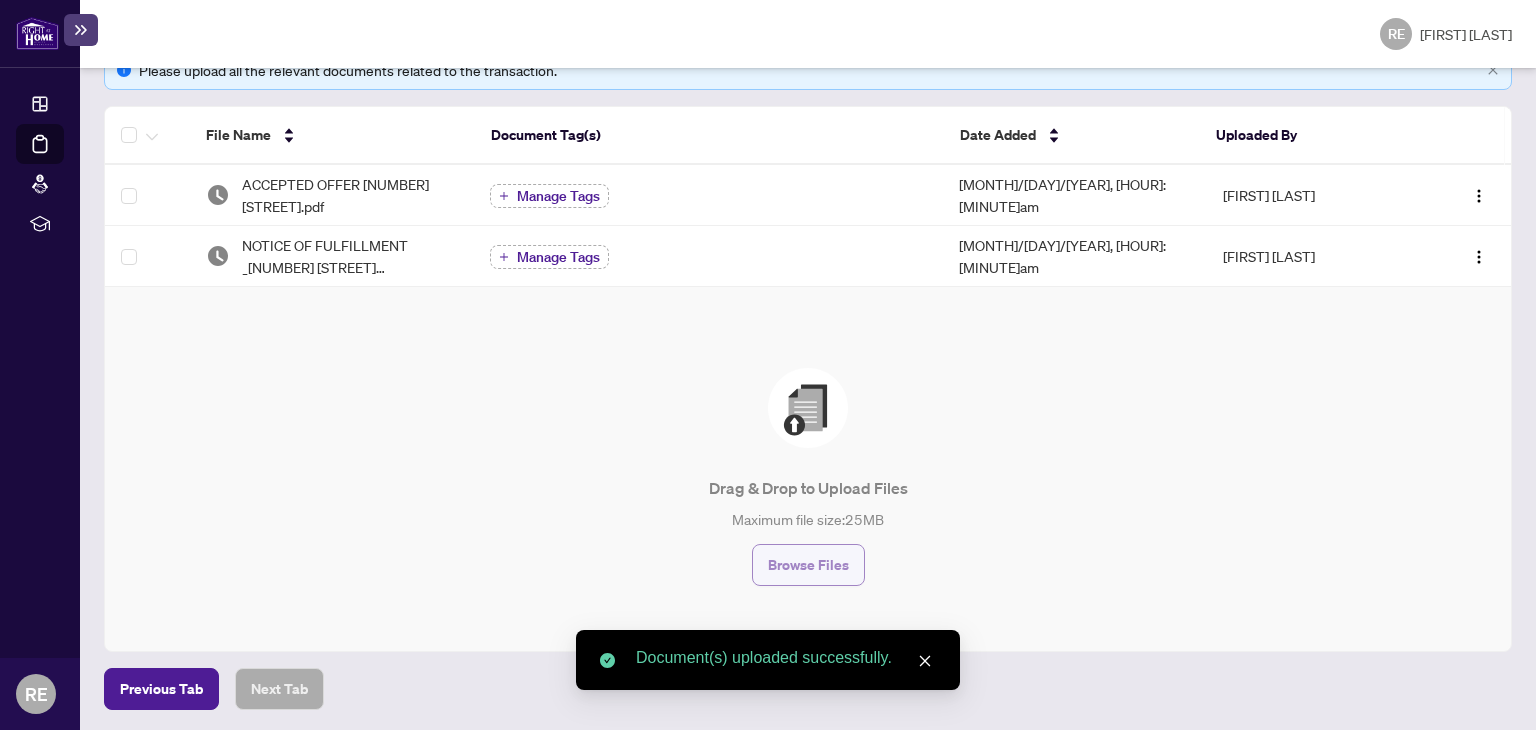click on "Browse Files" at bounding box center [808, 565] 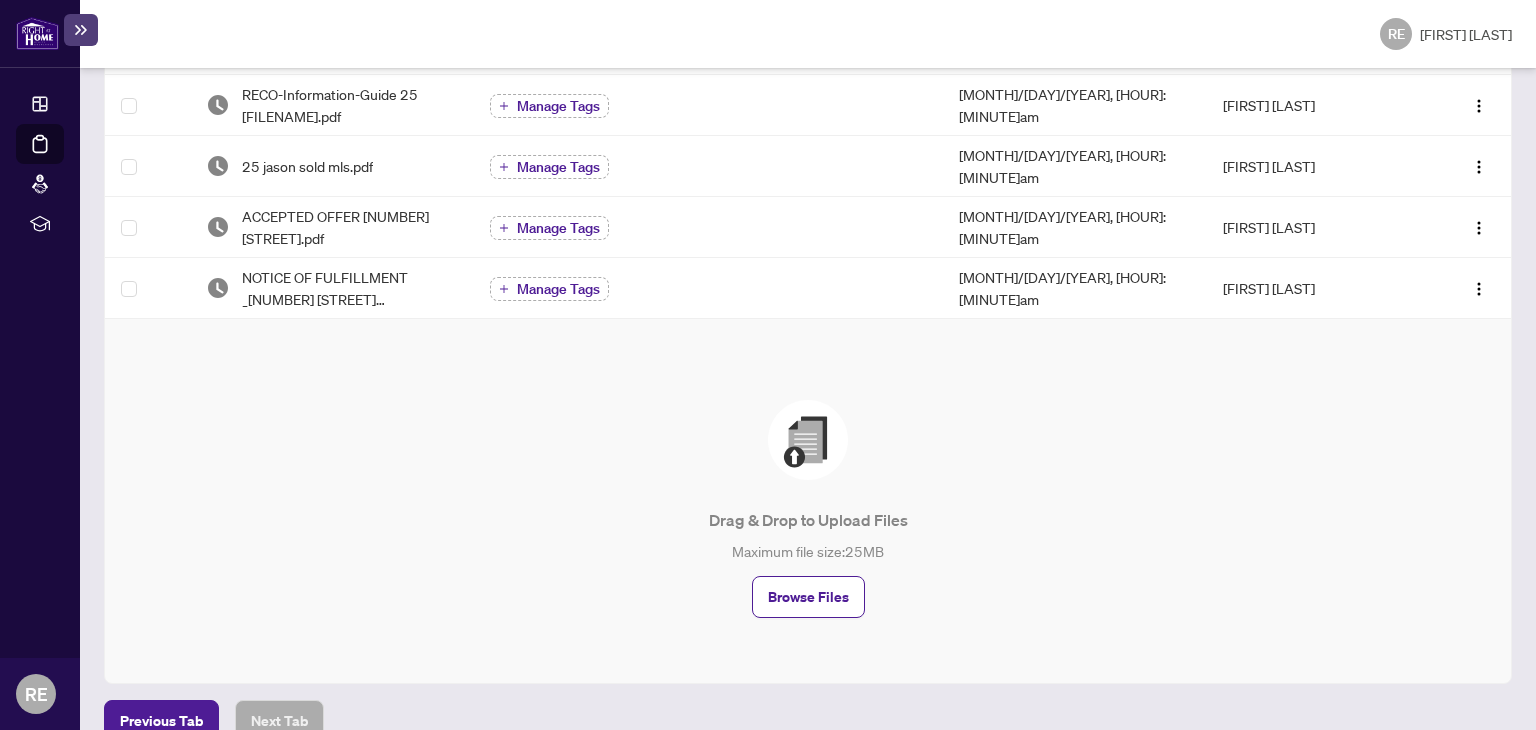 scroll, scrollTop: 478, scrollLeft: 0, axis: vertical 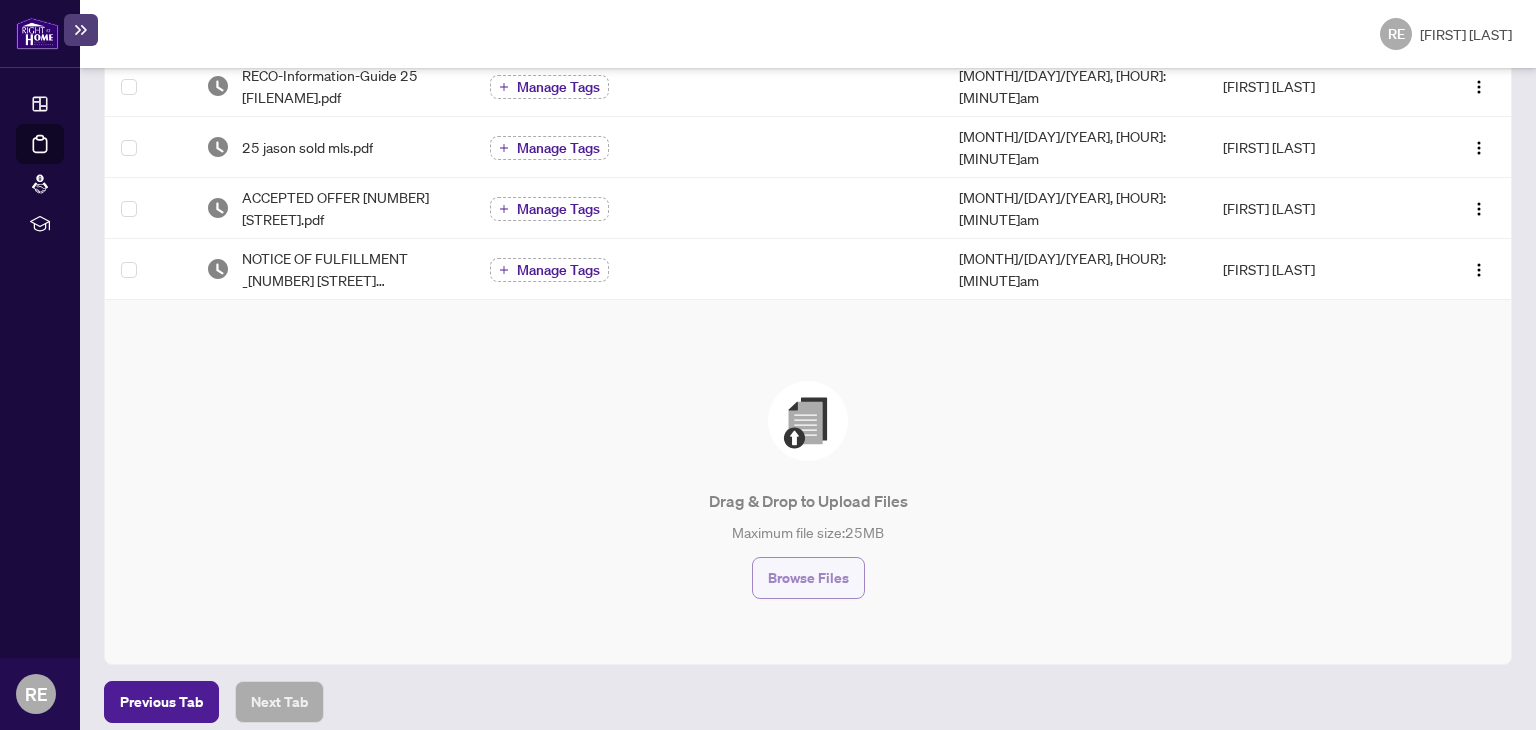 click on "Browse Files" at bounding box center [808, 578] 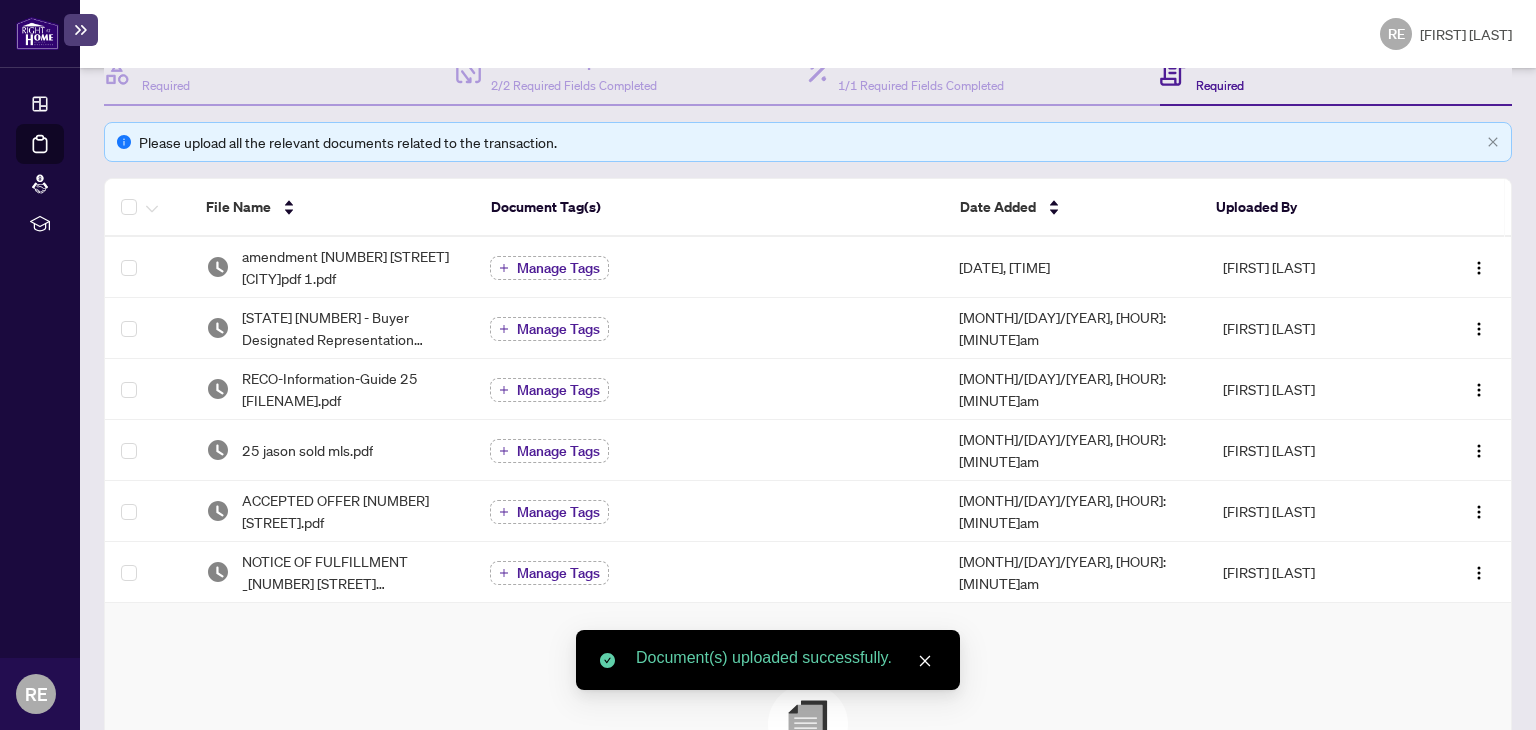scroll, scrollTop: 164, scrollLeft: 0, axis: vertical 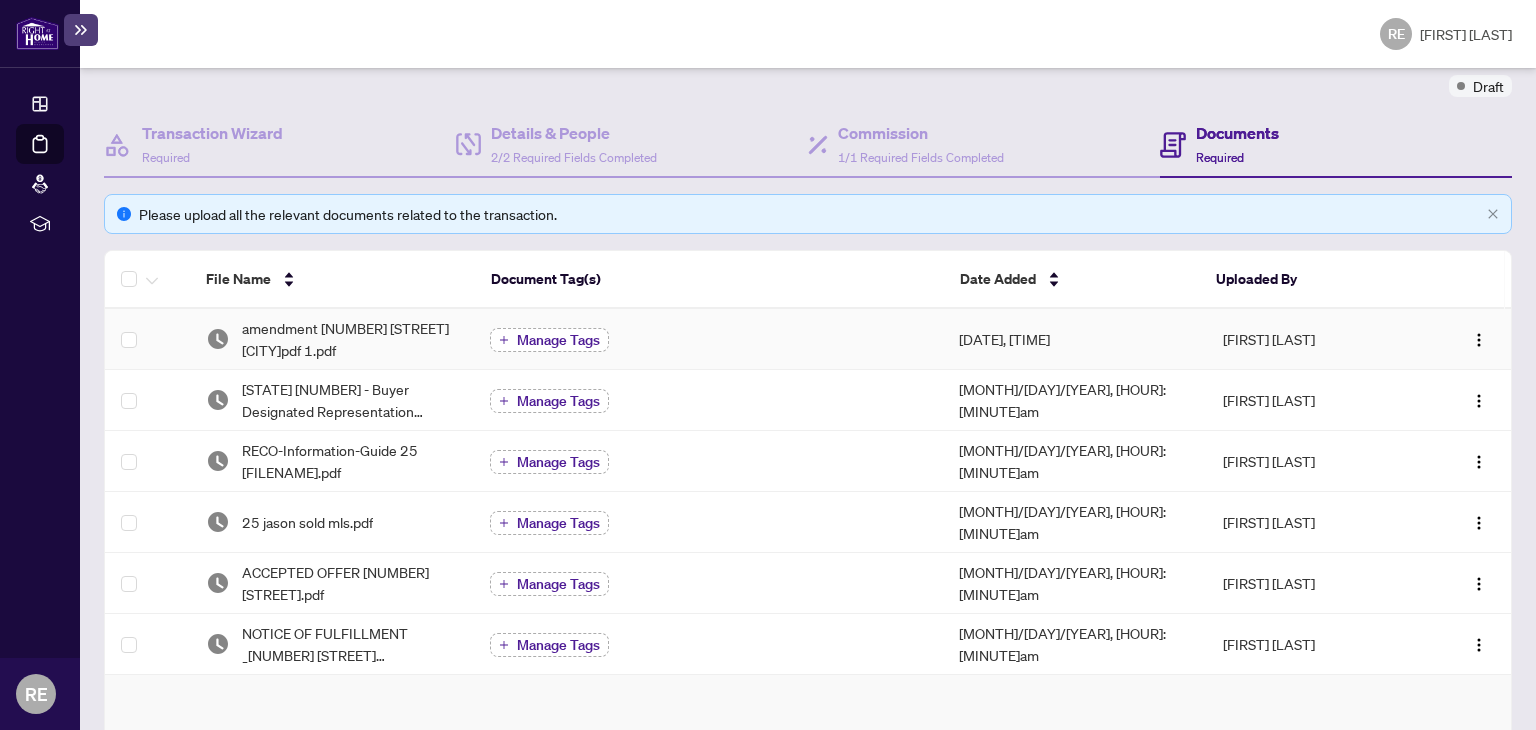 click on "Manage Tags" at bounding box center [558, 340] 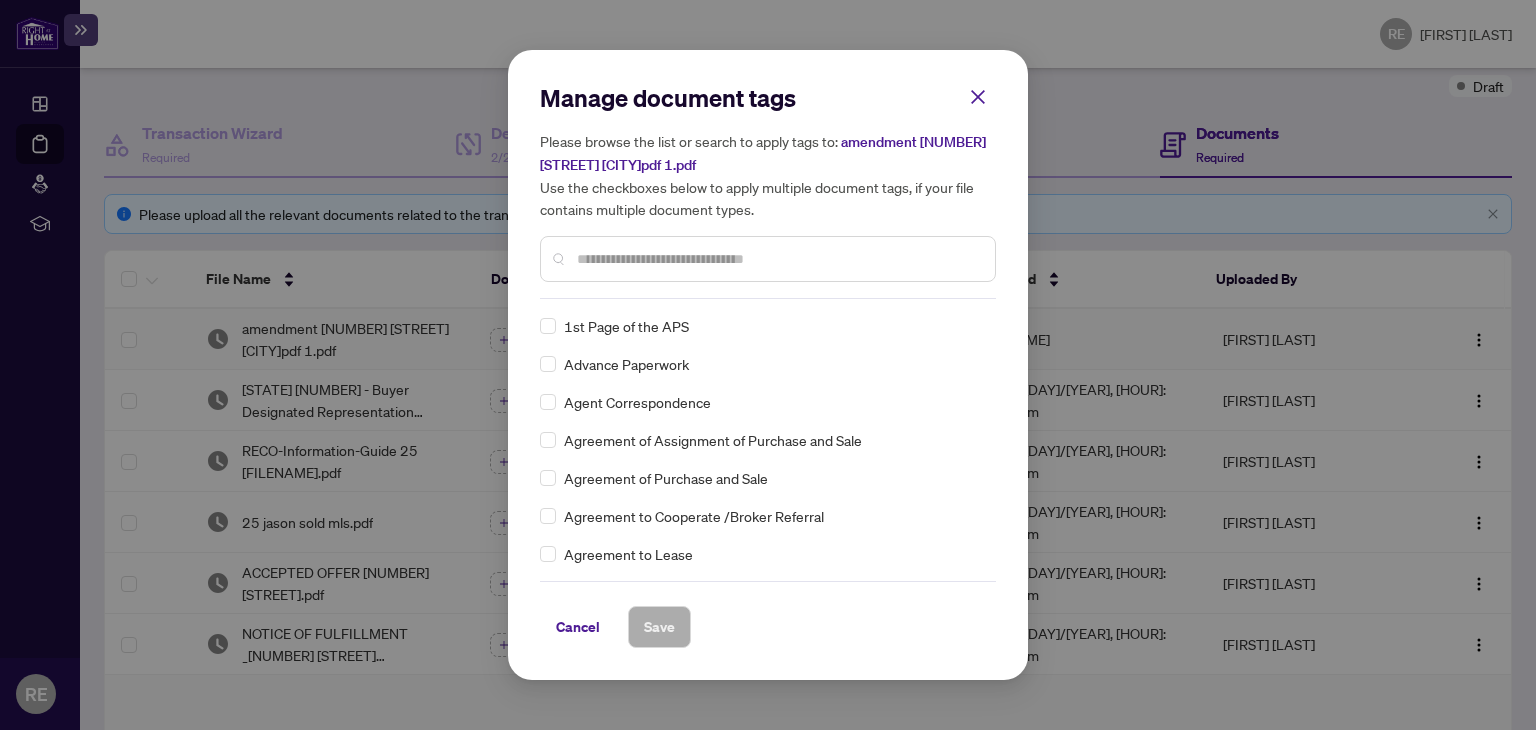 click at bounding box center [778, 259] 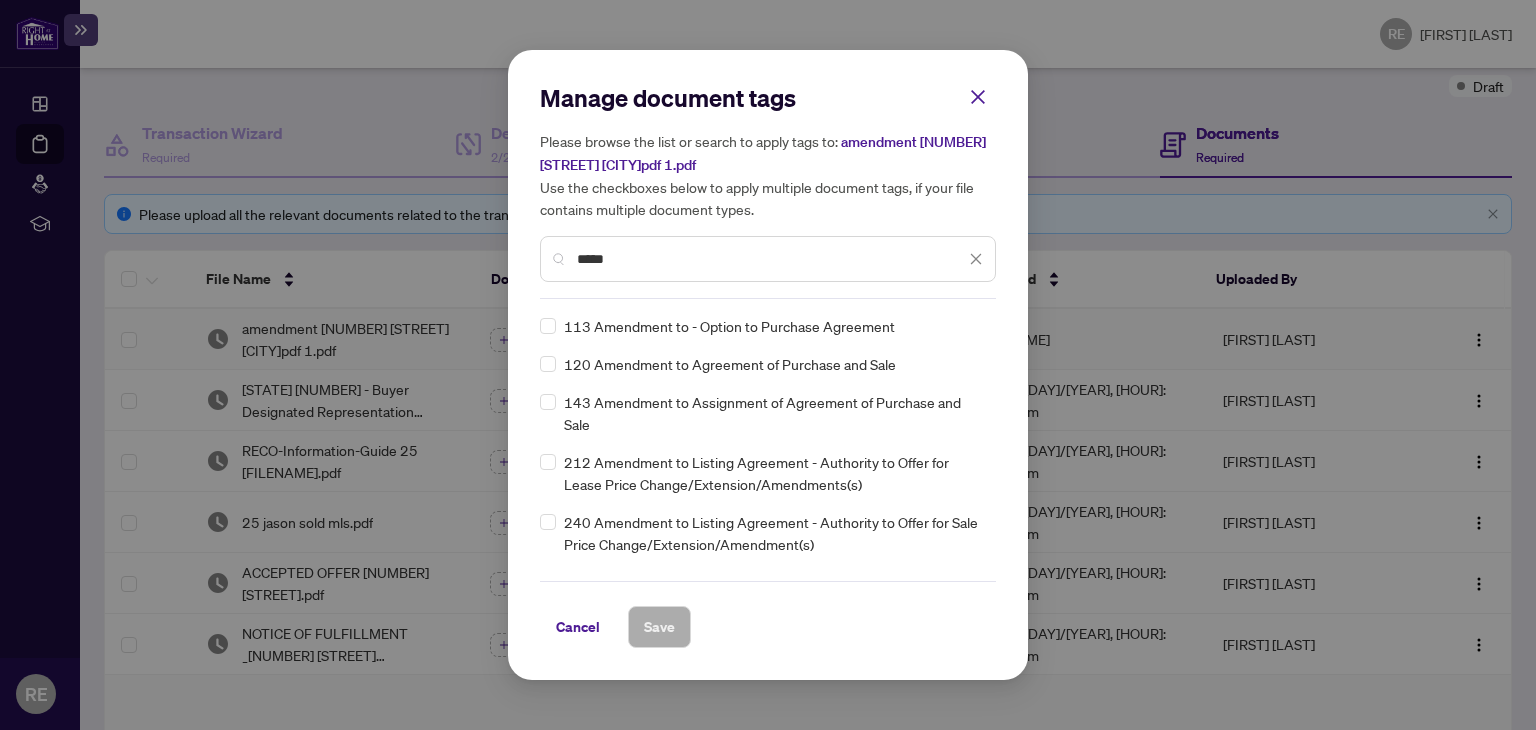 type on "*****" 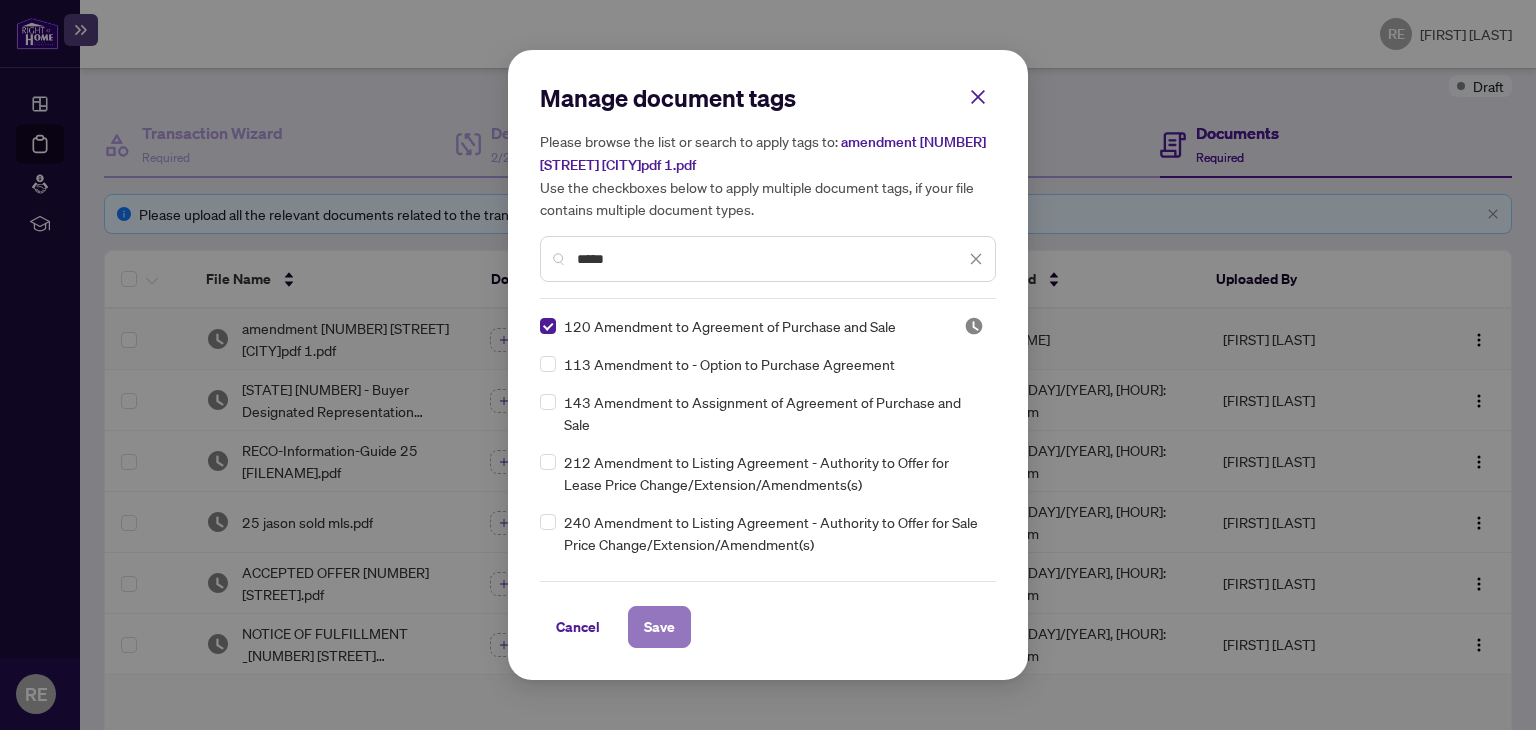 click on "Save" at bounding box center [659, 627] 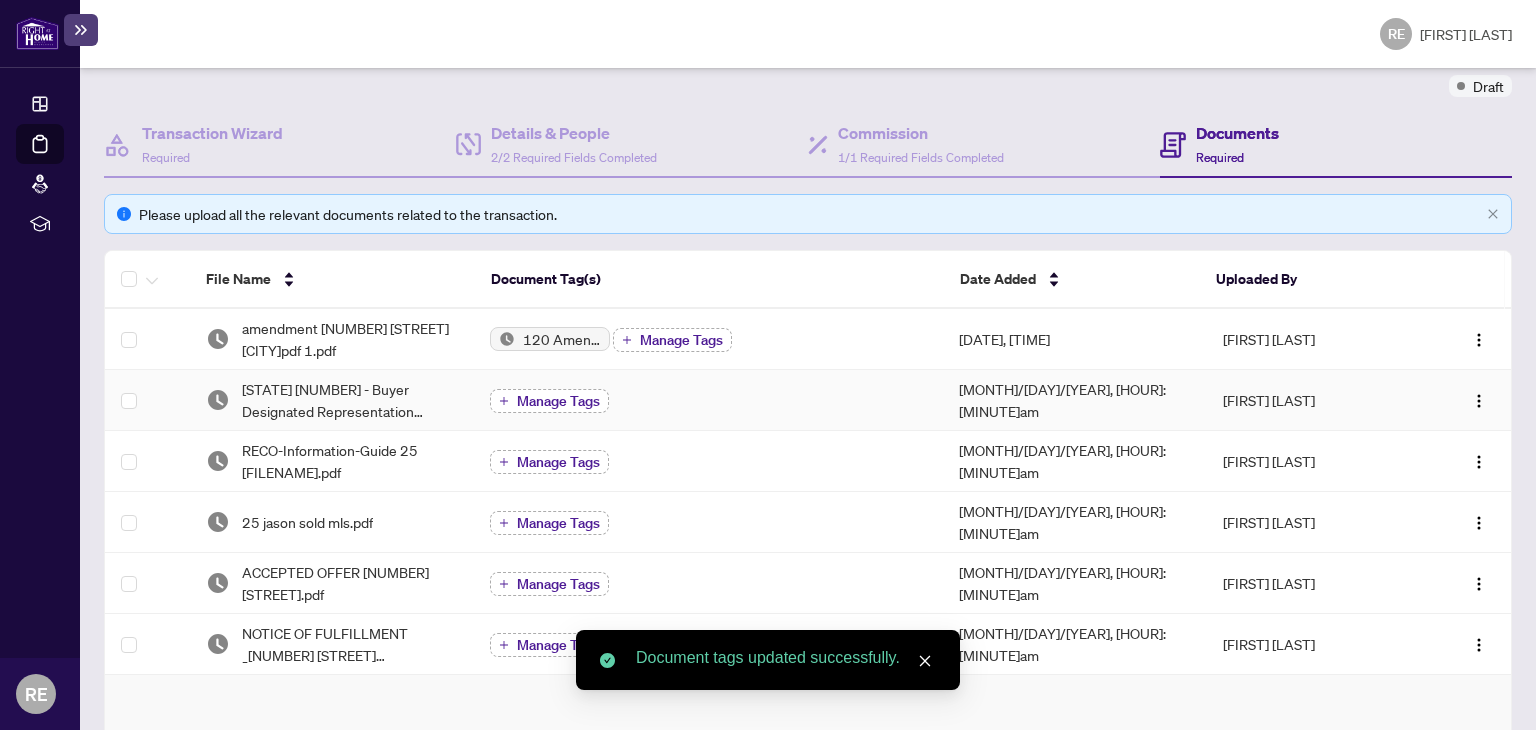 click on "Manage Tags" at bounding box center [558, 401] 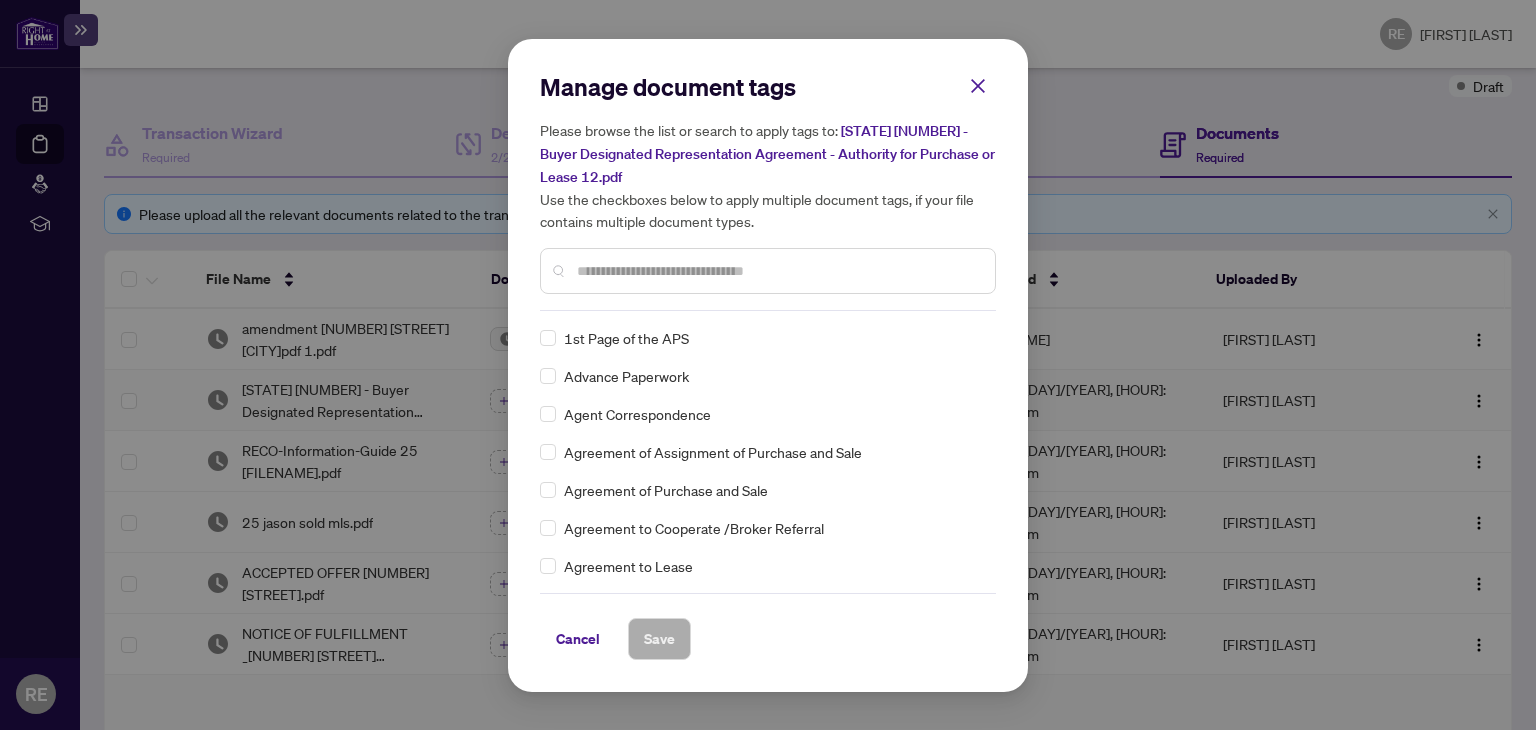 click at bounding box center (0, 0) 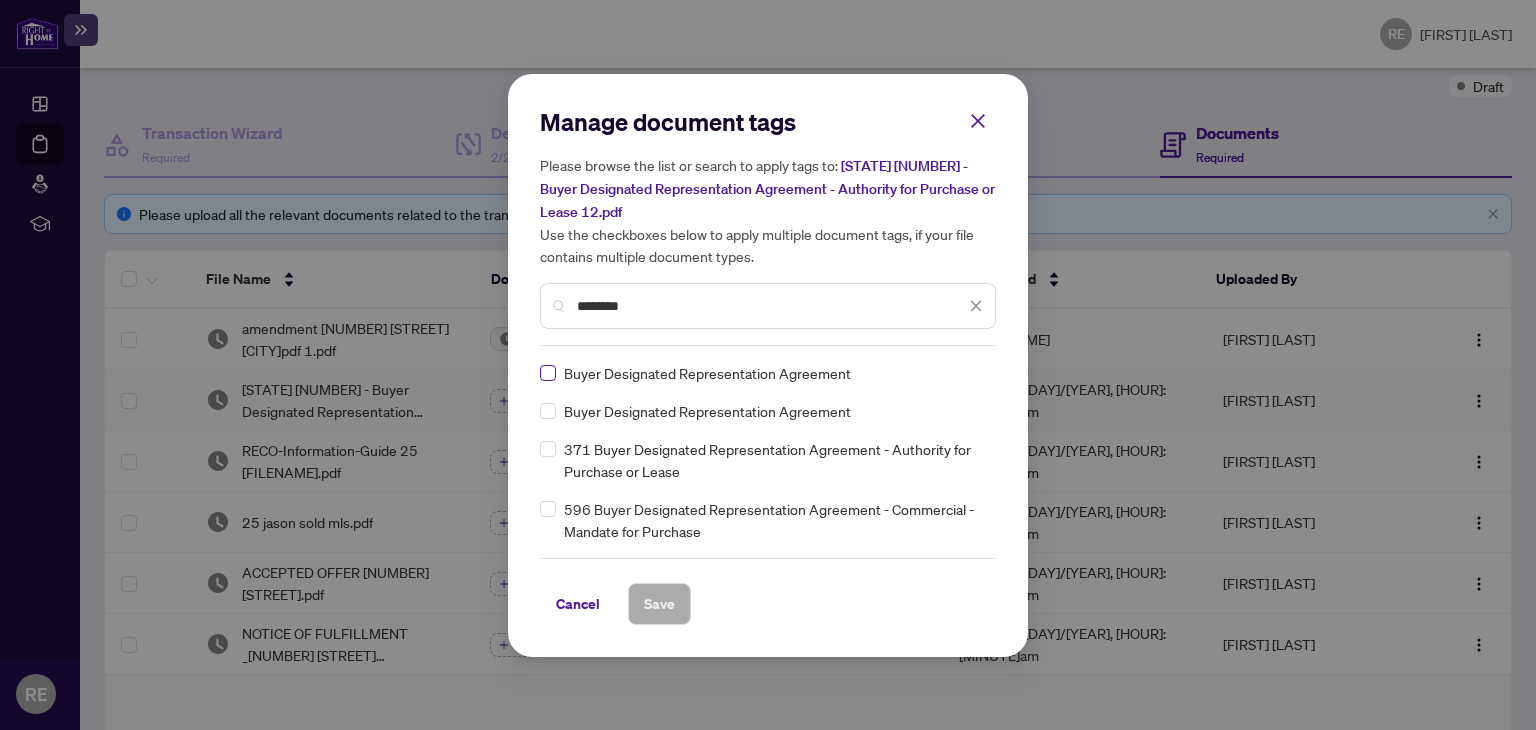 type on "********" 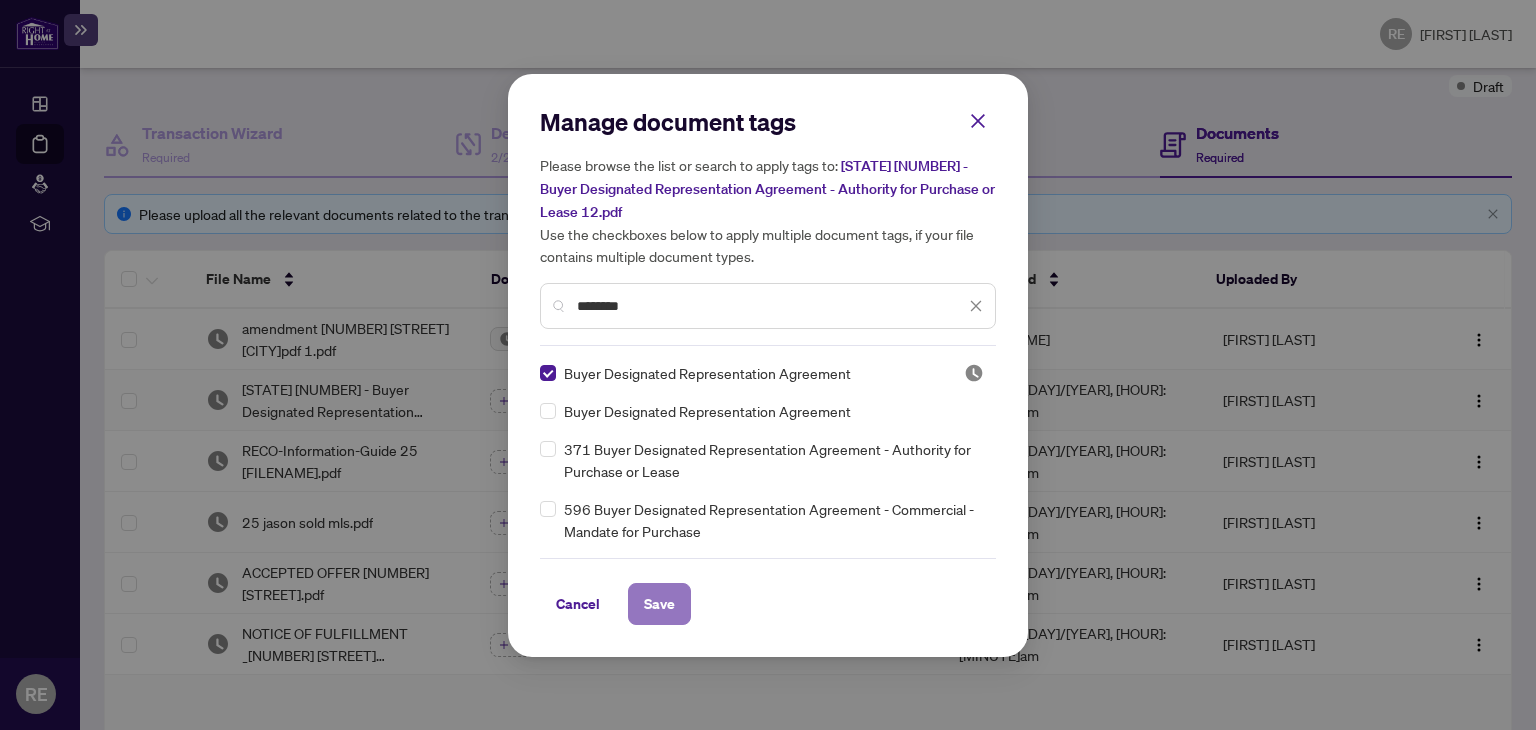 click on "Save" at bounding box center [0, 0] 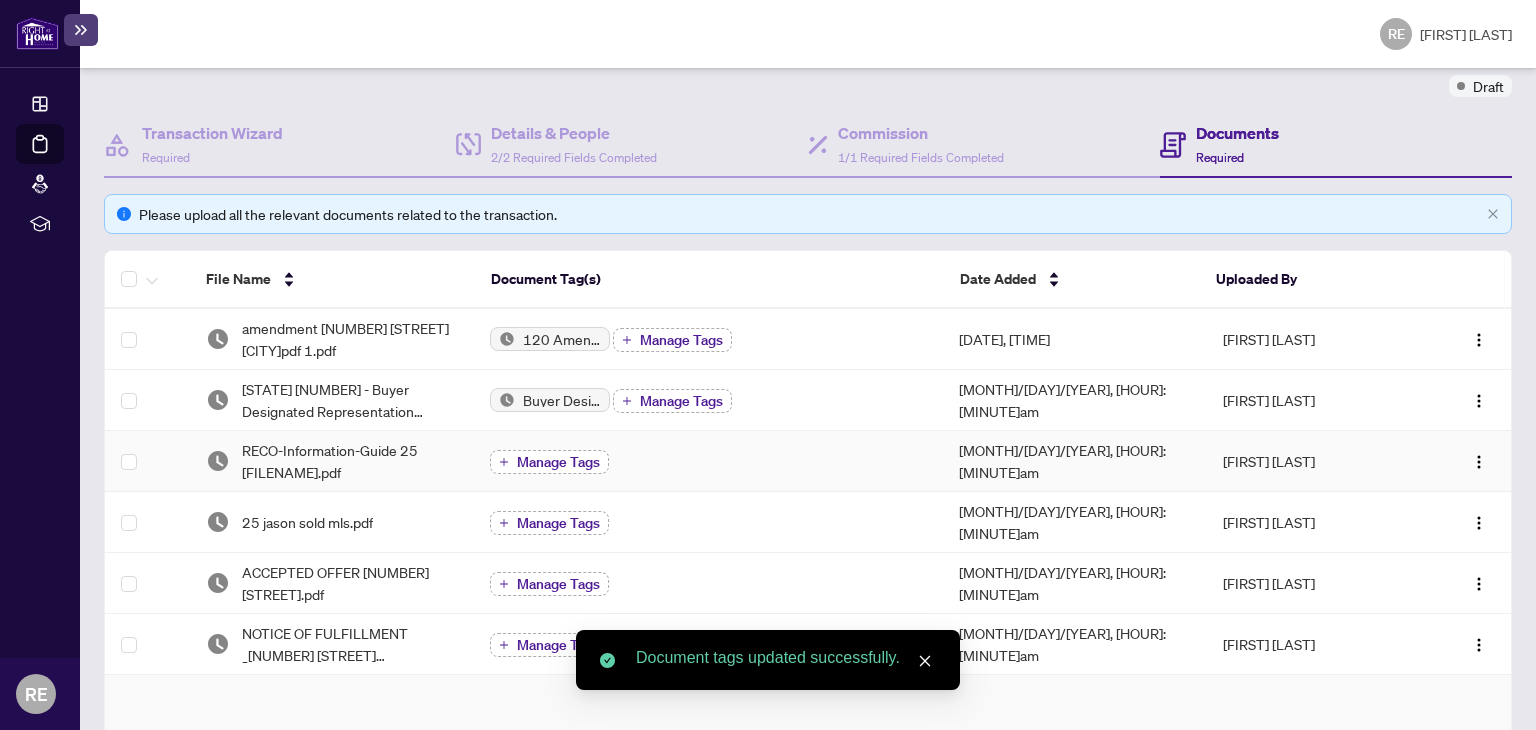 click on "Manage Tags" at bounding box center [558, 462] 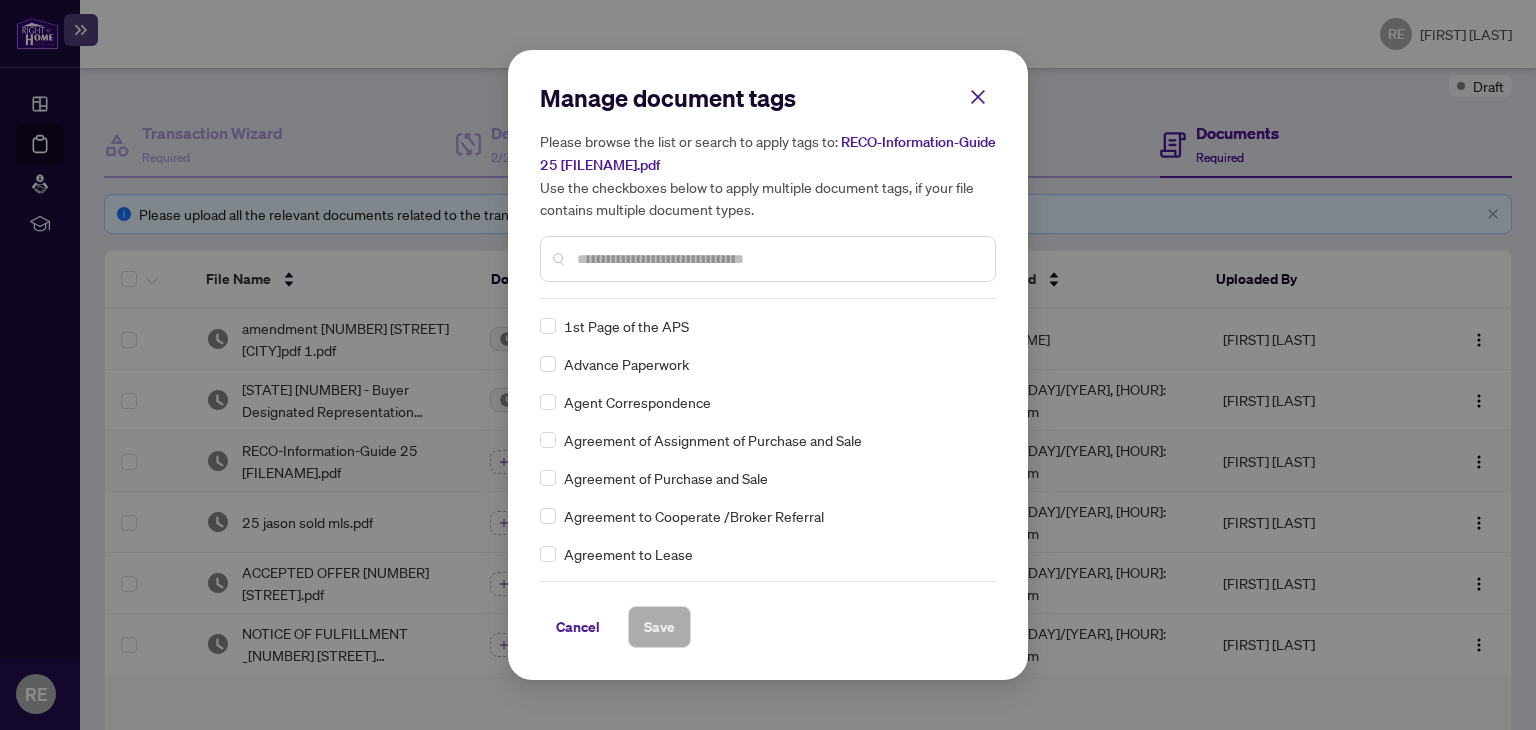 click at bounding box center (778, 259) 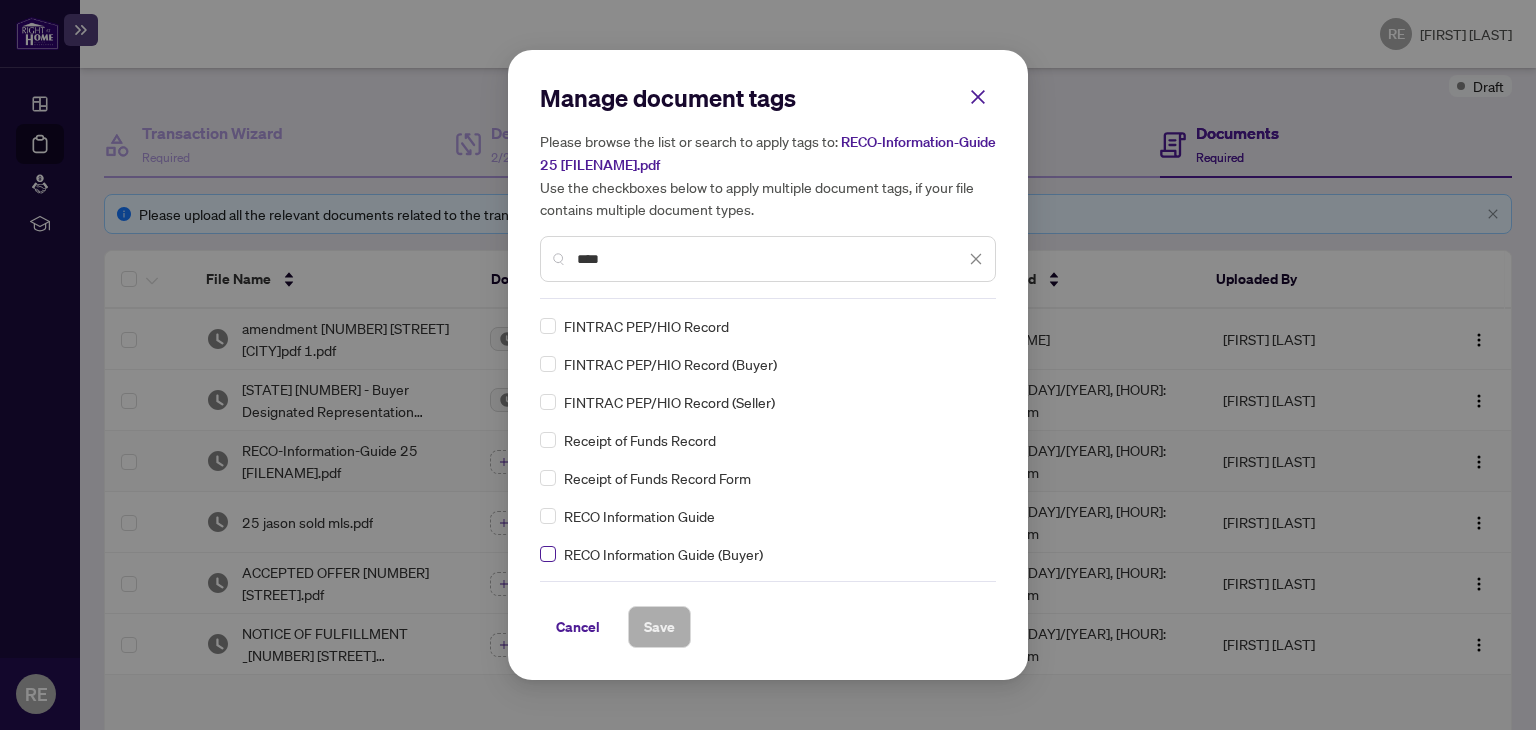 type on "****" 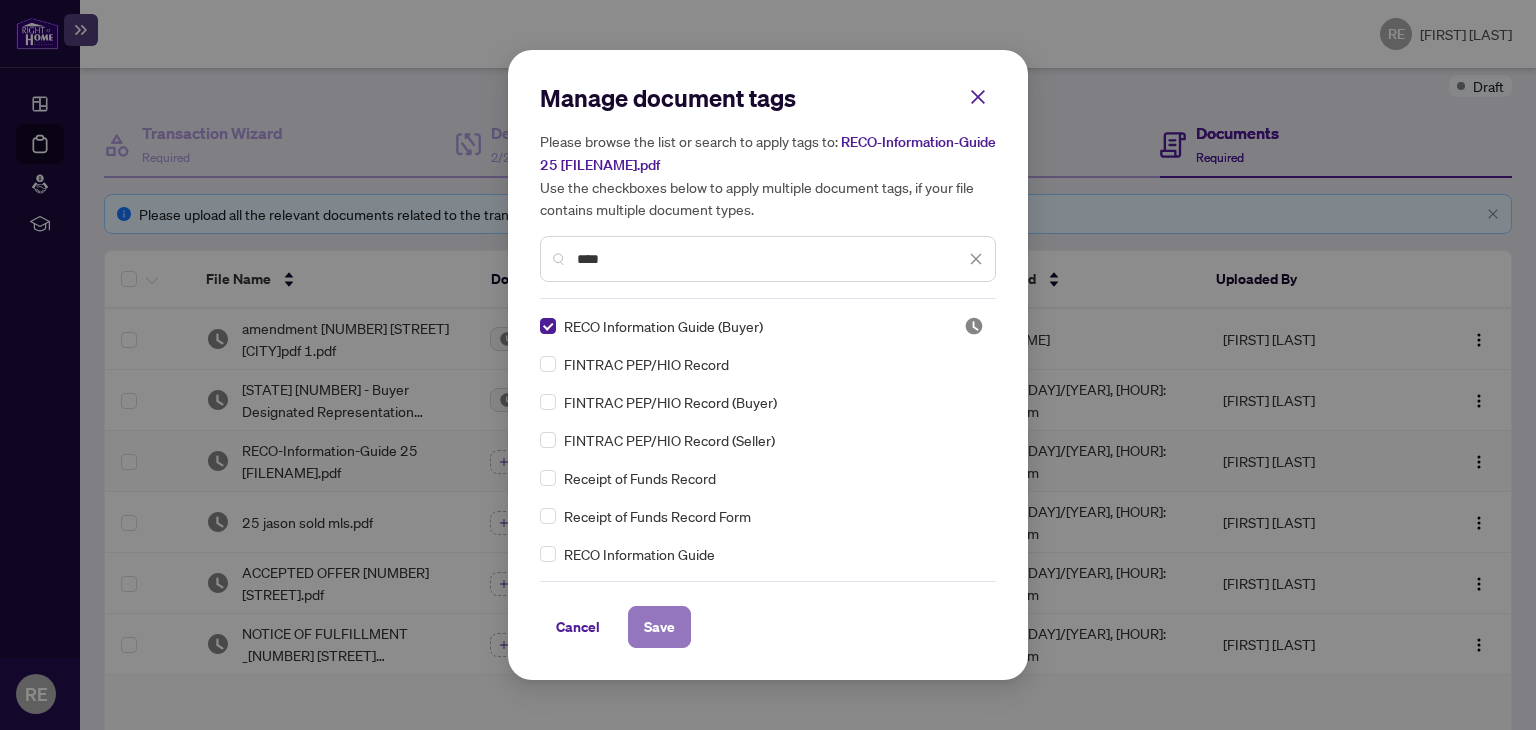 click on "Save" at bounding box center (0, 0) 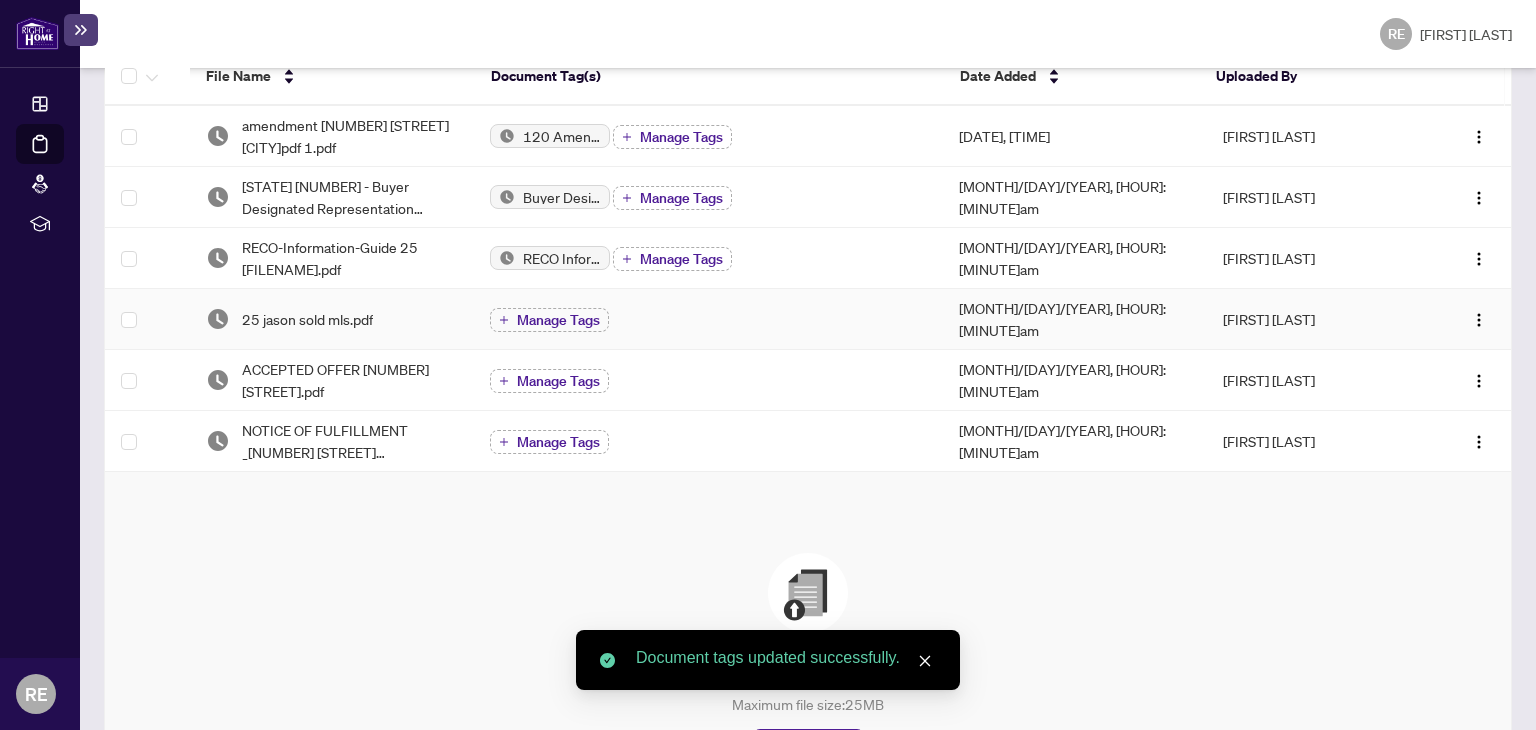 scroll, scrollTop: 374, scrollLeft: 0, axis: vertical 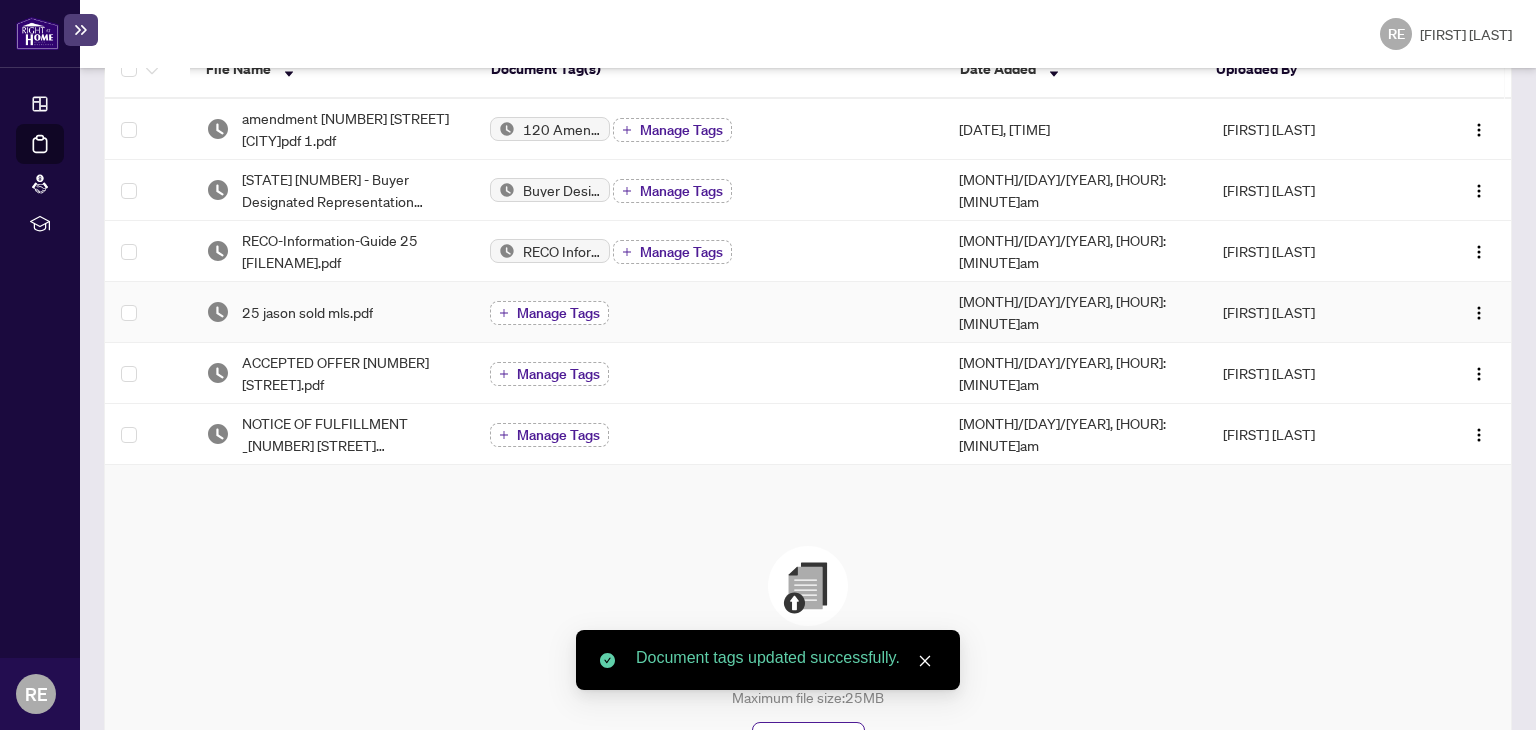 click on "Manage Tags" at bounding box center (558, 313) 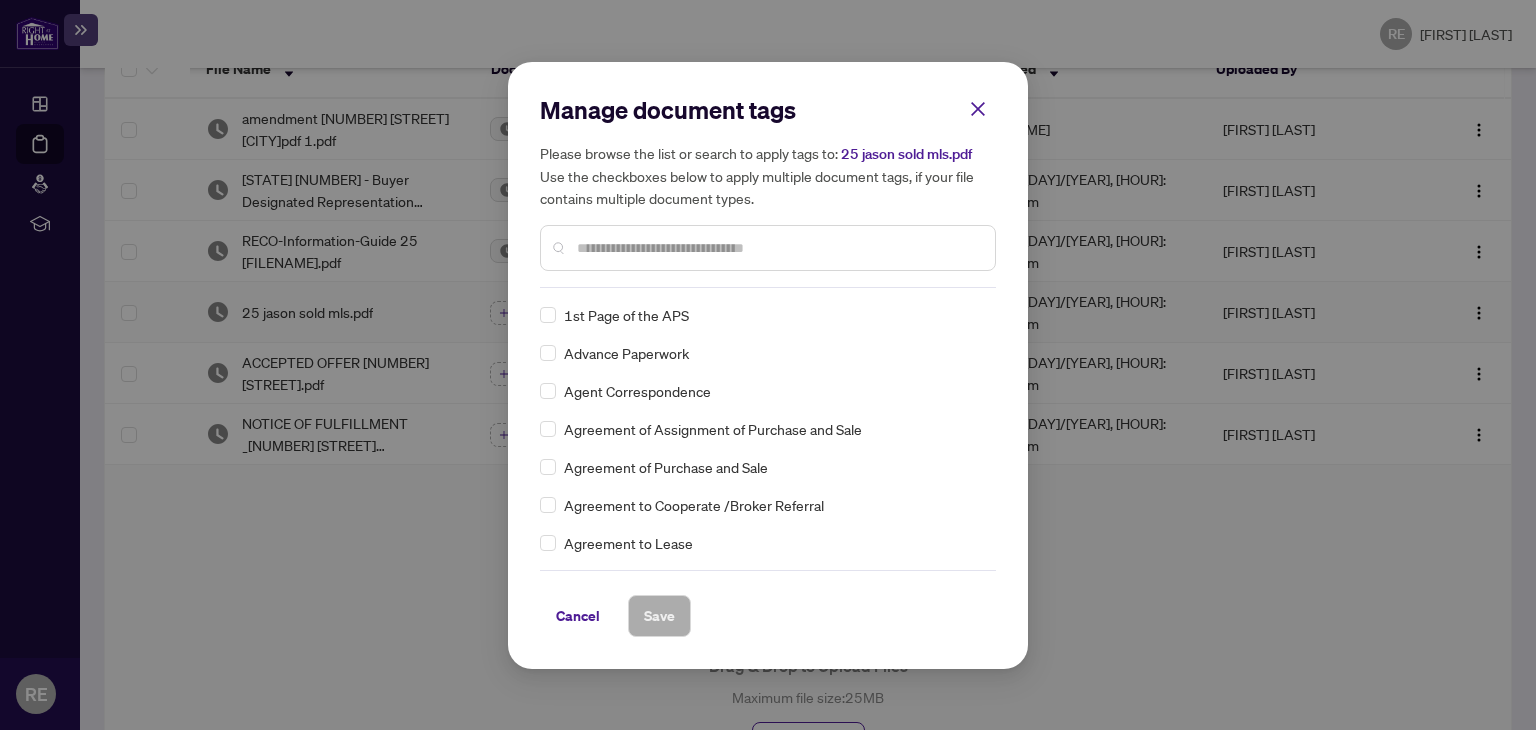 click at bounding box center (0, 0) 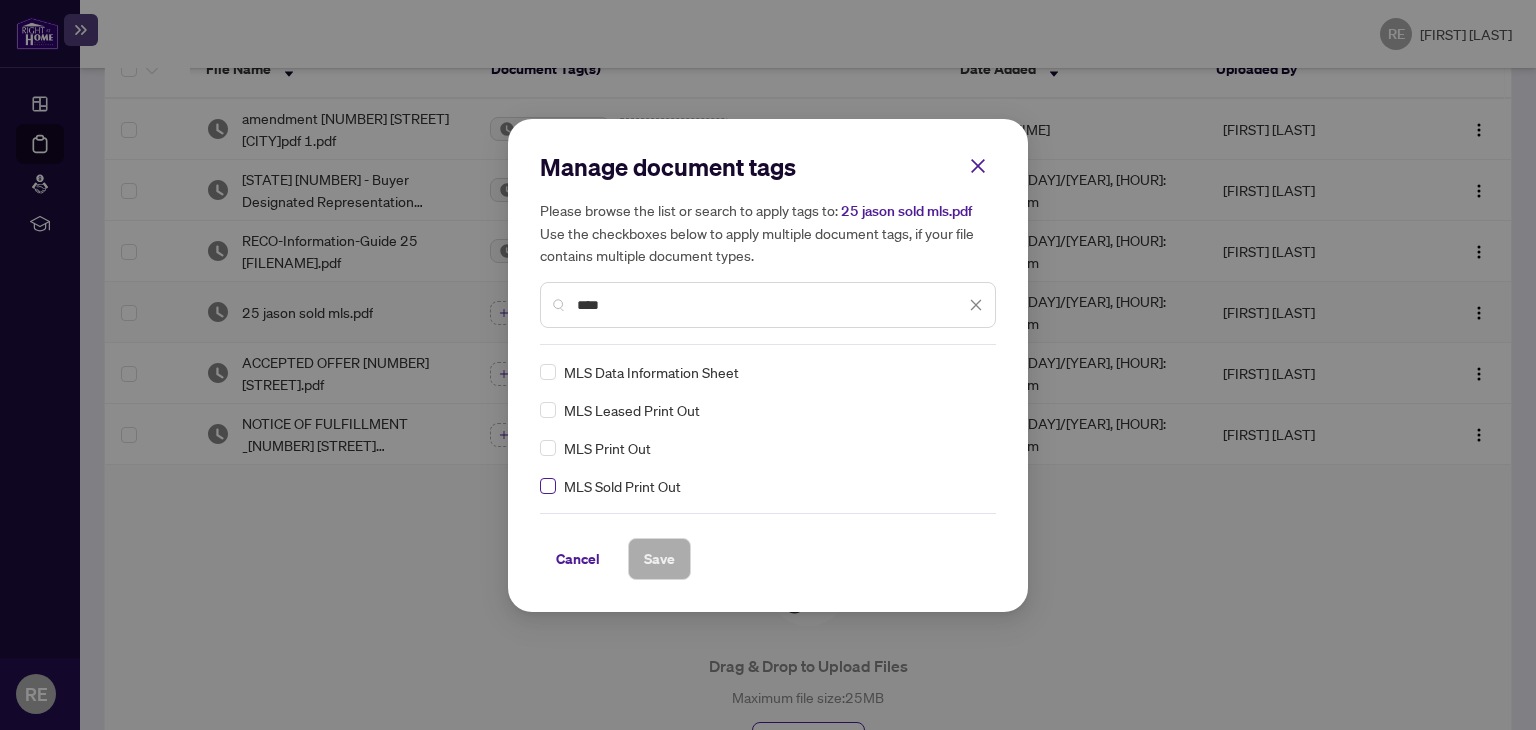 type on "***" 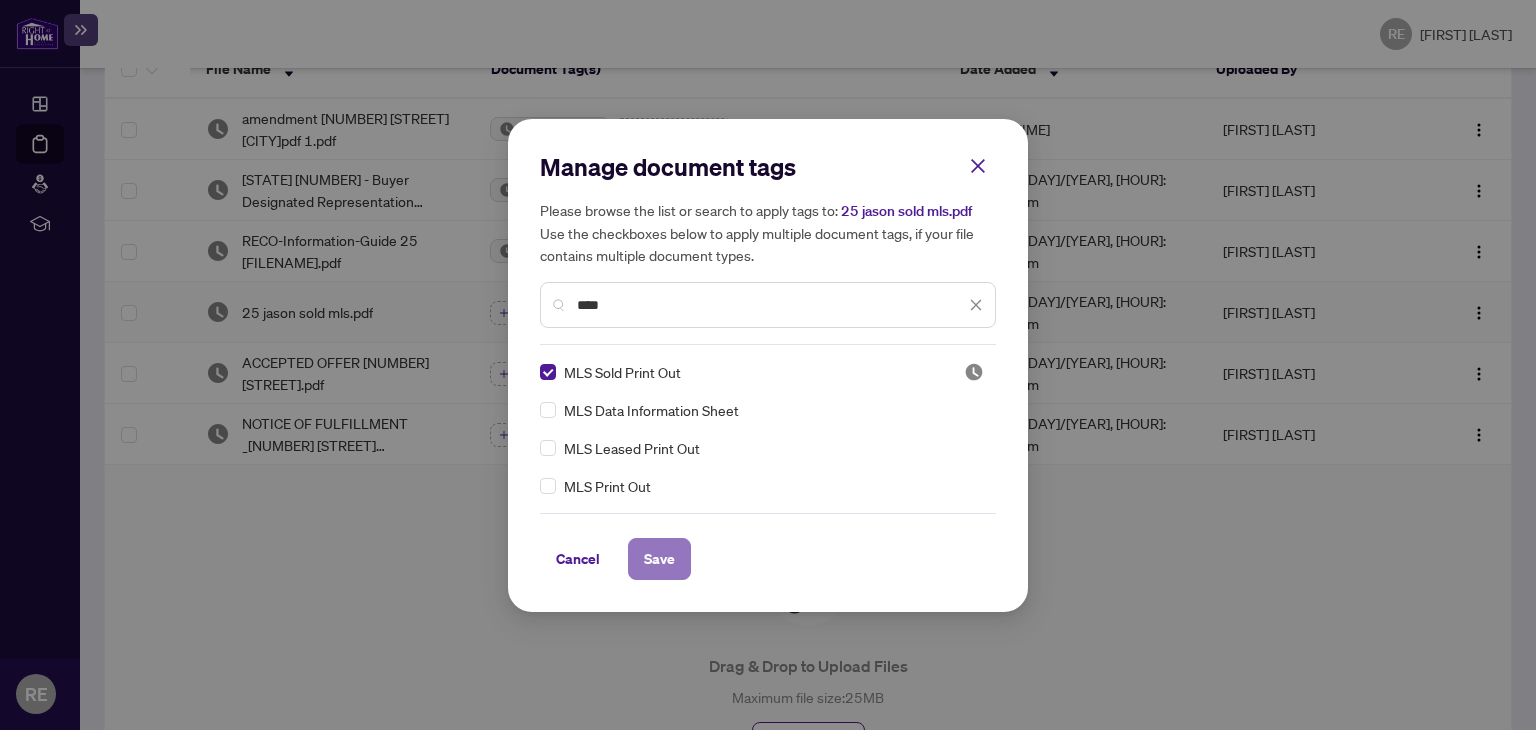 click on "Save" at bounding box center [0, 0] 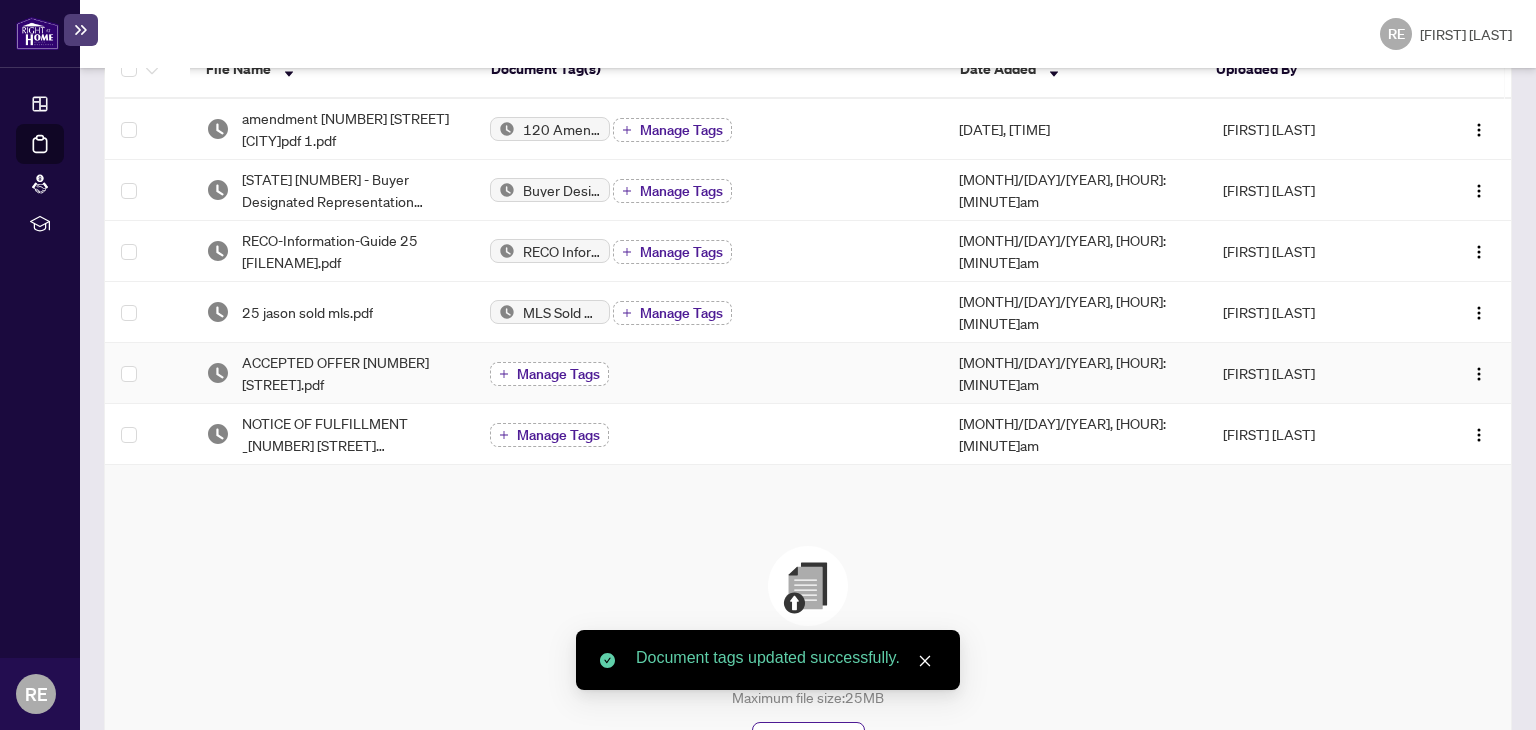 click on "Manage Tags" at bounding box center (558, 374) 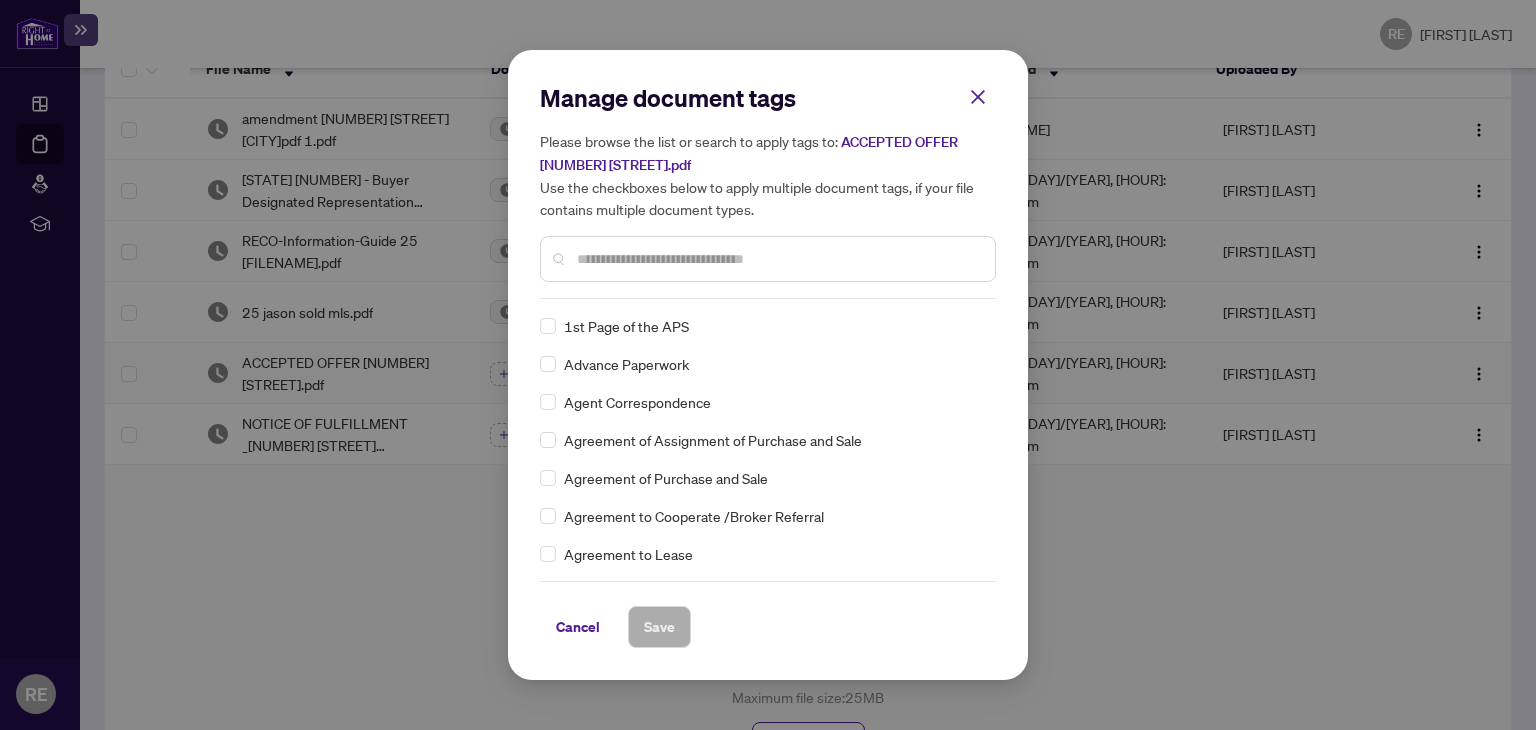 click at bounding box center (0, 0) 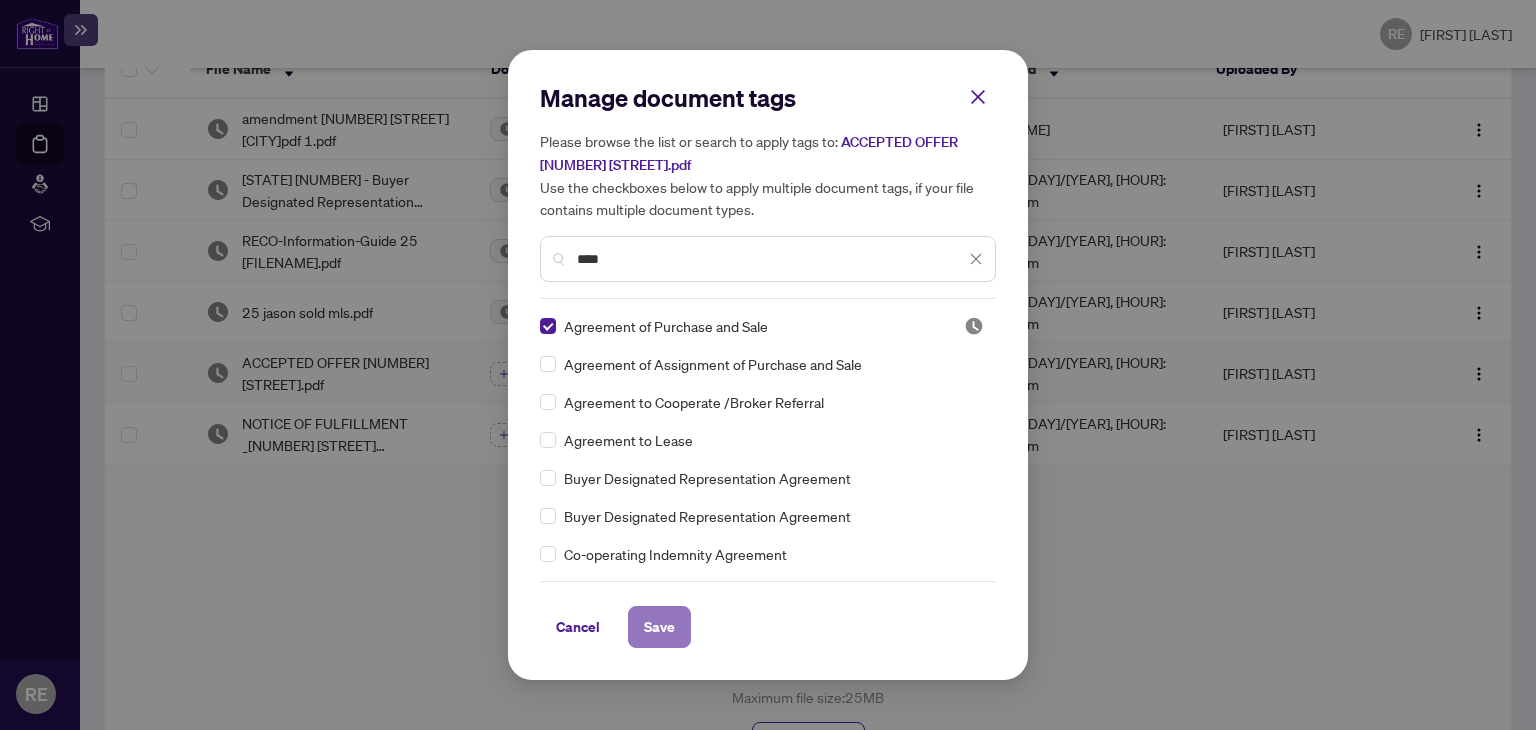 click on "Save" at bounding box center (0, 0) 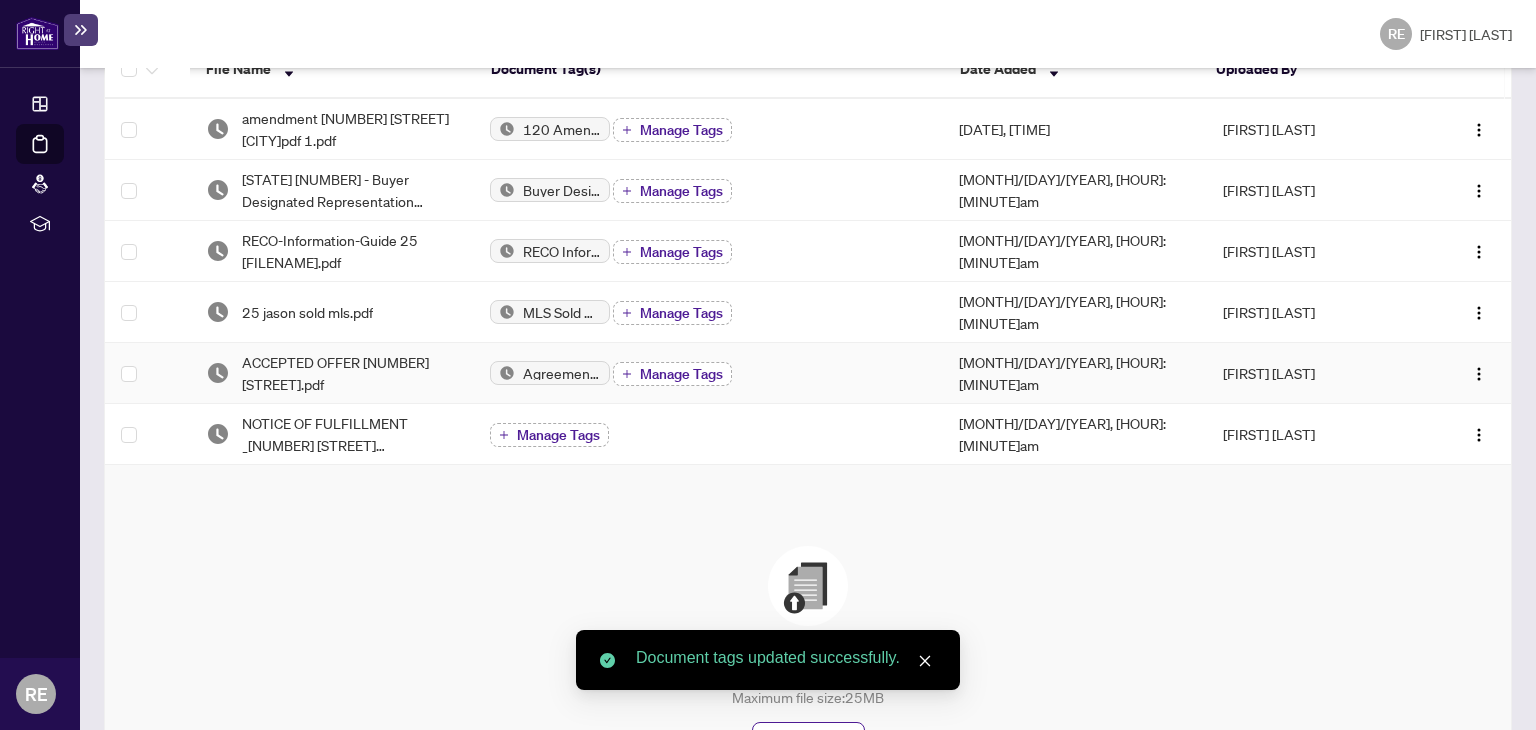 click on "Manage Tags" at bounding box center [681, 374] 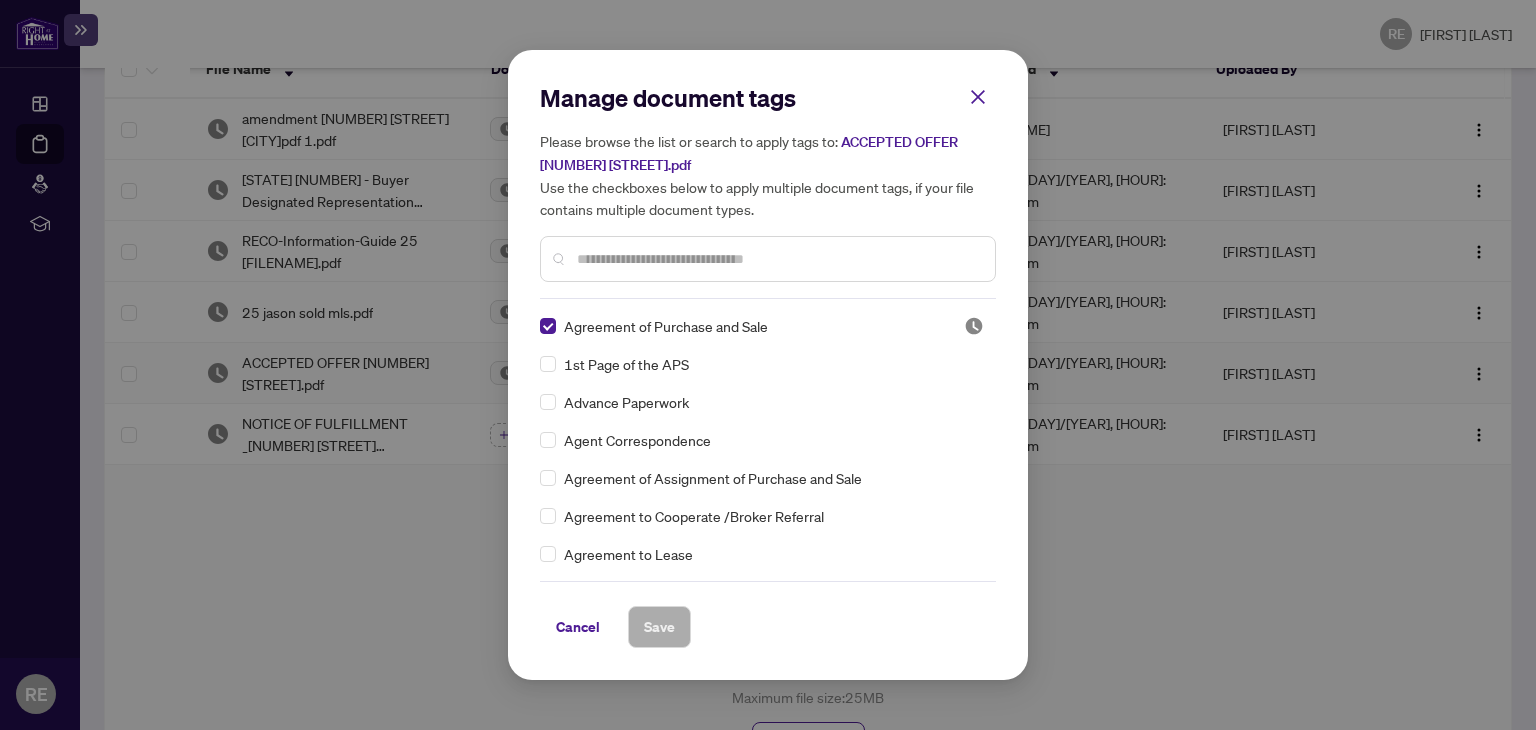 click at bounding box center (778, 259) 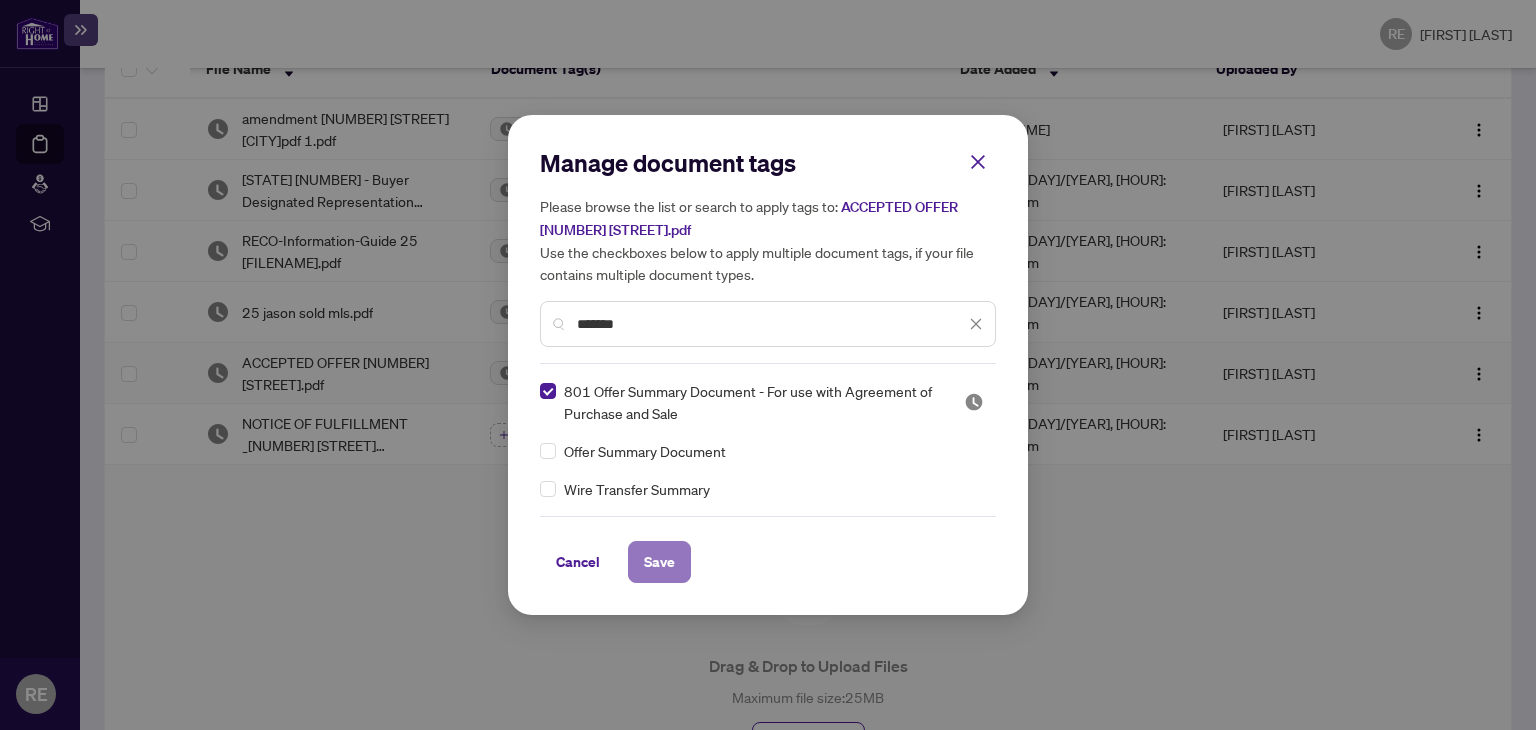 click on "Save" at bounding box center (0, 0) 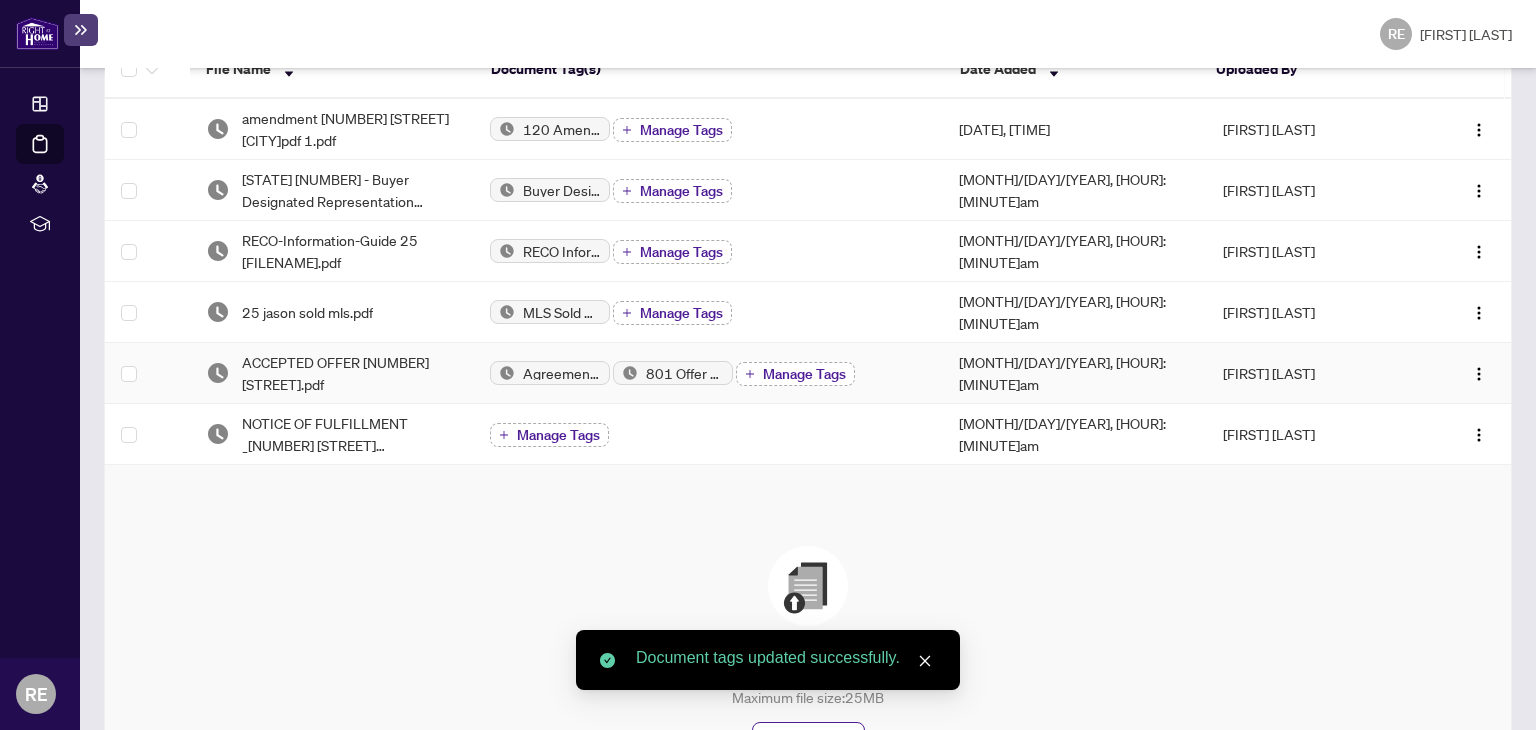 click on "Manage Tags" at bounding box center (804, 374) 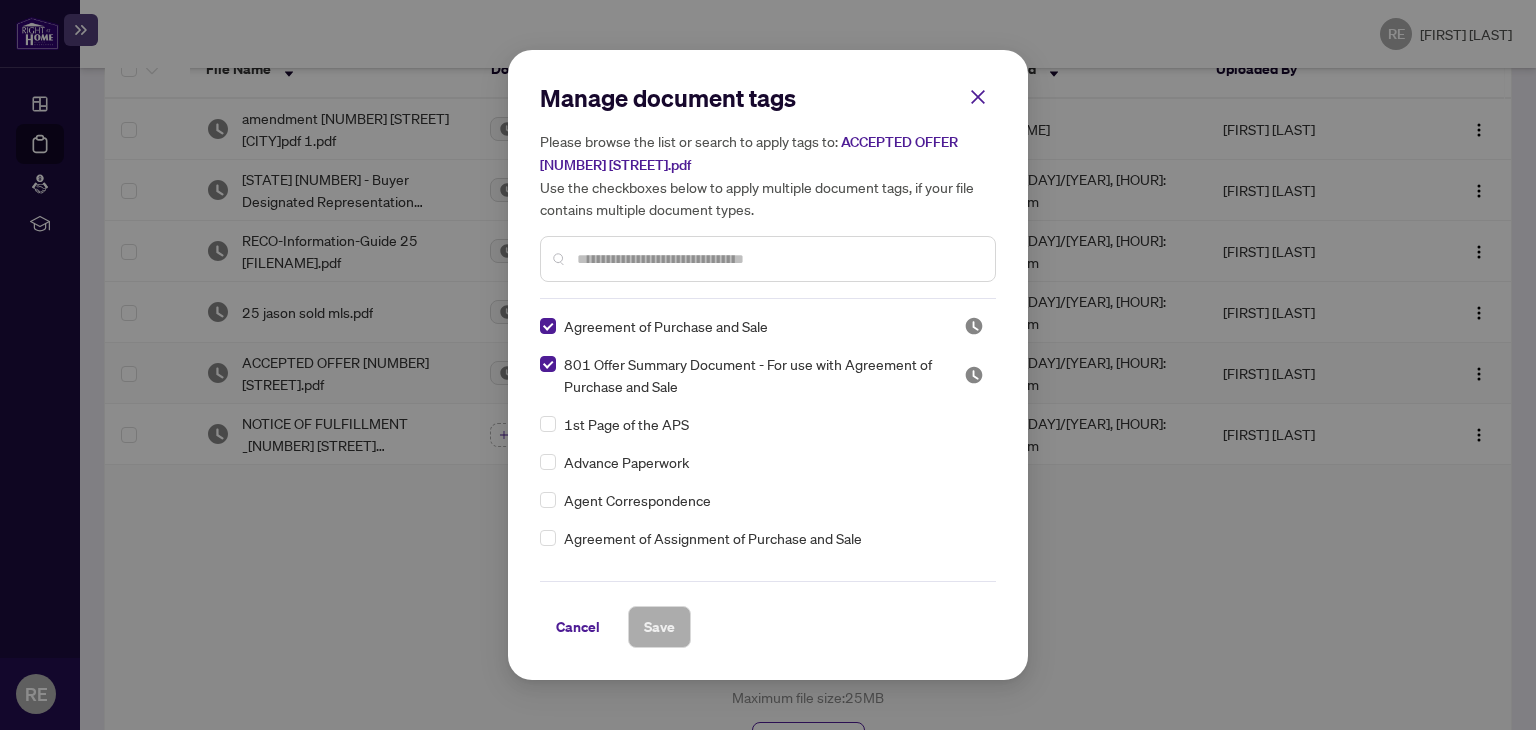 click at bounding box center (0, 0) 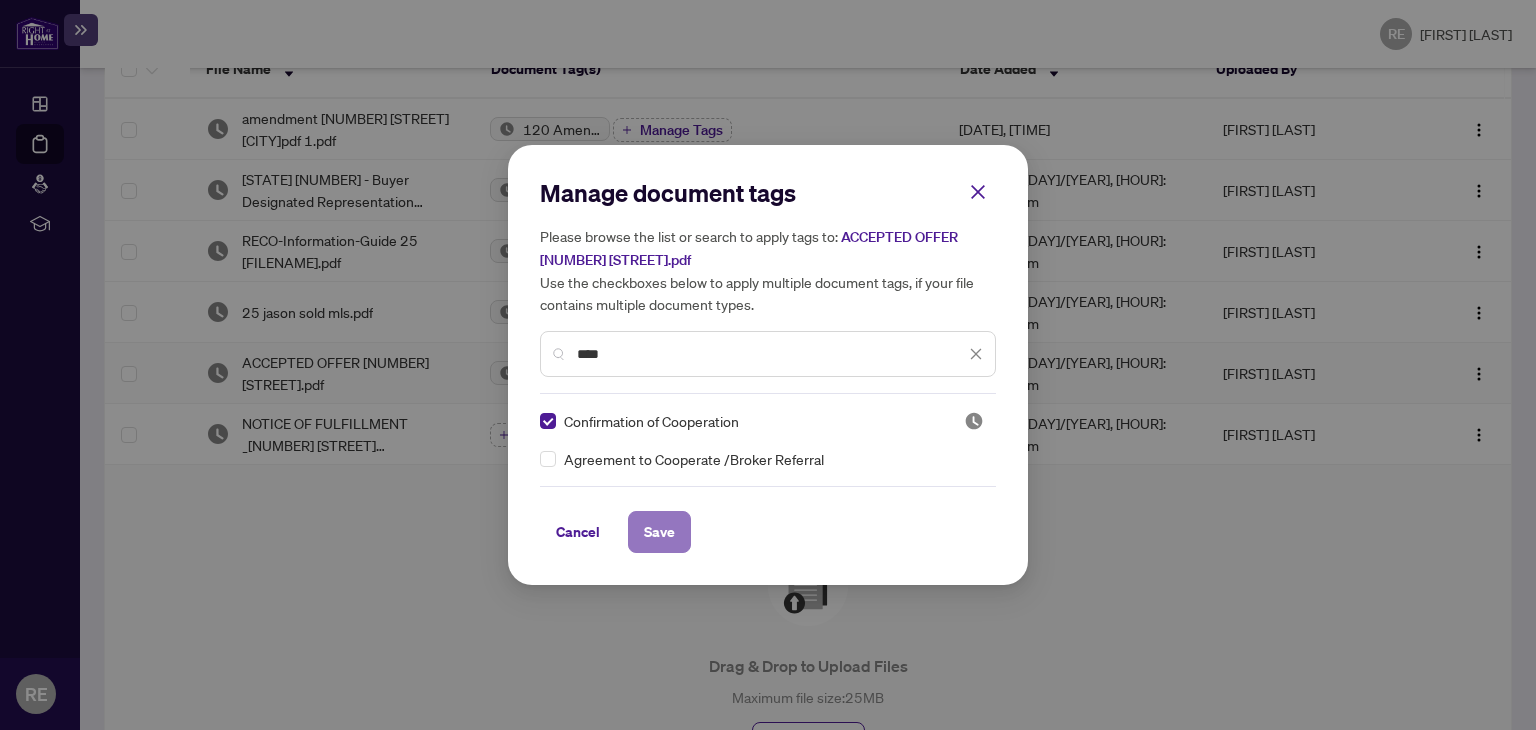 click on "Save" at bounding box center [0, 0] 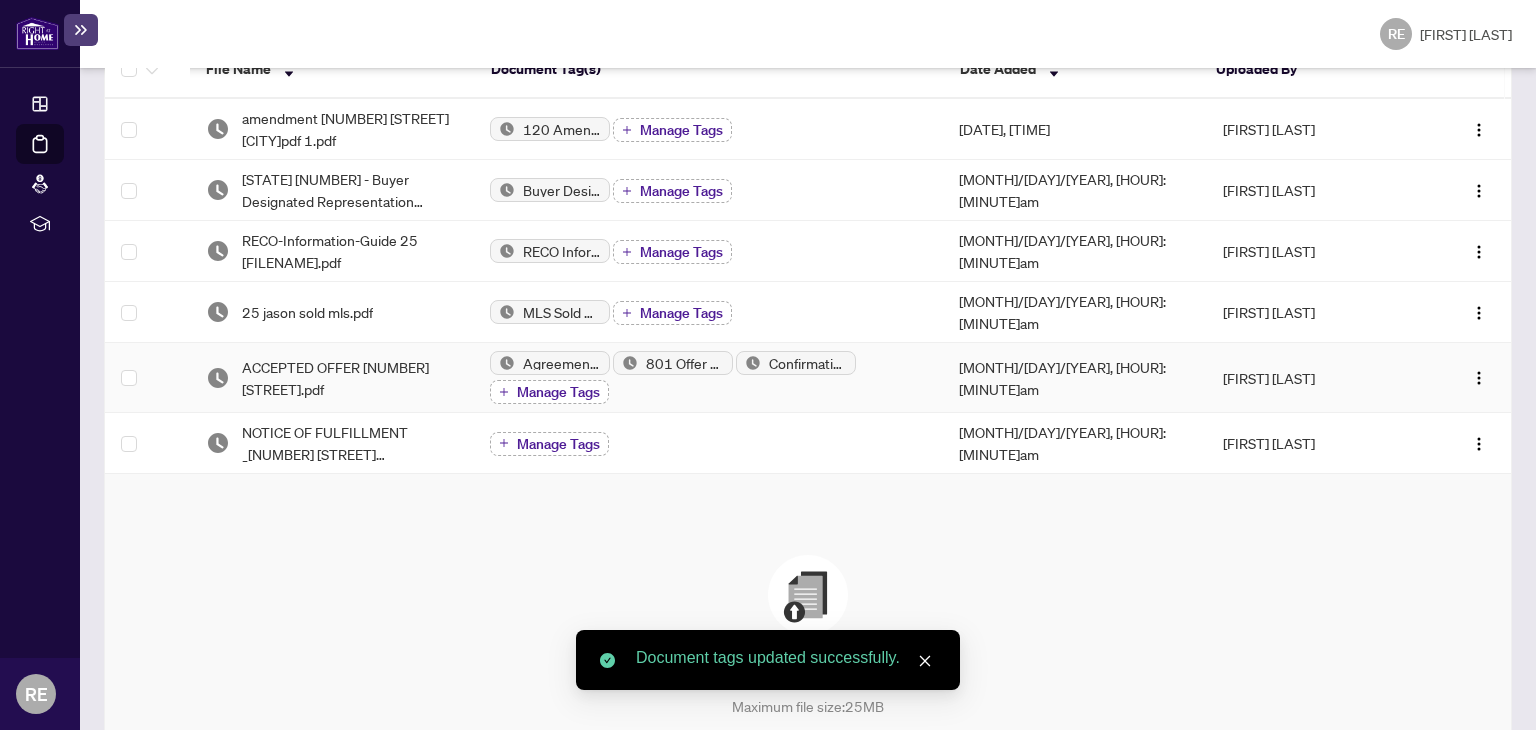 click on "Manage Tags" at bounding box center (558, 392) 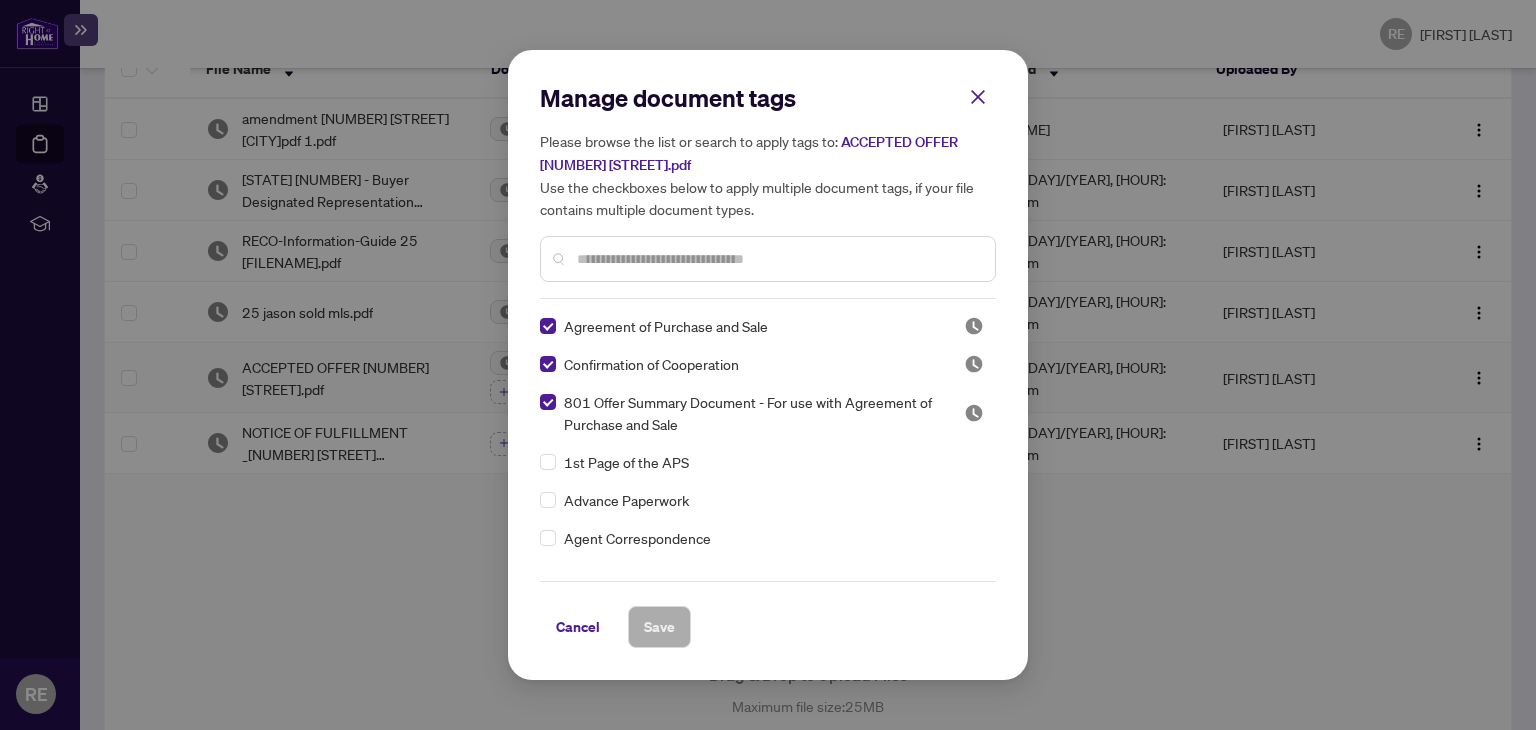 click at bounding box center (0, 0) 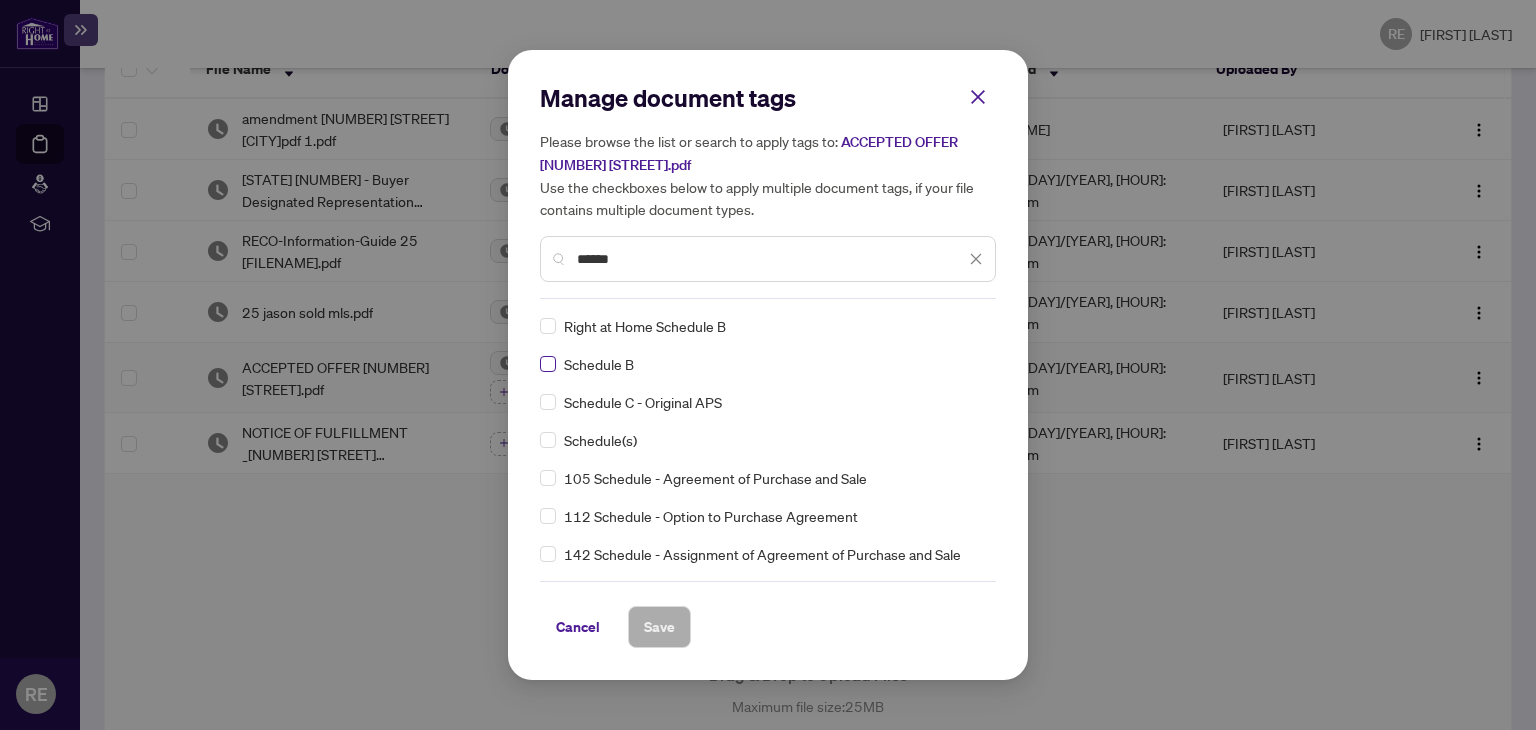 type on "******" 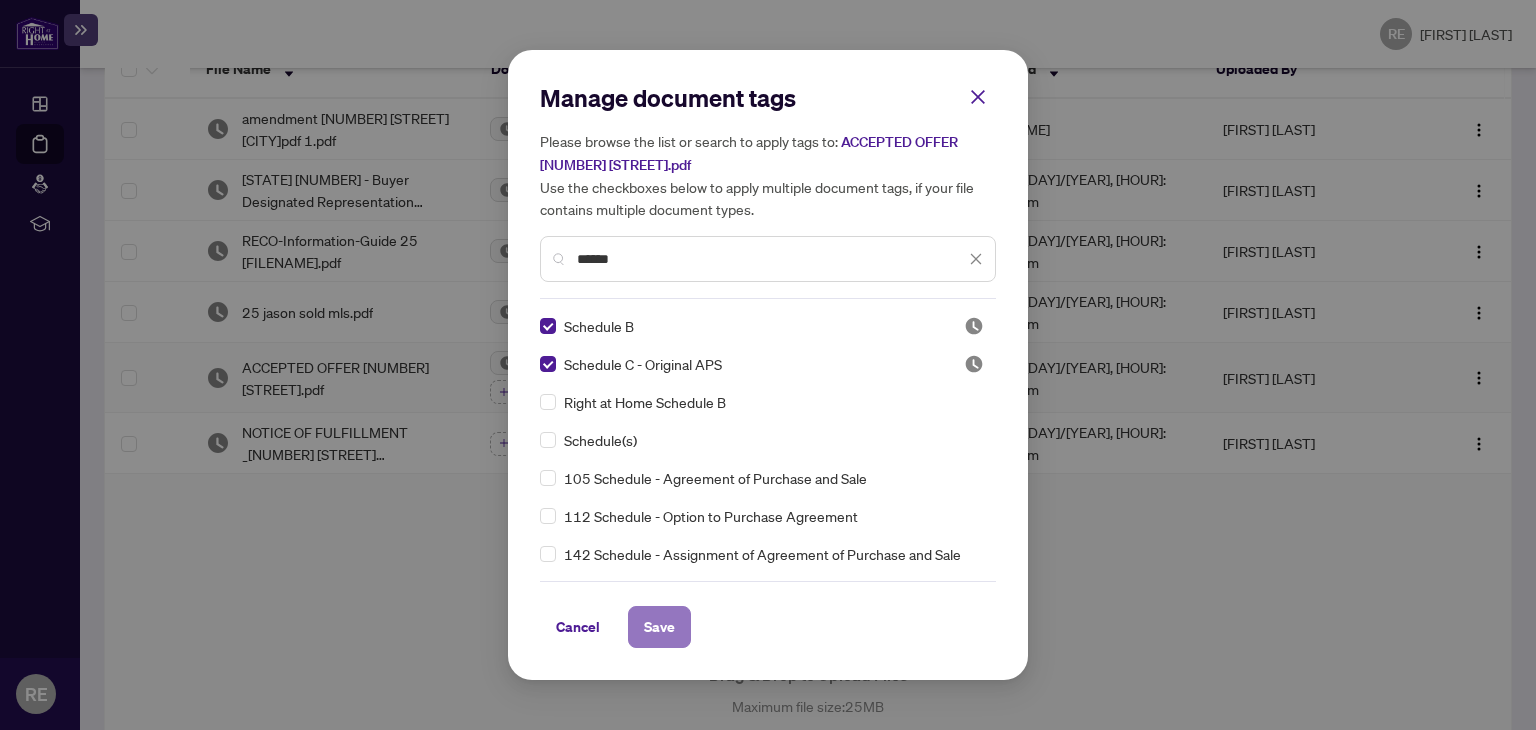 click on "Save" at bounding box center (0, 0) 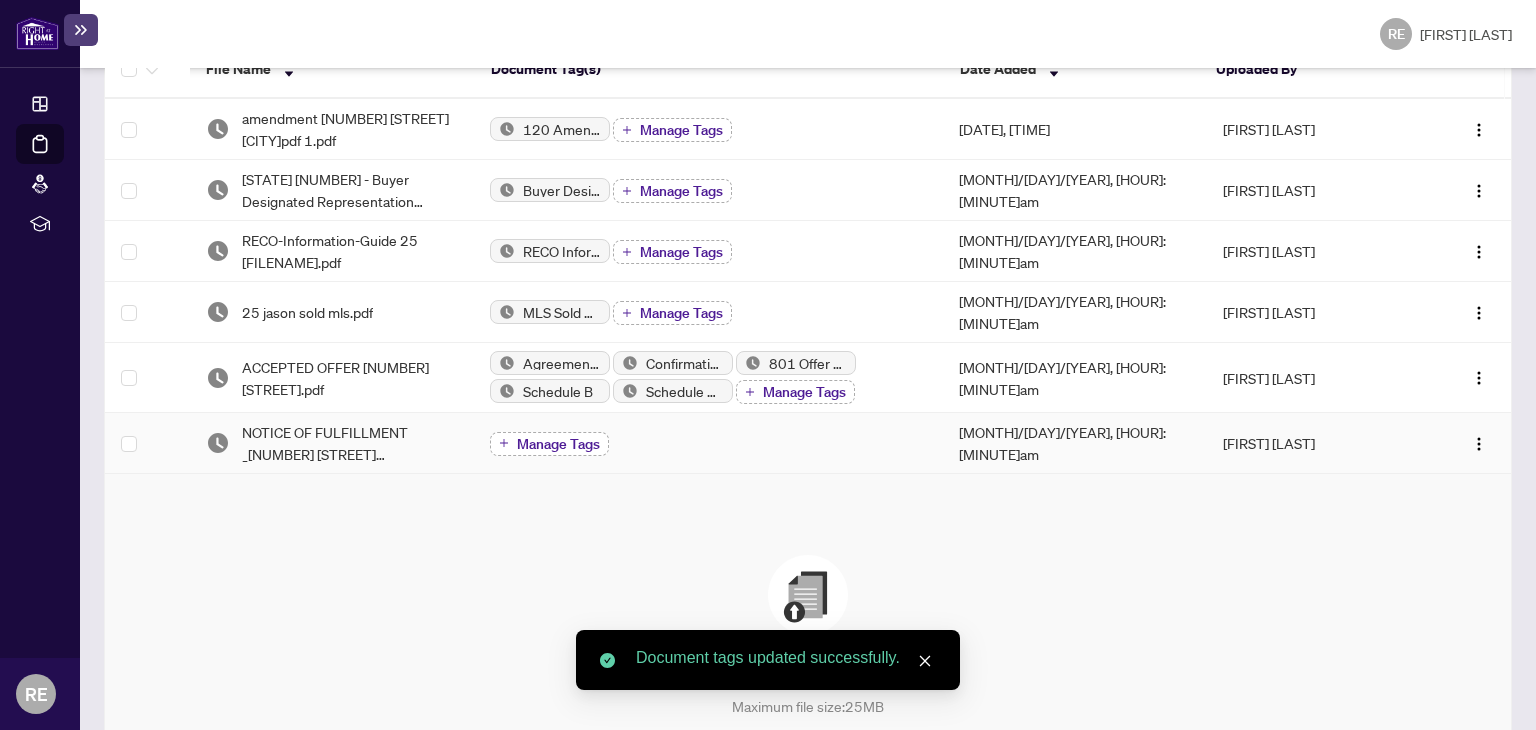 click on "Manage Tags" at bounding box center (558, 444) 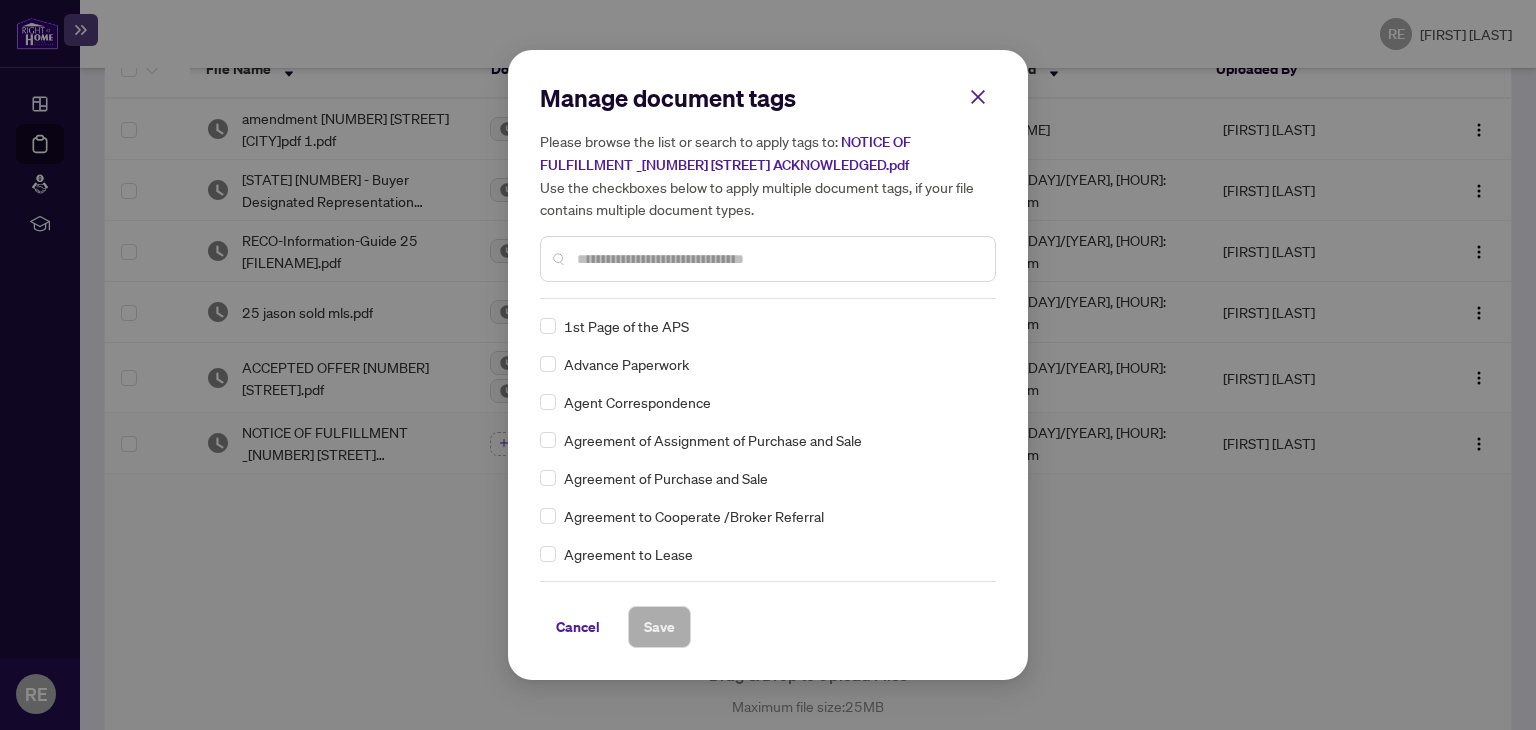 click at bounding box center (778, 259) 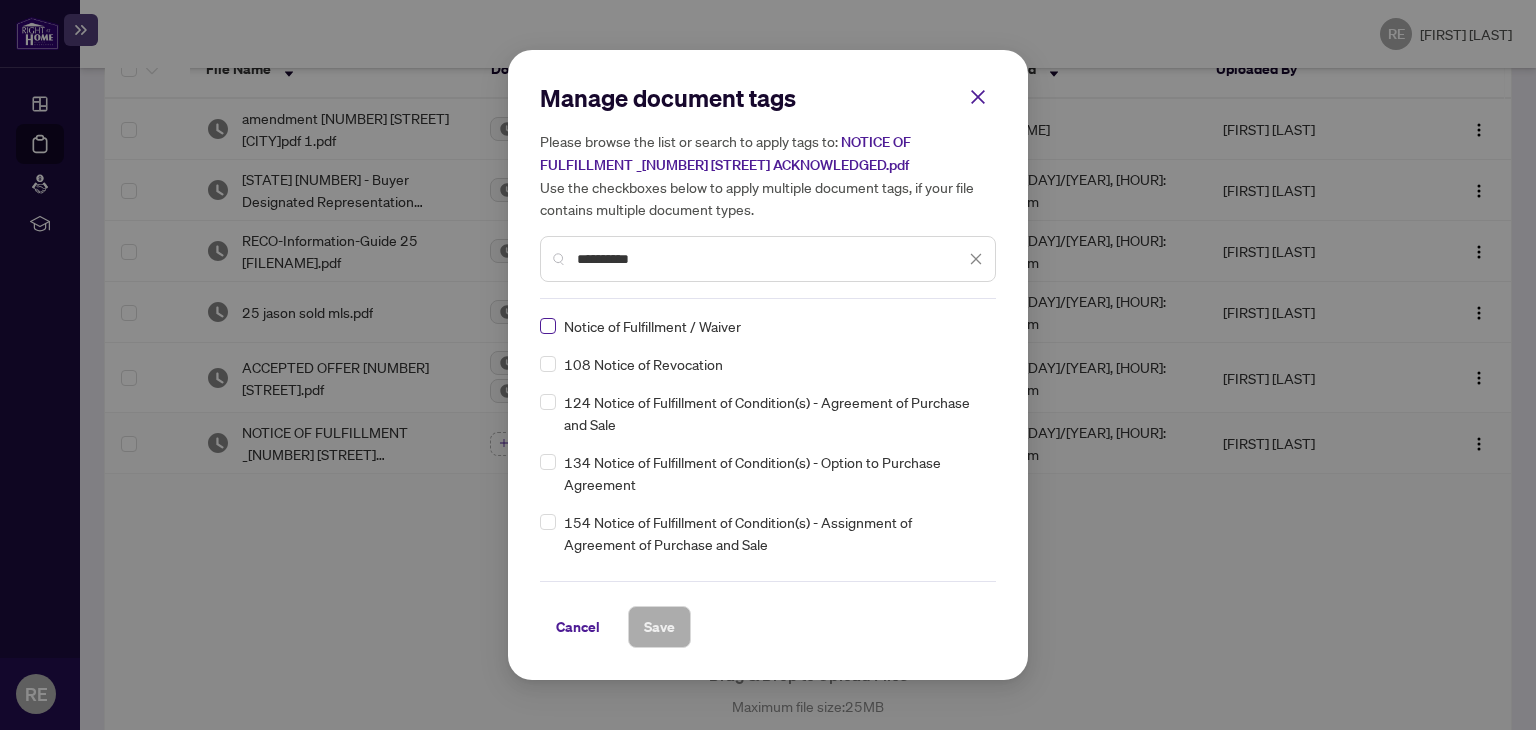 type on "*********" 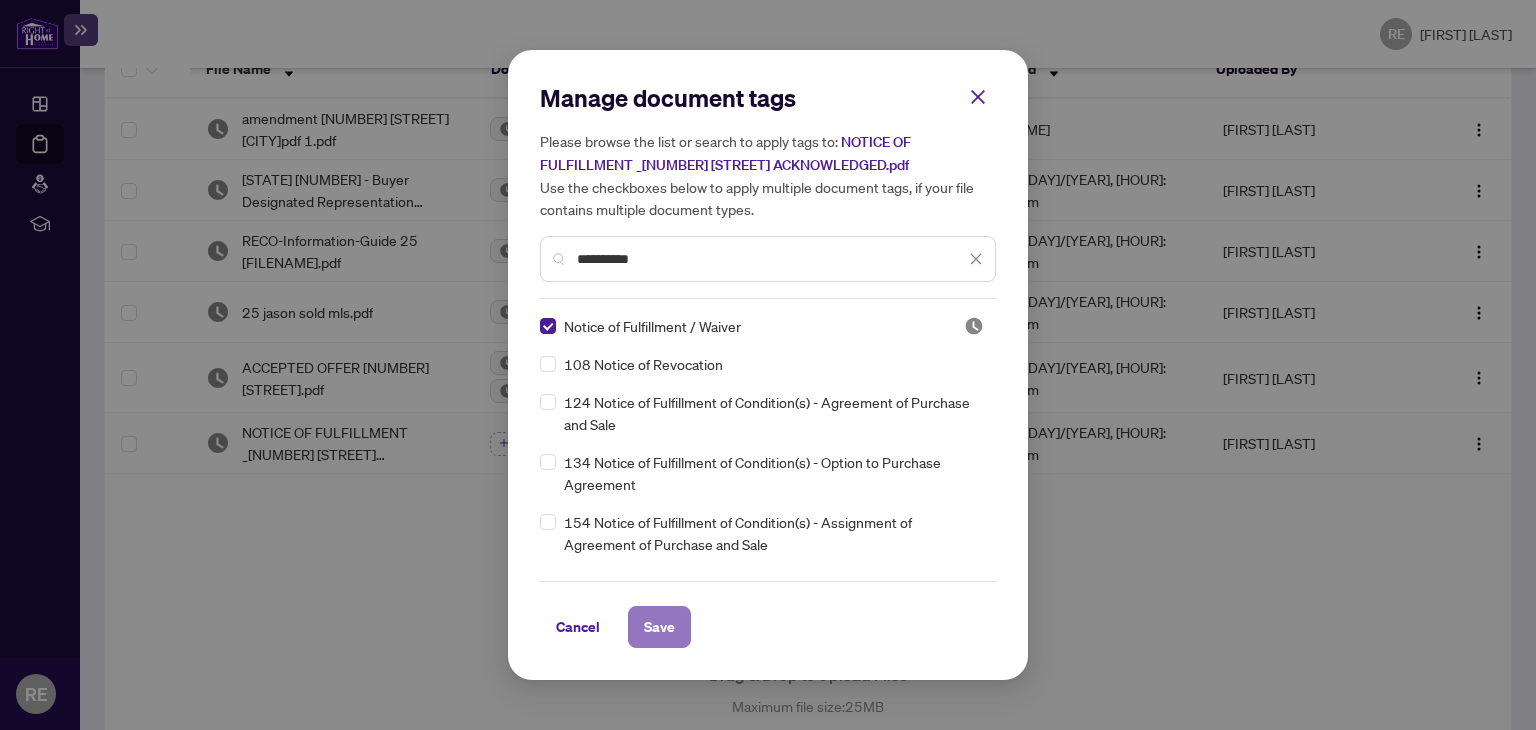 click on "Save" at bounding box center [0, 0] 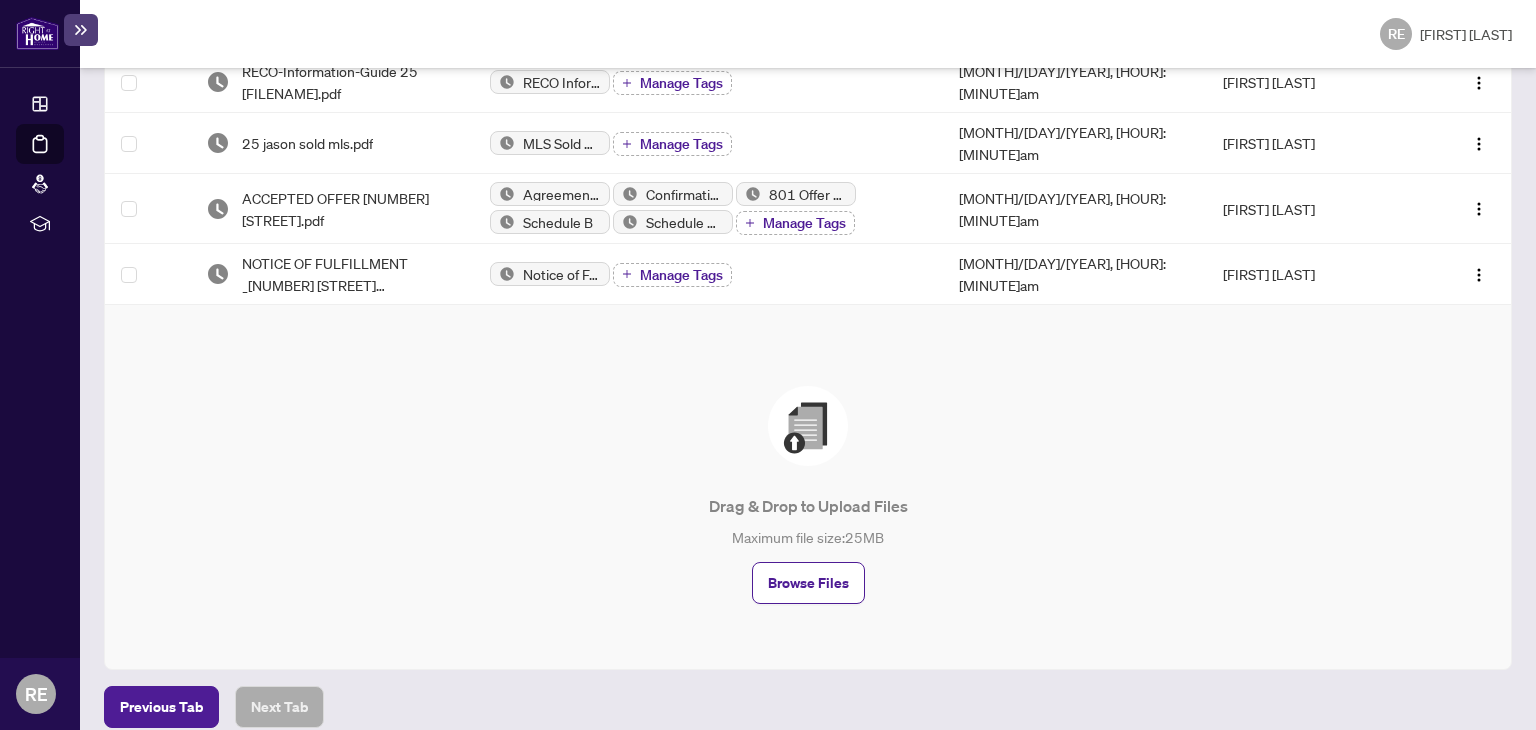 scroll, scrollTop: 546, scrollLeft: 0, axis: vertical 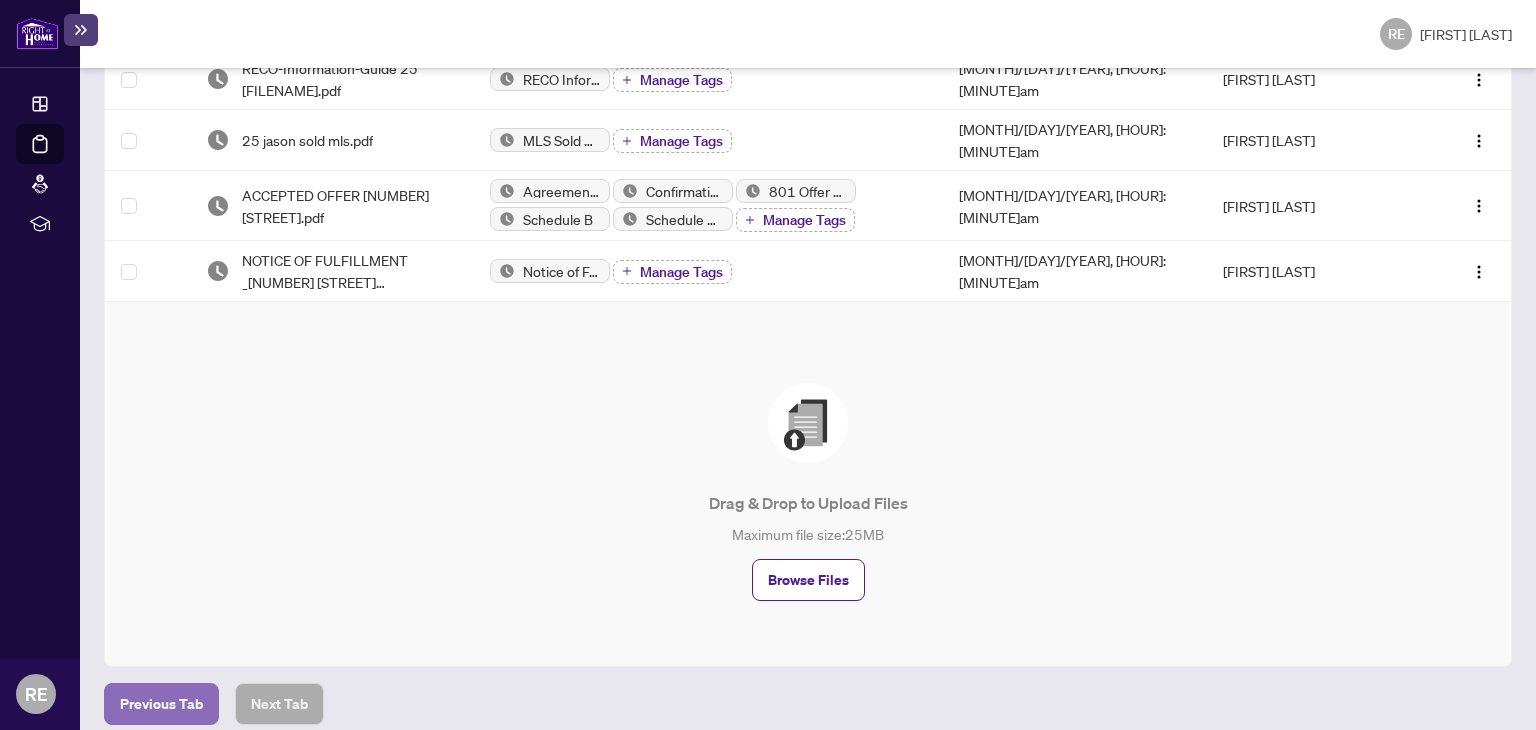 click on "Previous Tab" at bounding box center [161, 704] 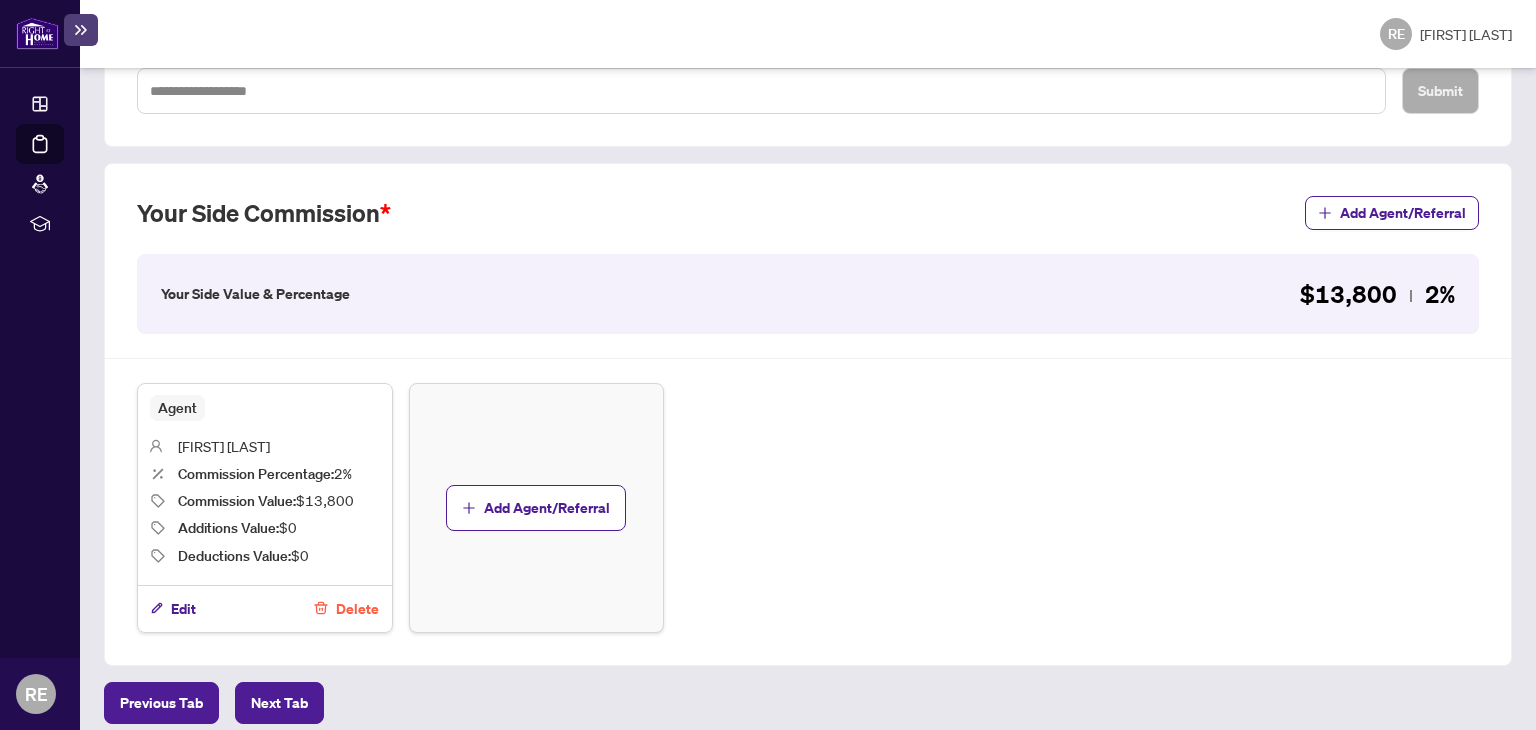 scroll, scrollTop: 570, scrollLeft: 0, axis: vertical 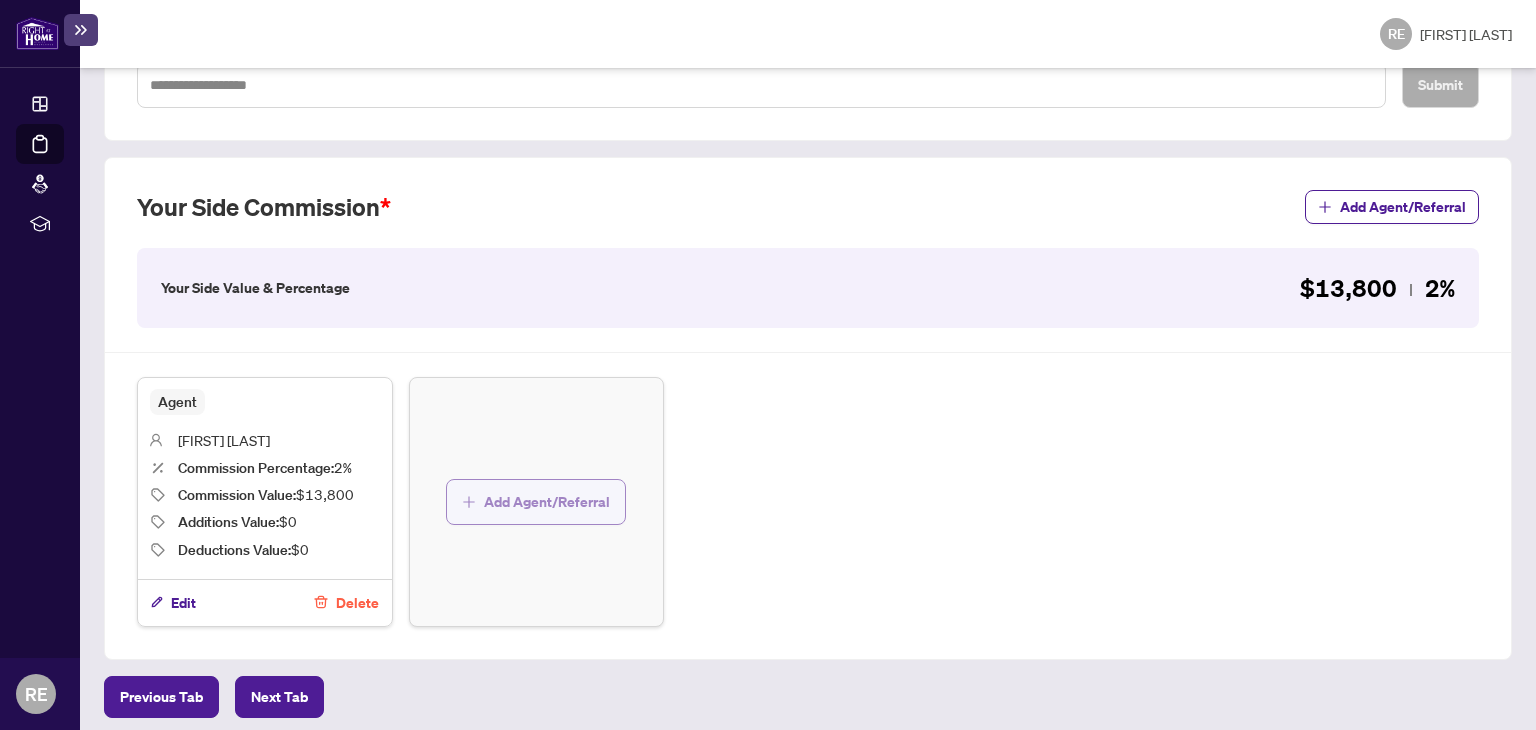click on "Add Agent/Referral" at bounding box center [547, 502] 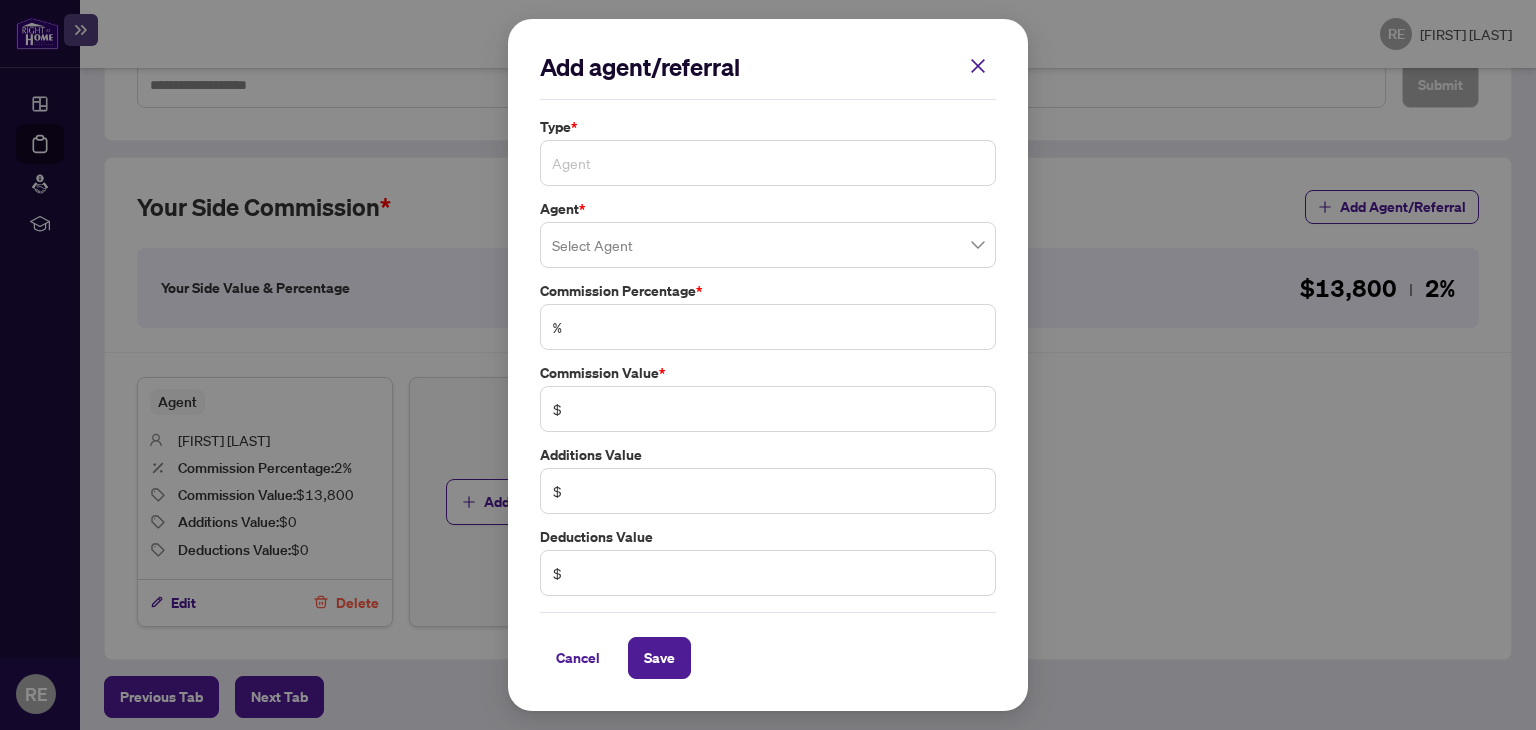 click on "Agent" at bounding box center (768, 163) 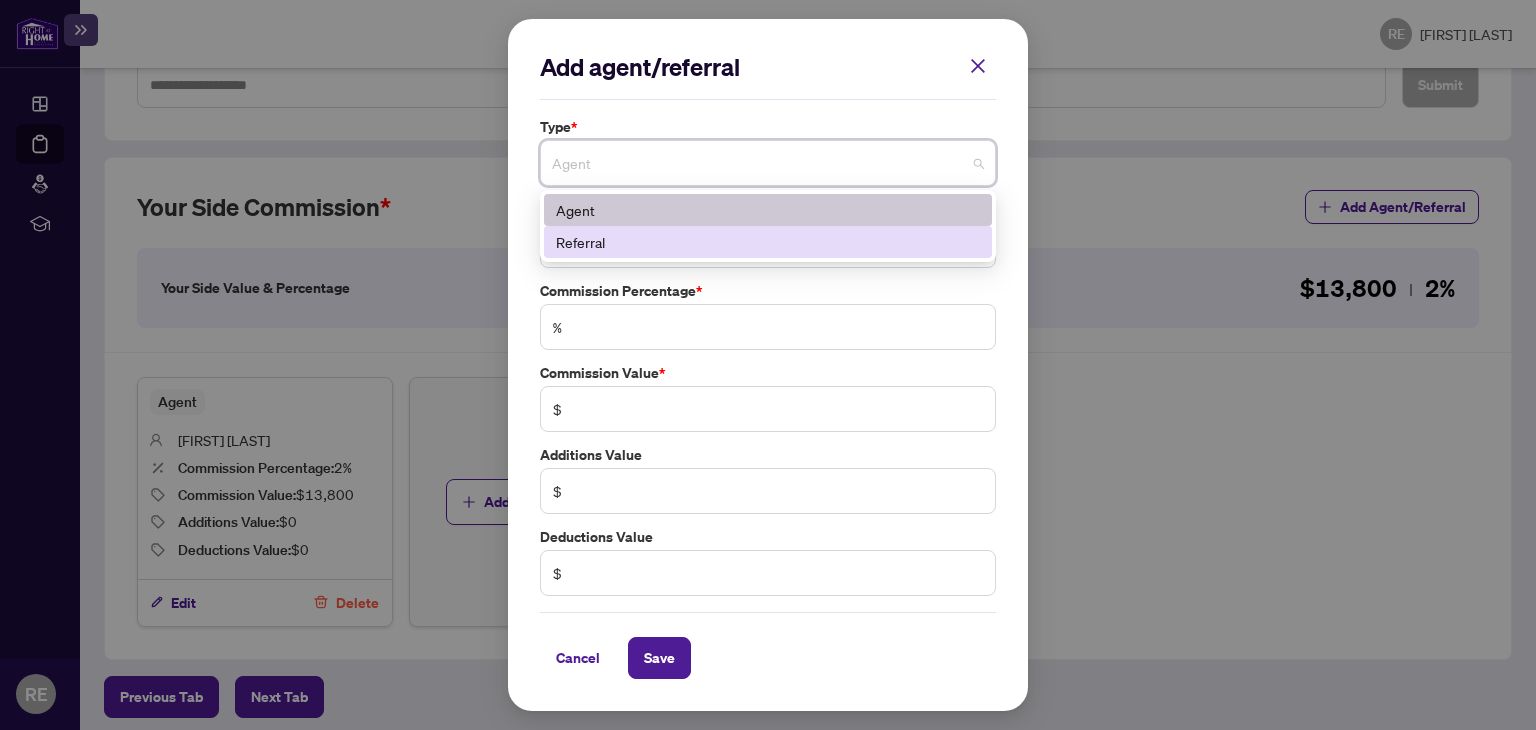 click on "Add agent/referral Type * Agent 0 1 Agent Referral Agent * Select Agent Commission Percentage * % Commission Value * $ Additions Value $ Deductions Value $ Cancel Save Cancel OK" at bounding box center (768, 365) 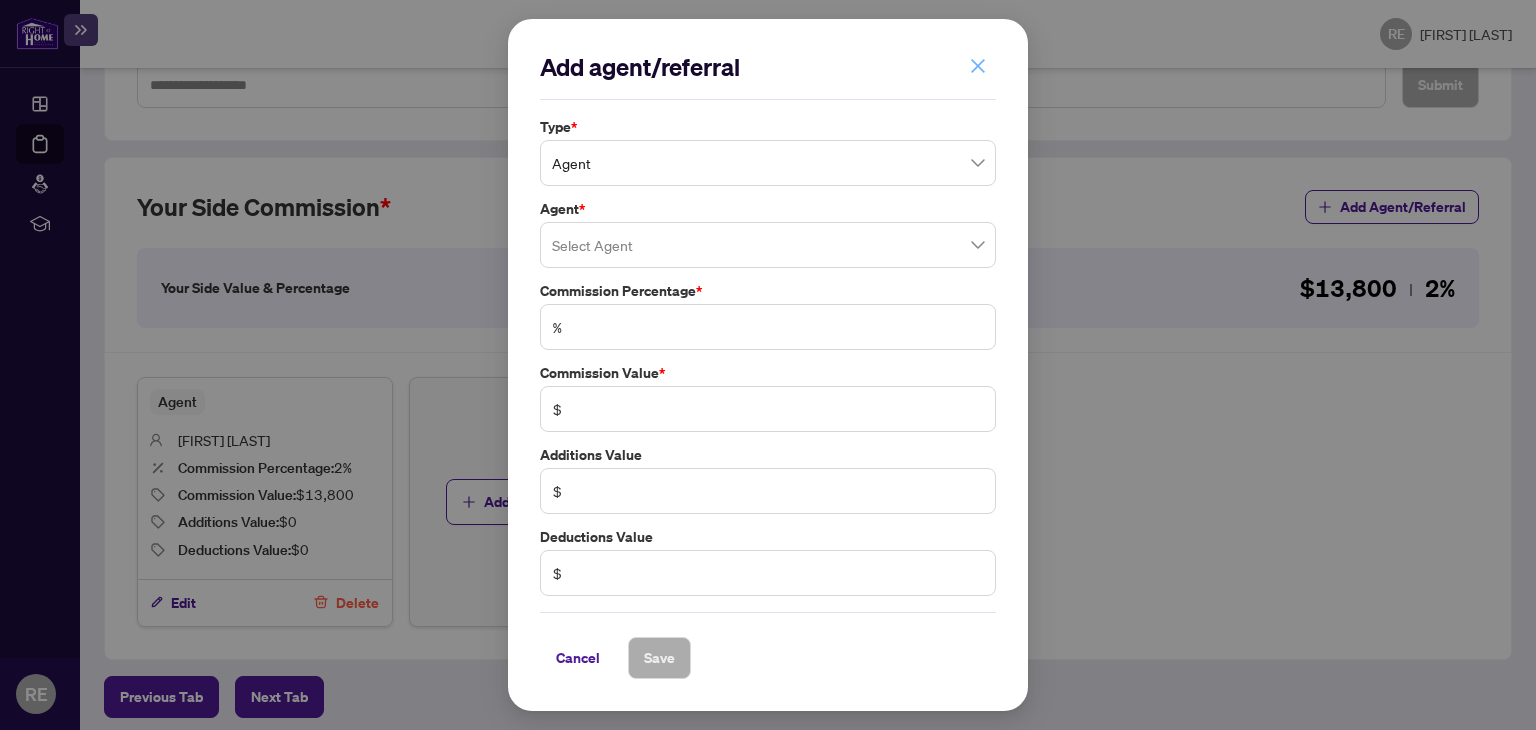 click at bounding box center (978, 66) 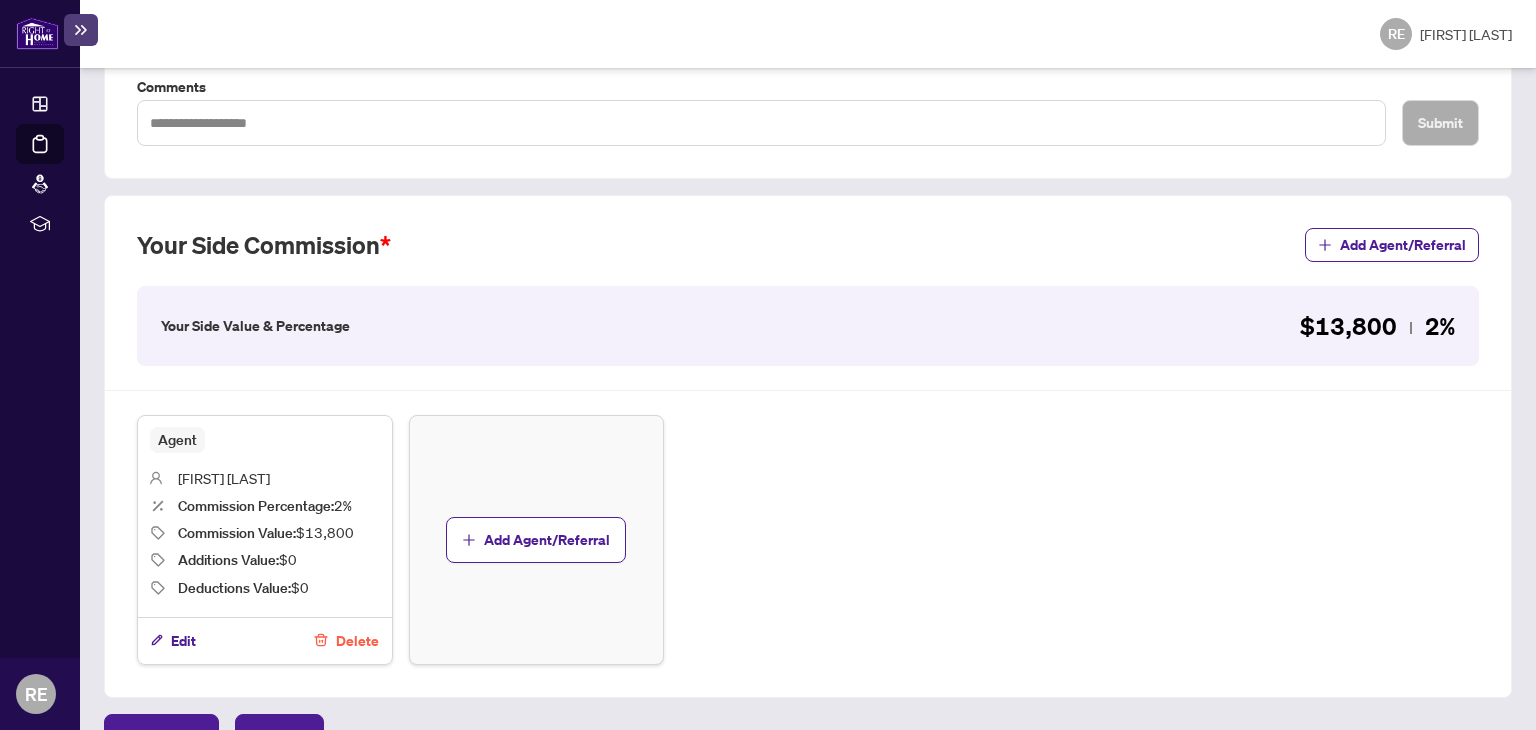 scroll, scrollTop: 570, scrollLeft: 0, axis: vertical 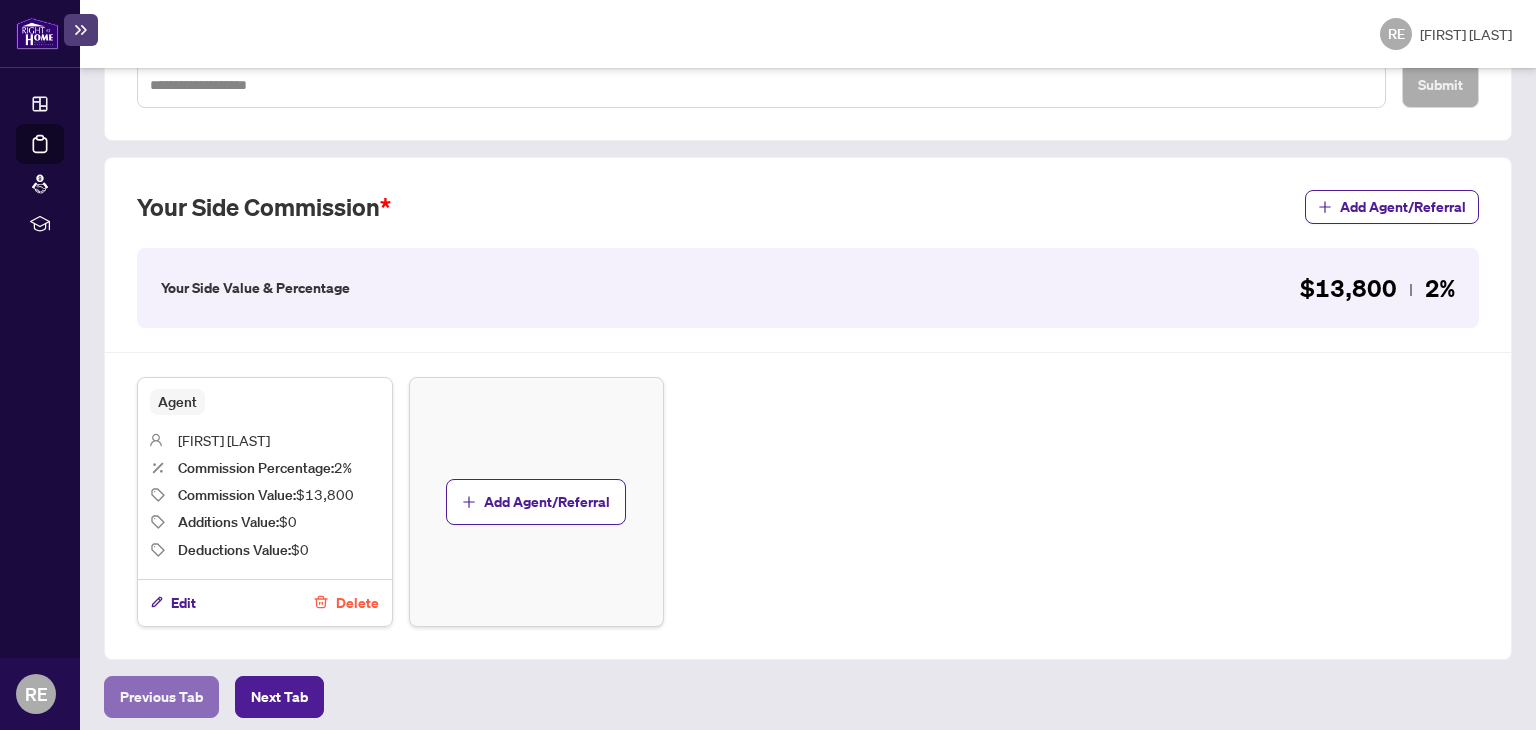 click on "Previous Tab" at bounding box center (161, 697) 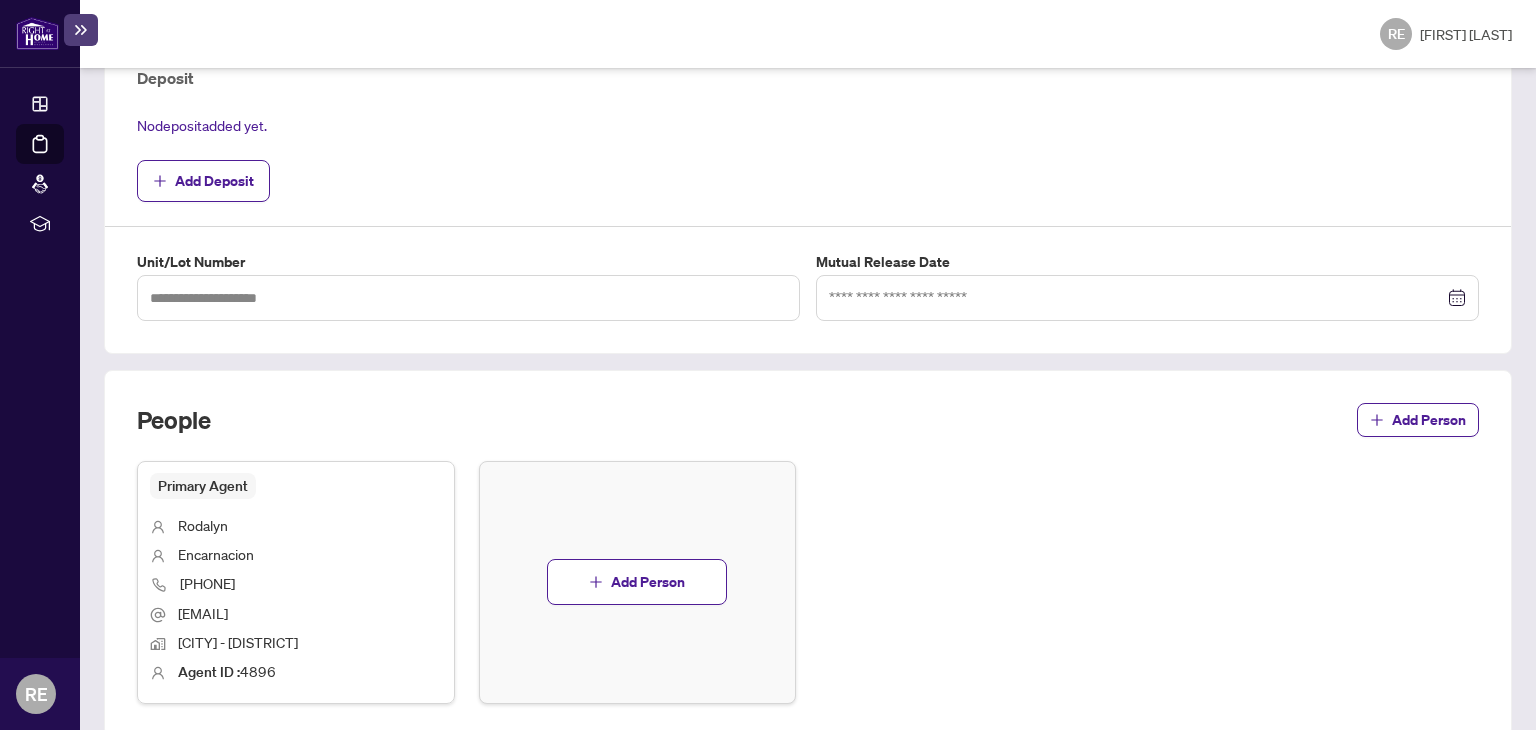 scroll, scrollTop: 817, scrollLeft: 0, axis: vertical 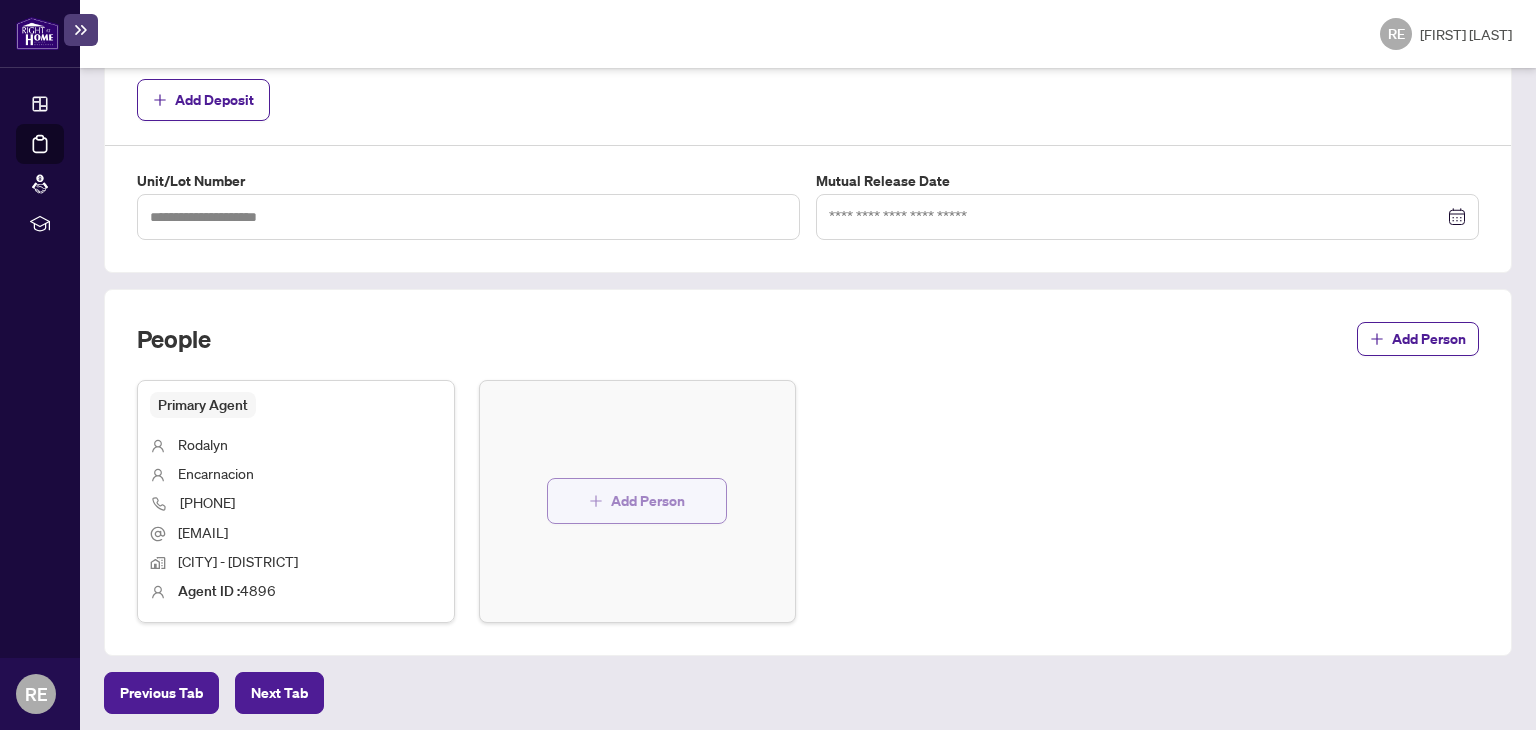 click on "Add Person" at bounding box center (648, 501) 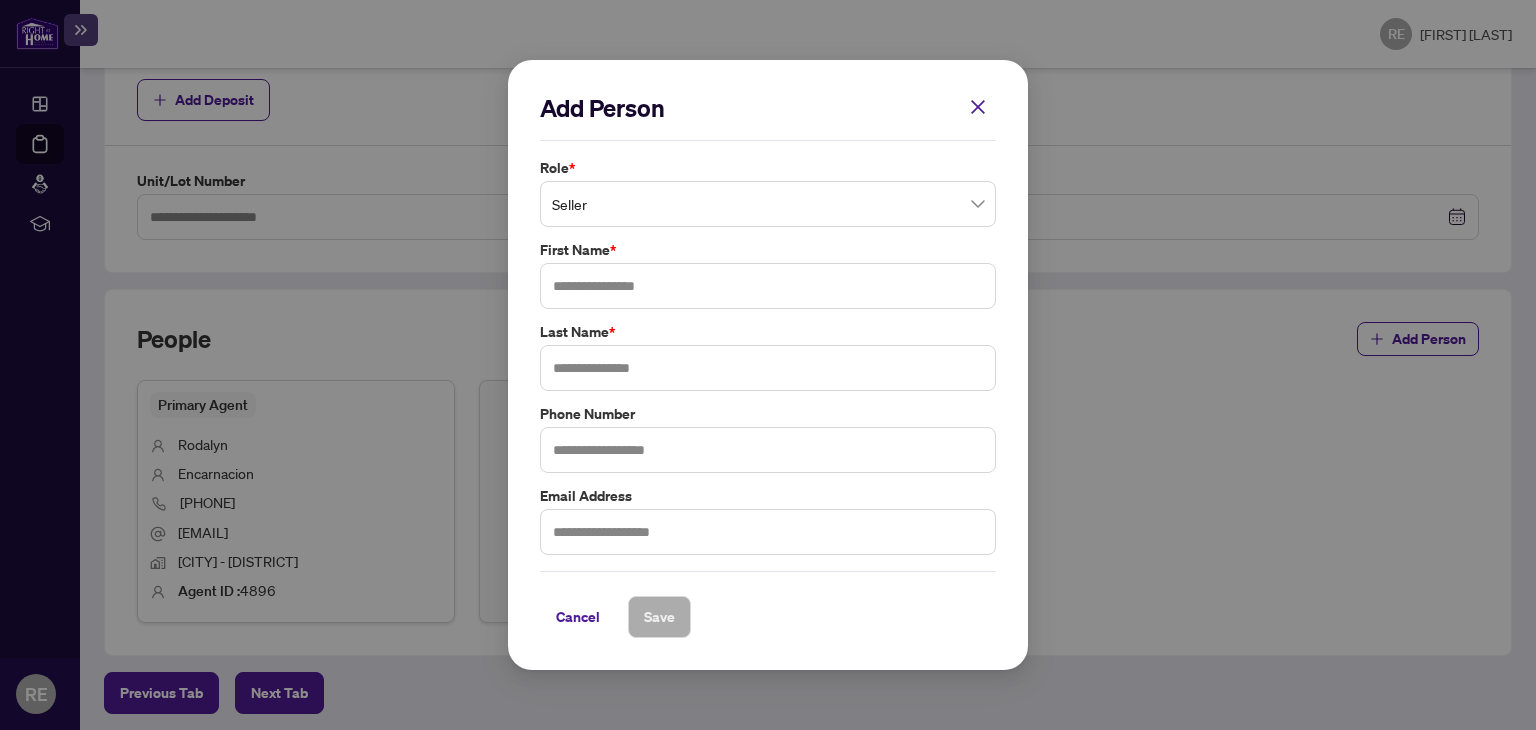click on "Seller" at bounding box center [768, 204] 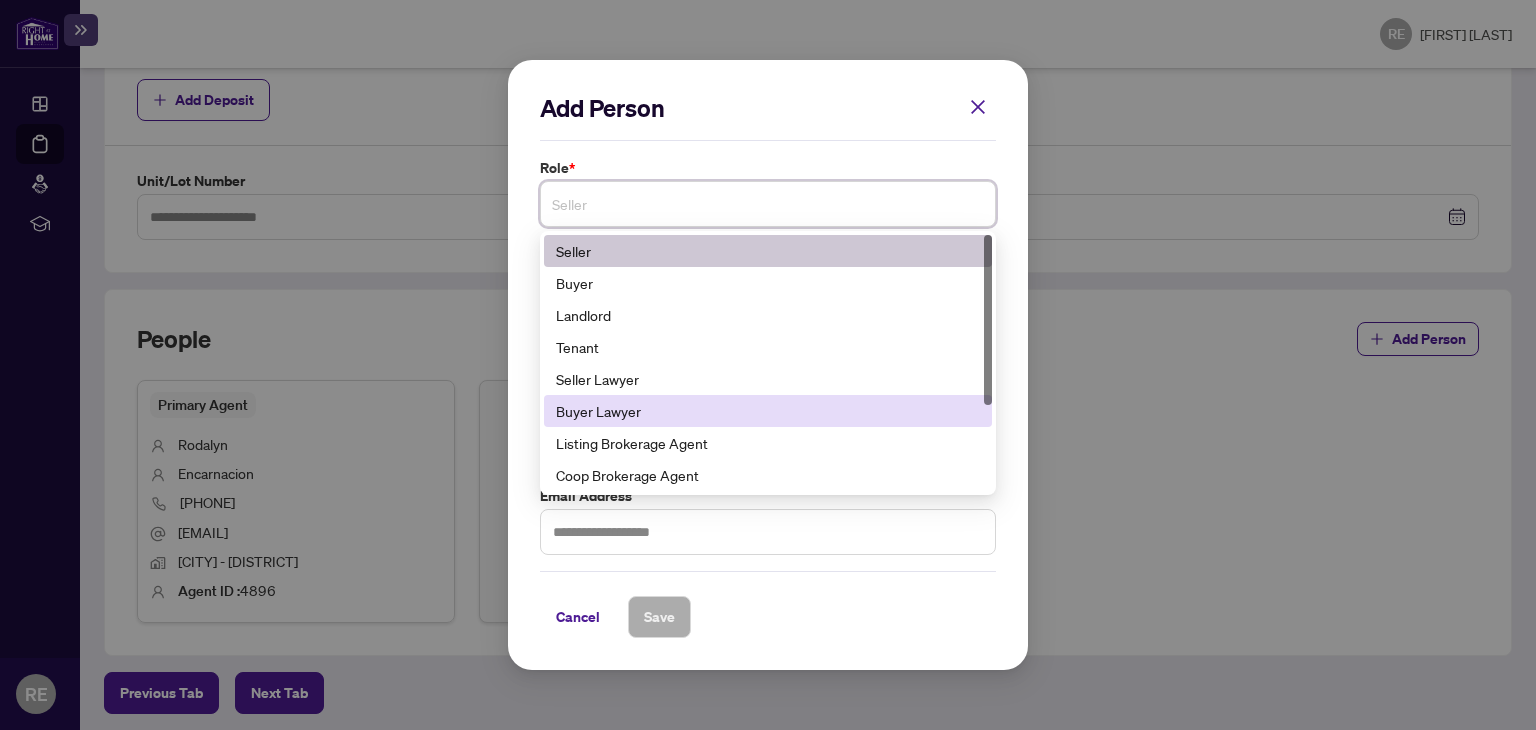 click on "Buyer Lawyer" at bounding box center [768, 411] 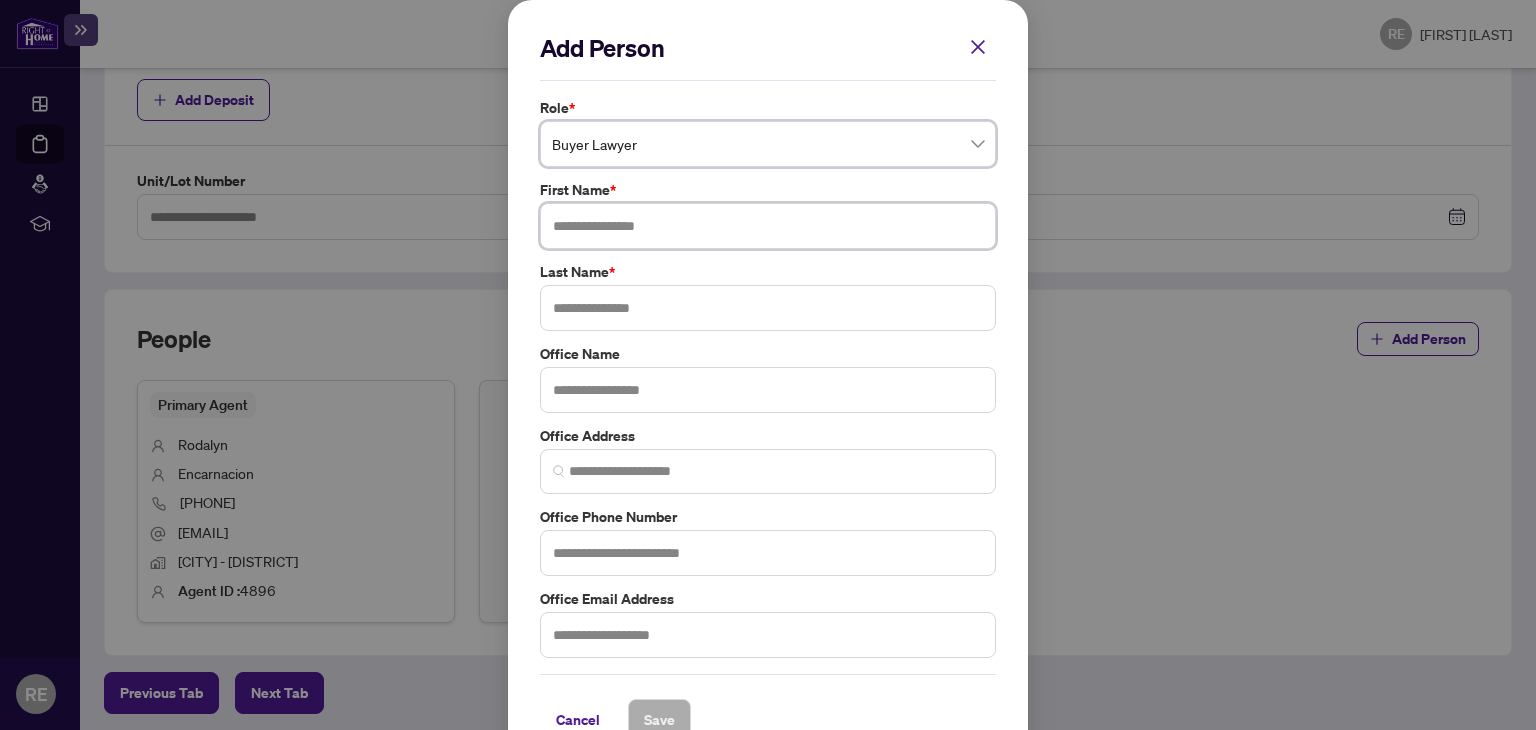 click at bounding box center [768, 226] 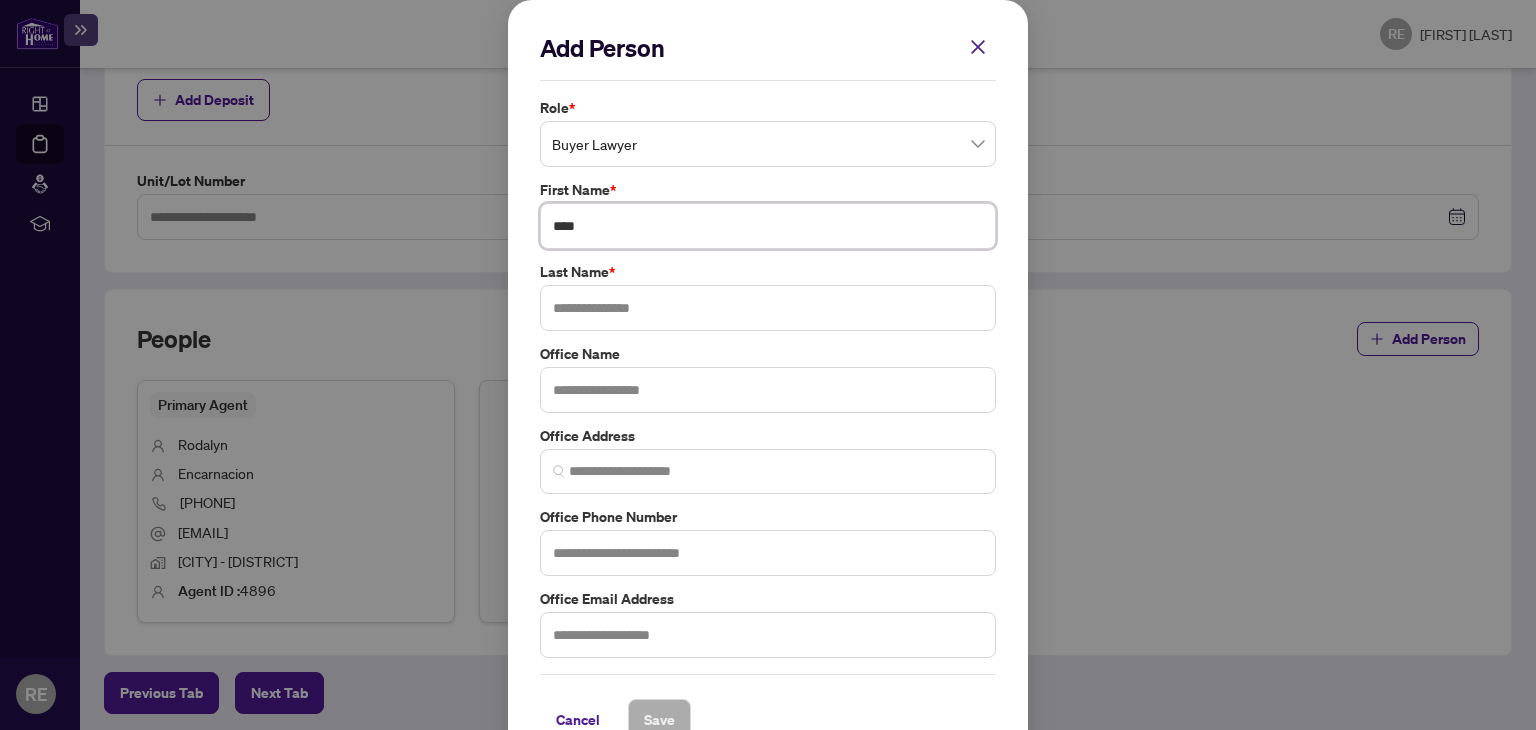 type on "****" 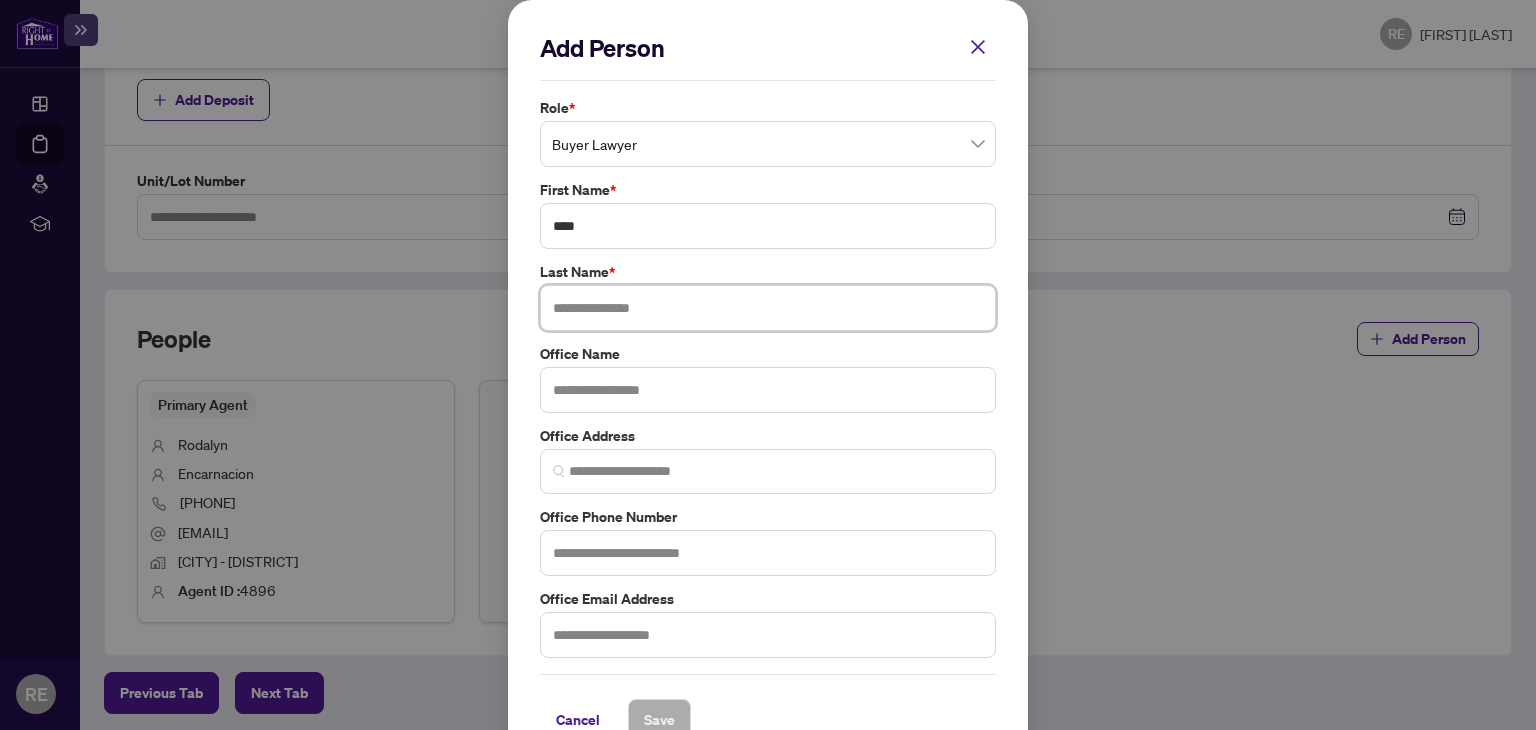 click at bounding box center (768, 308) 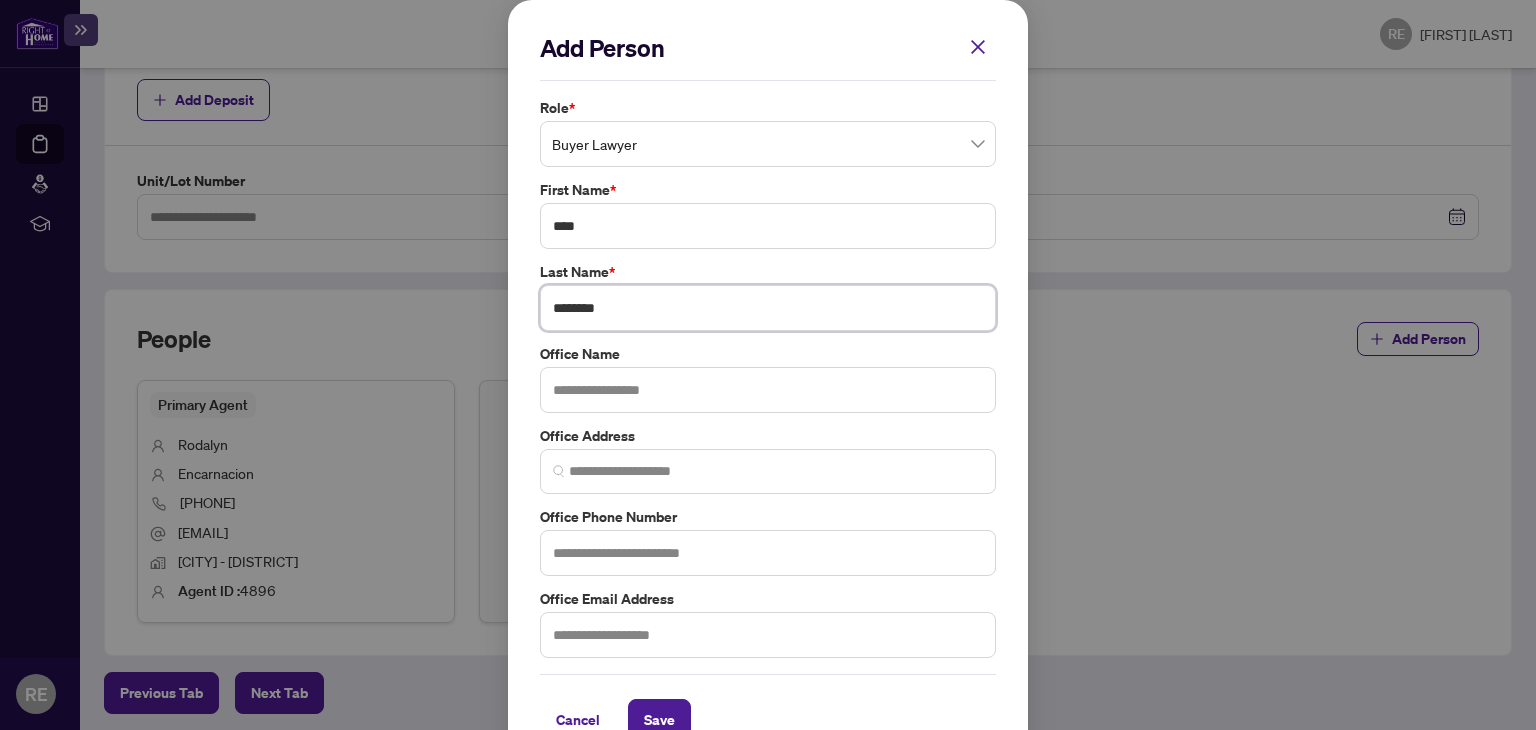 type on "********" 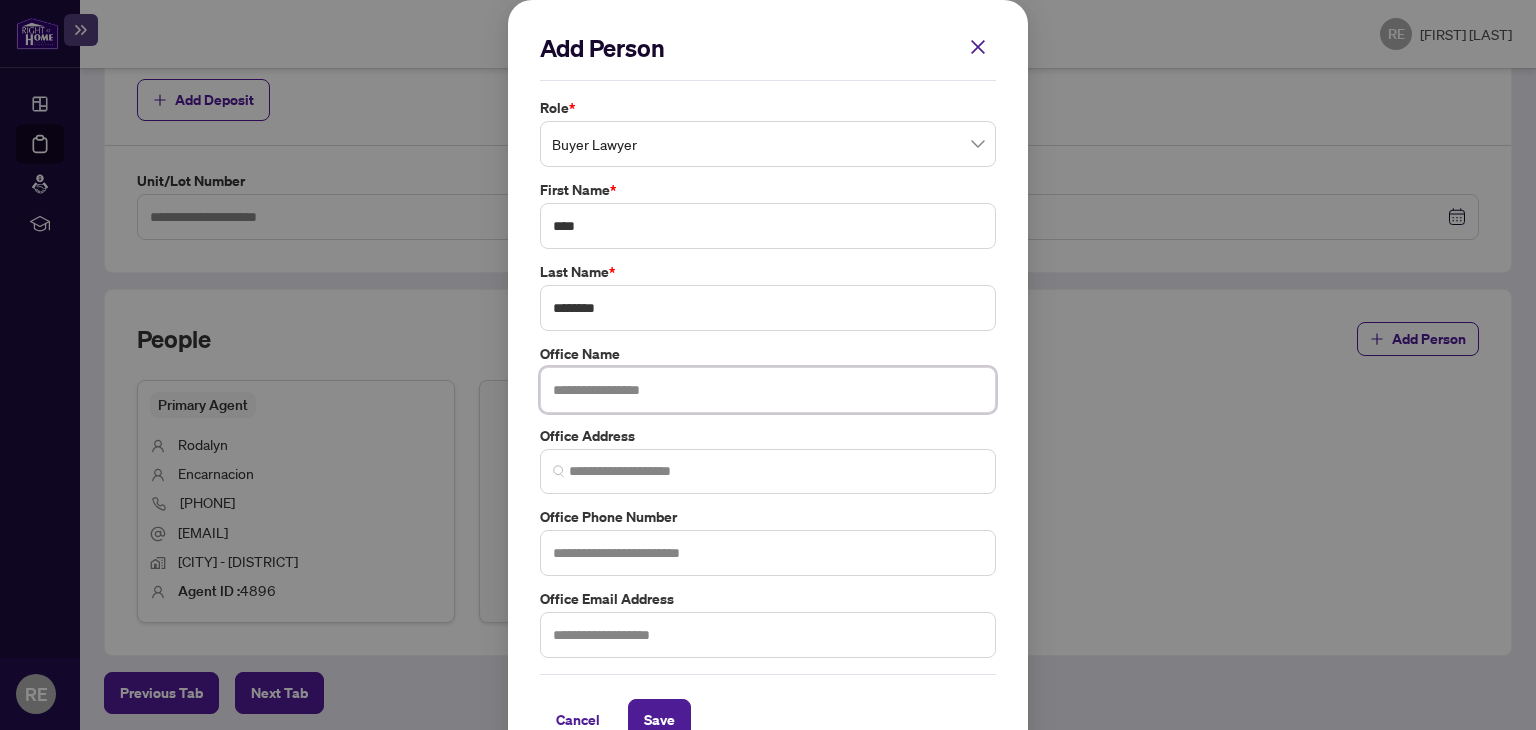click at bounding box center (768, 390) 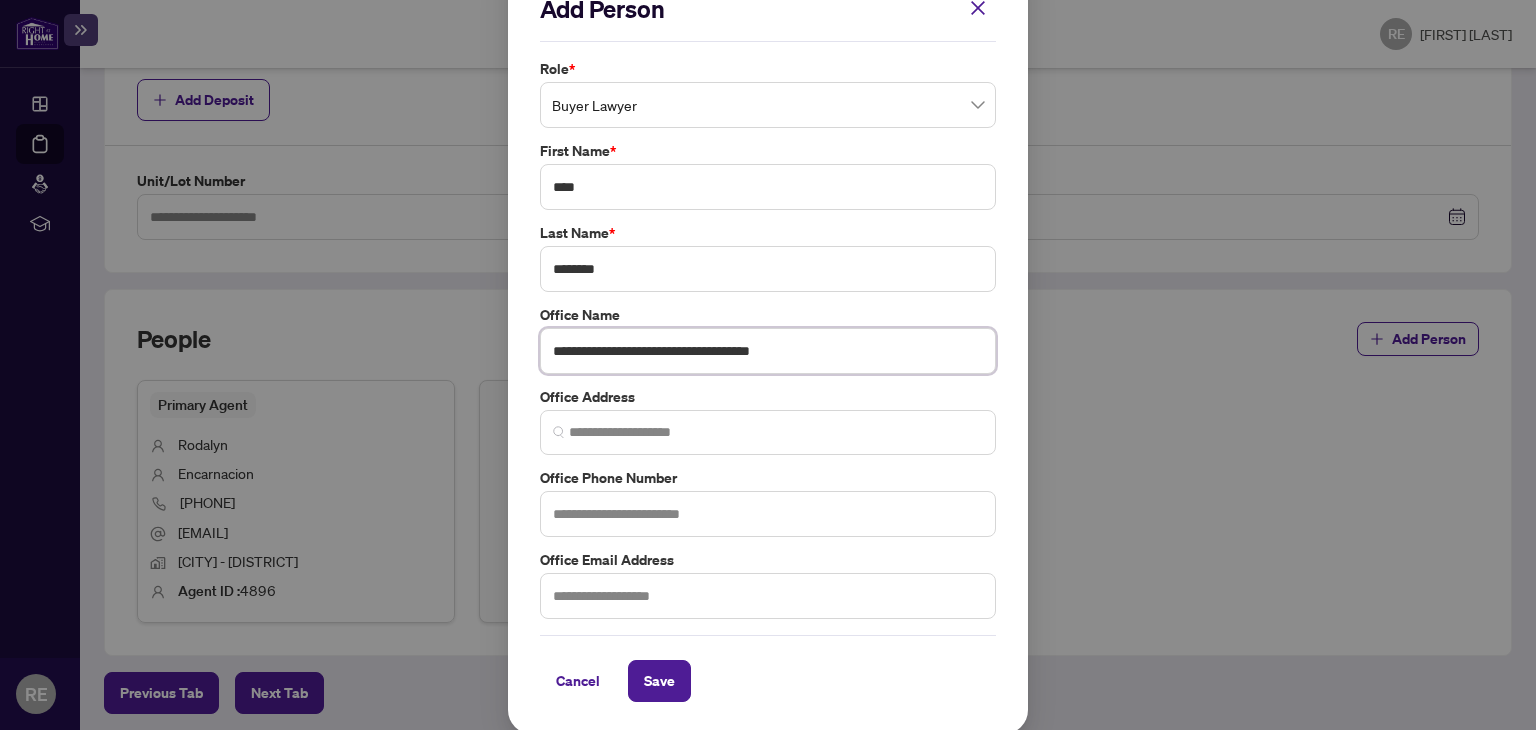 scroll, scrollTop: 40, scrollLeft: 0, axis: vertical 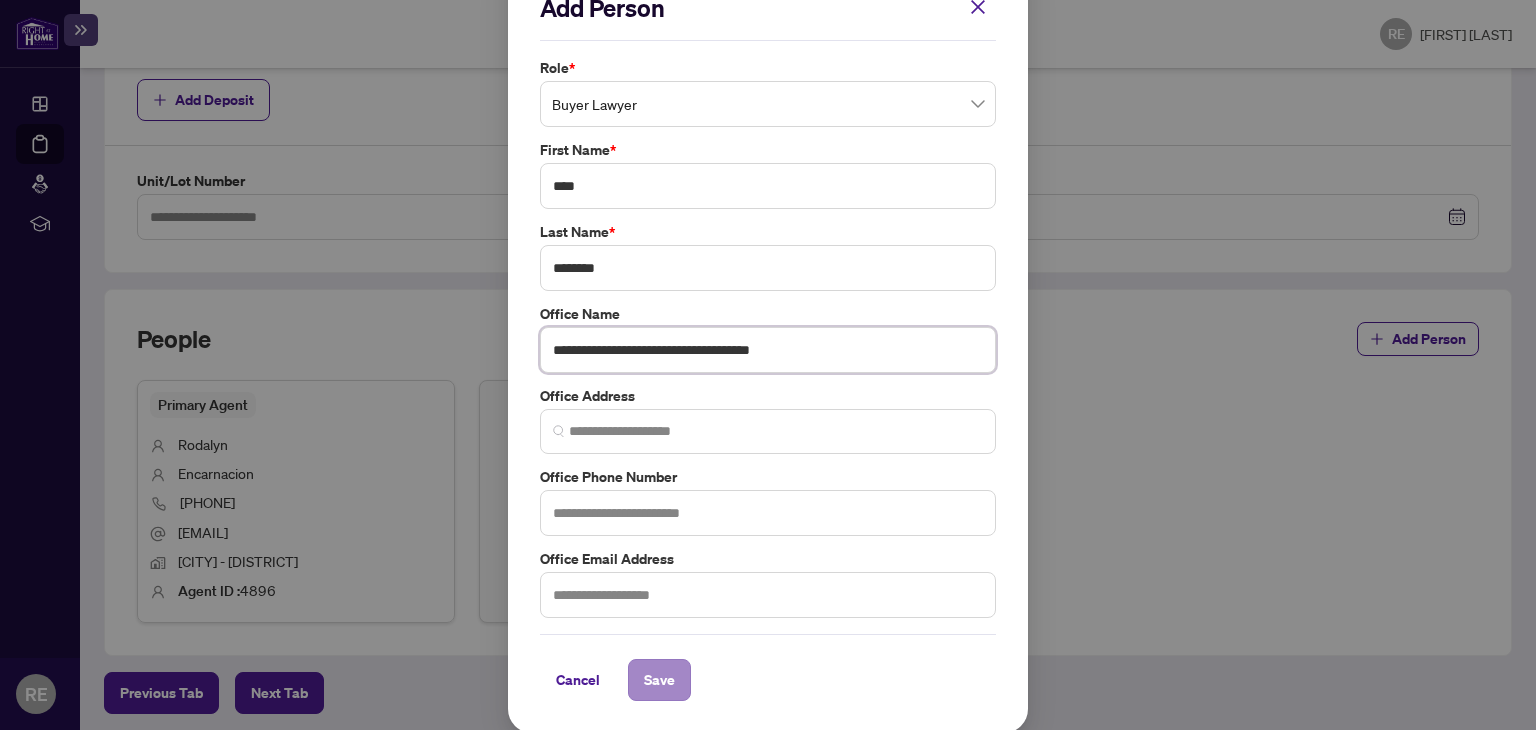 type on "**********" 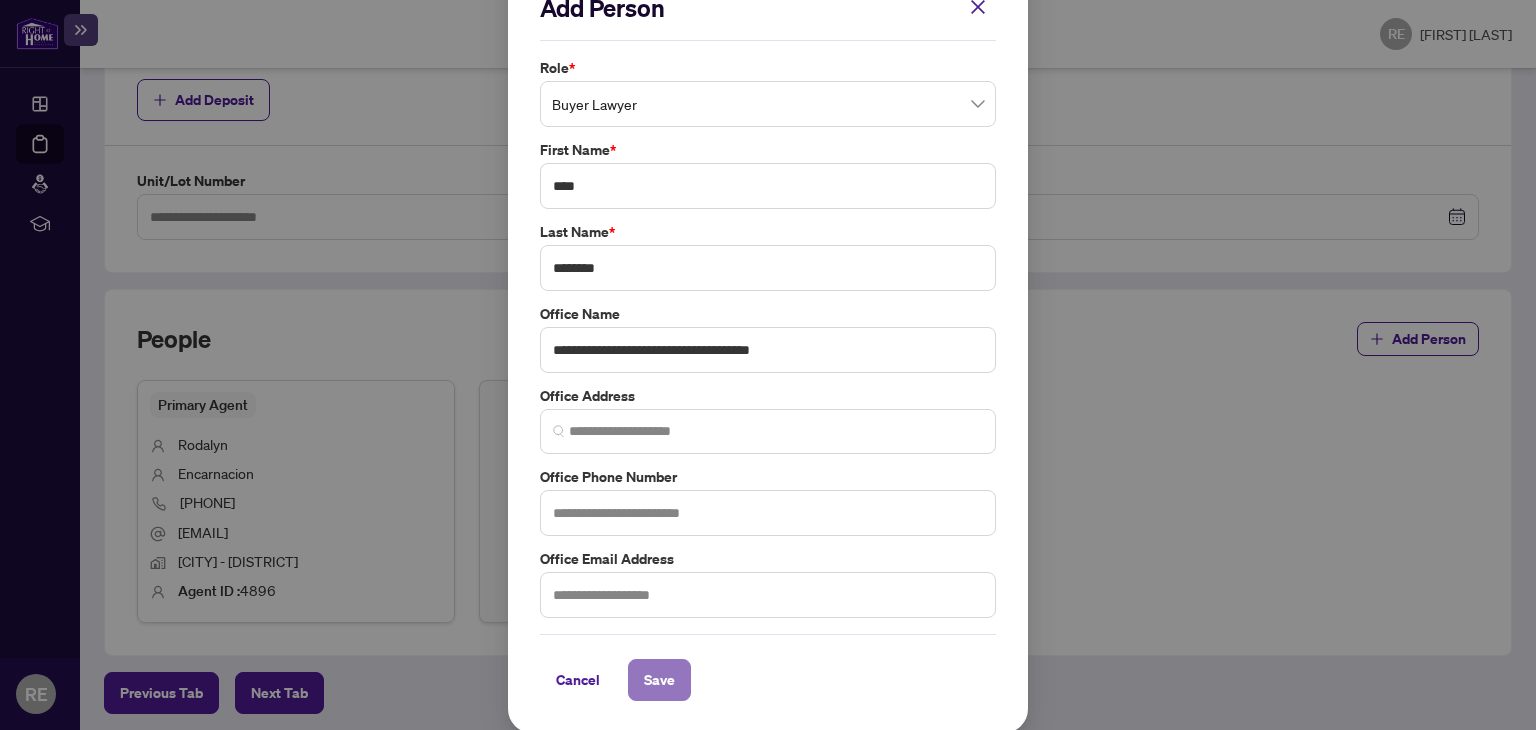 click on "Save" at bounding box center (659, 680) 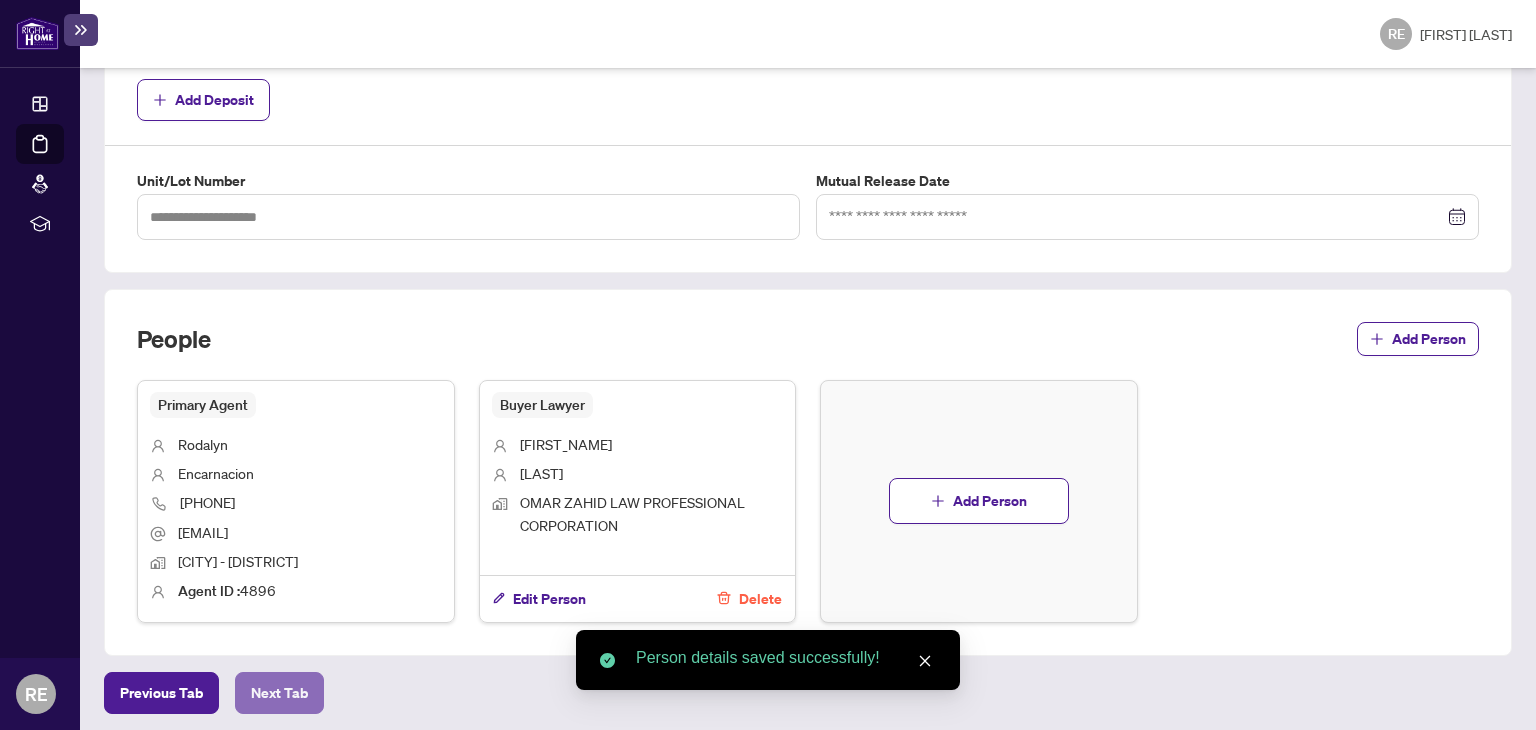 click on "Next Tab" at bounding box center (161, 693) 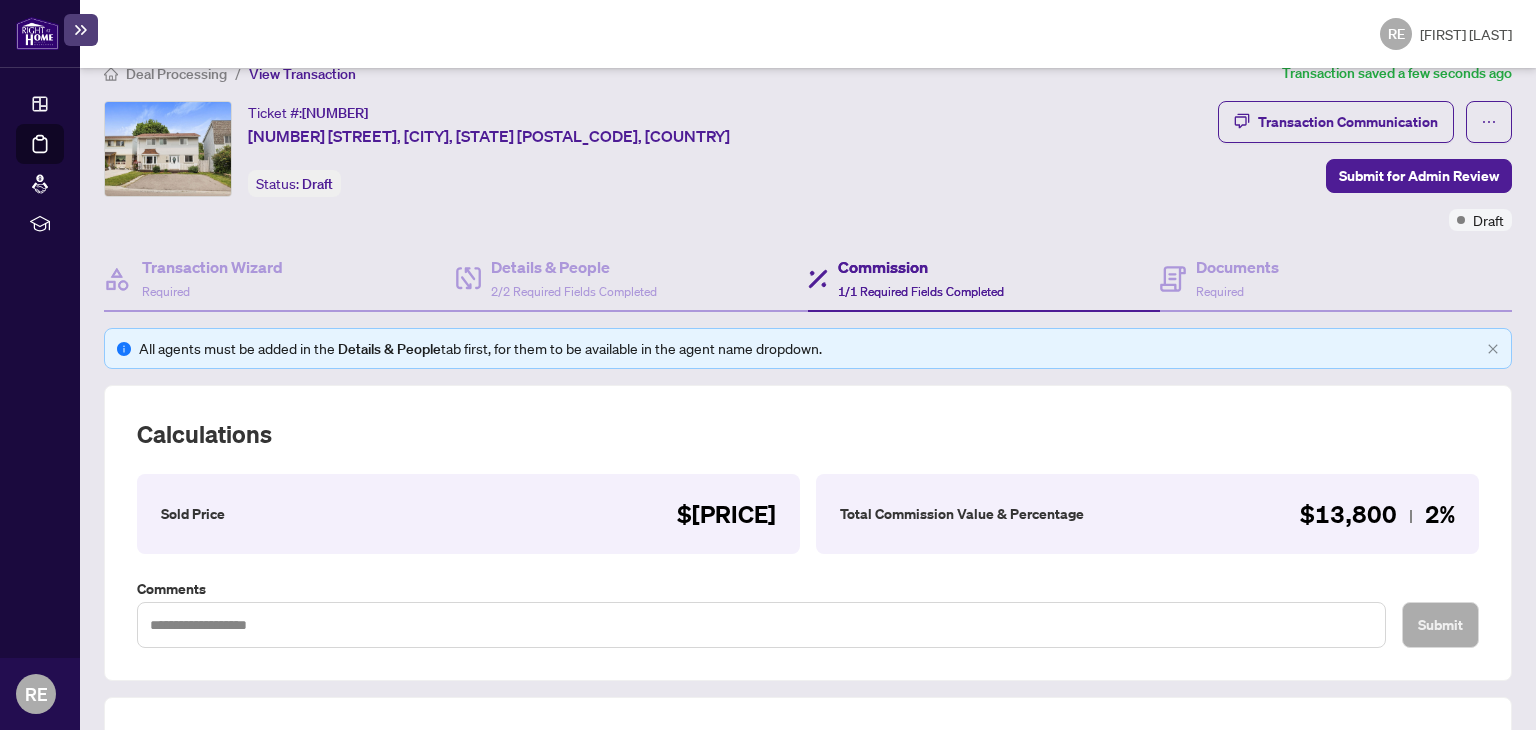 scroll, scrollTop: 0, scrollLeft: 0, axis: both 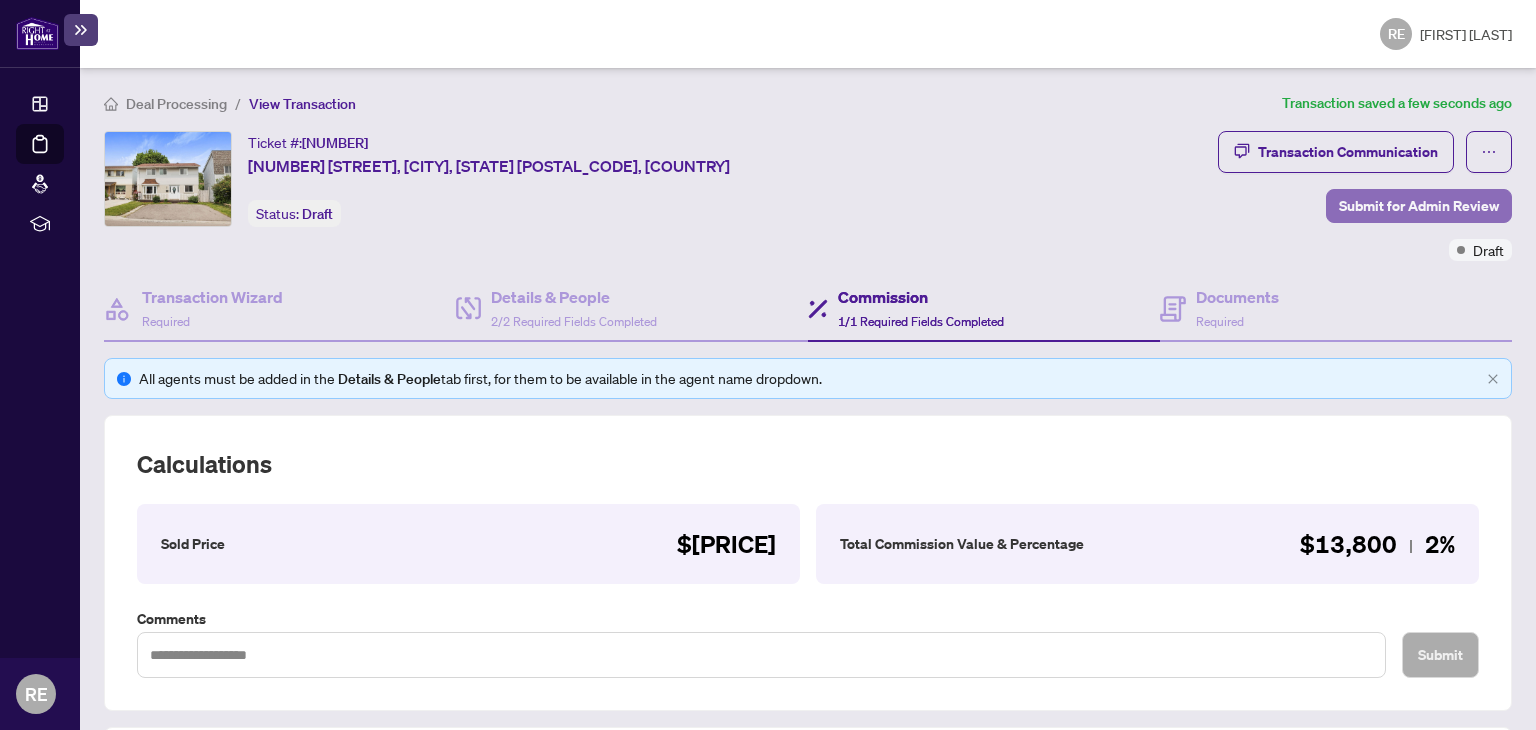 click on "Submit for Admin Review" at bounding box center [1419, 206] 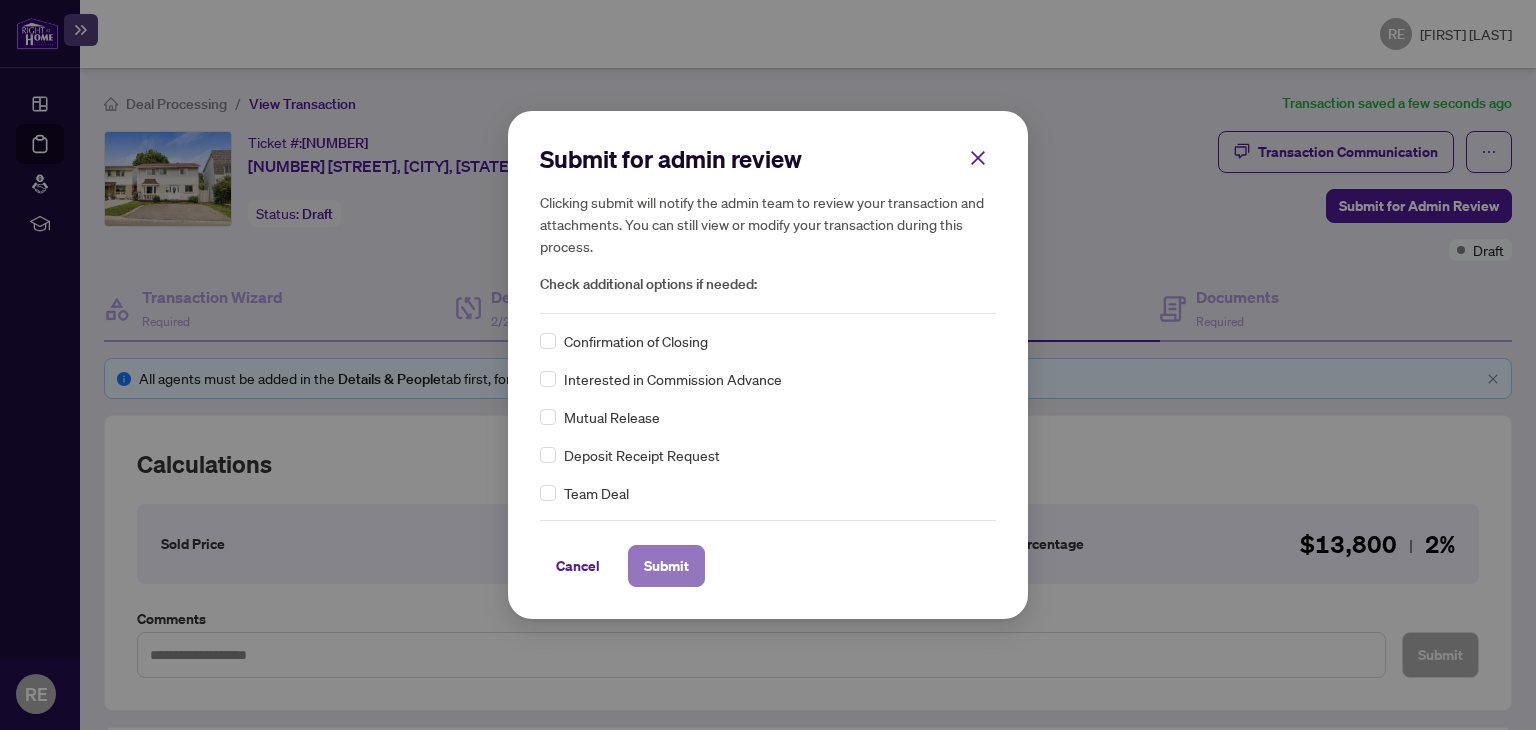 click on "Submit" at bounding box center (666, 566) 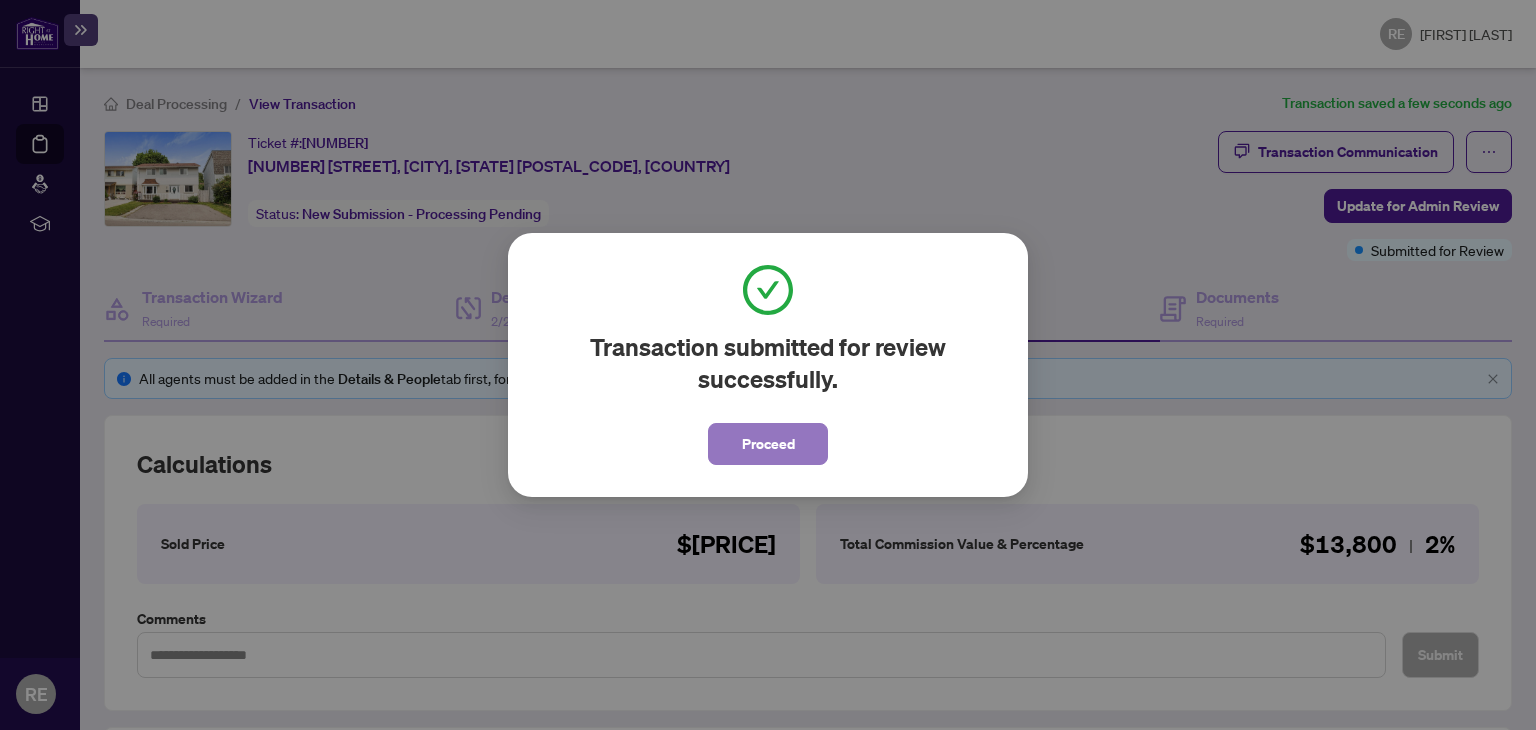 click on "Proceed" at bounding box center [768, 444] 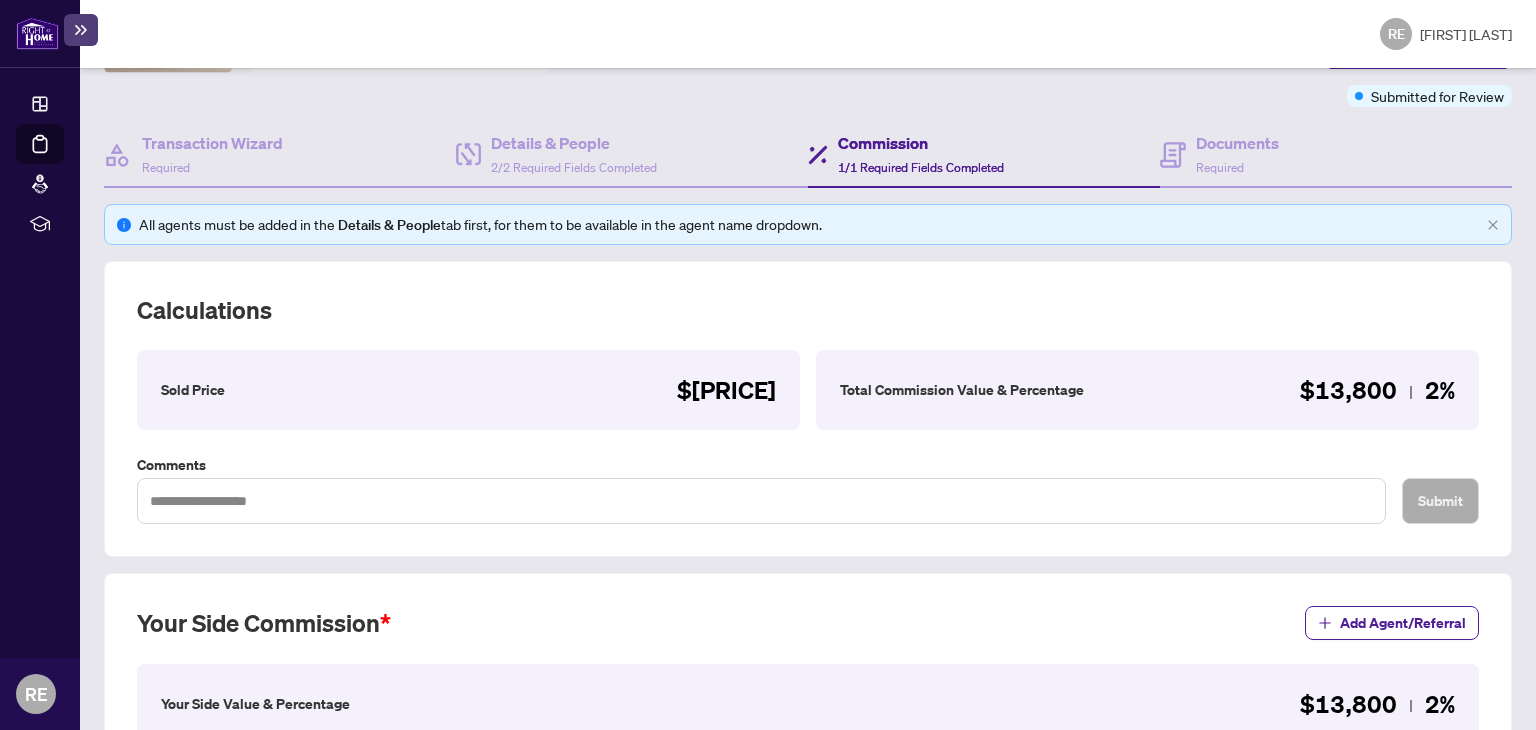 scroll, scrollTop: 150, scrollLeft: 0, axis: vertical 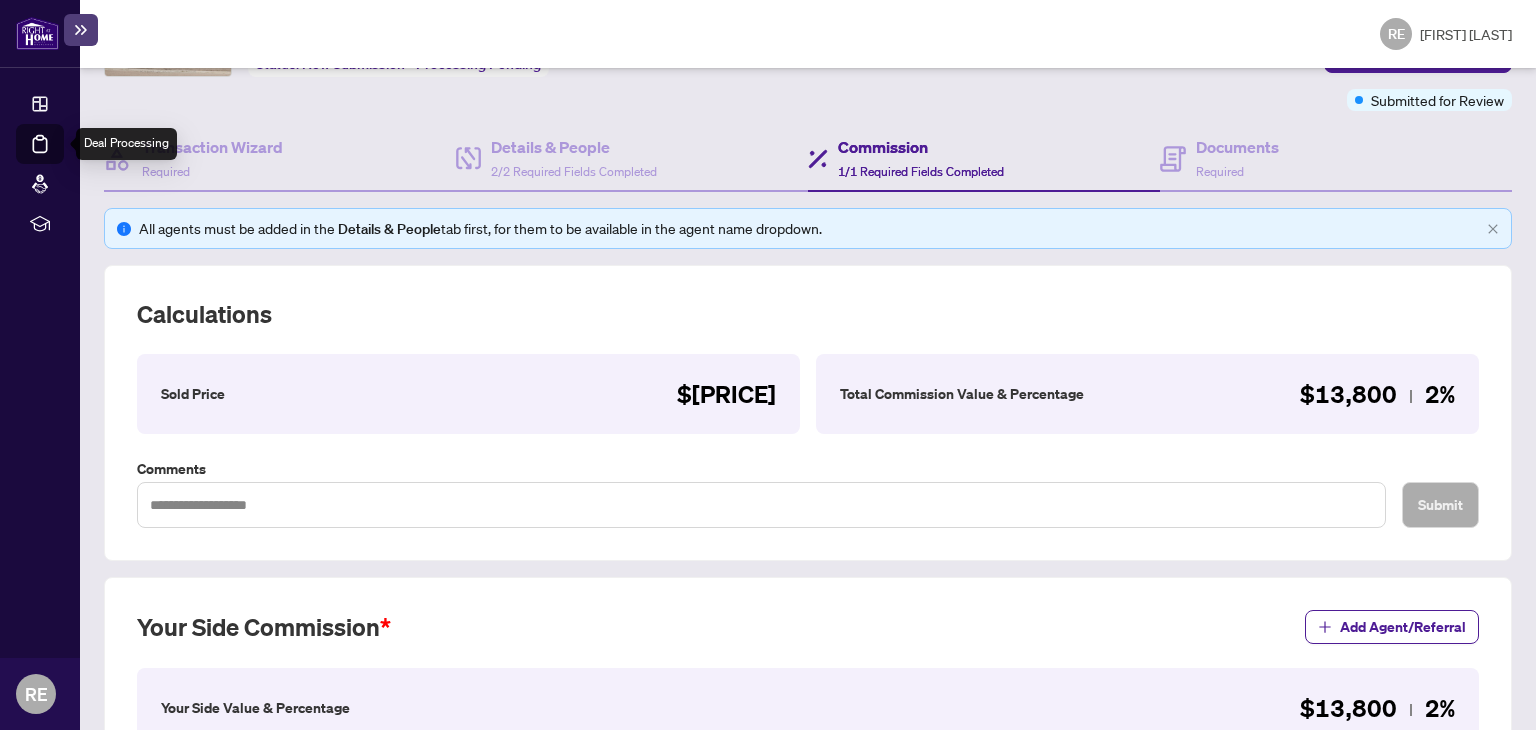 click on "Deal Processing" at bounding box center (63, 158) 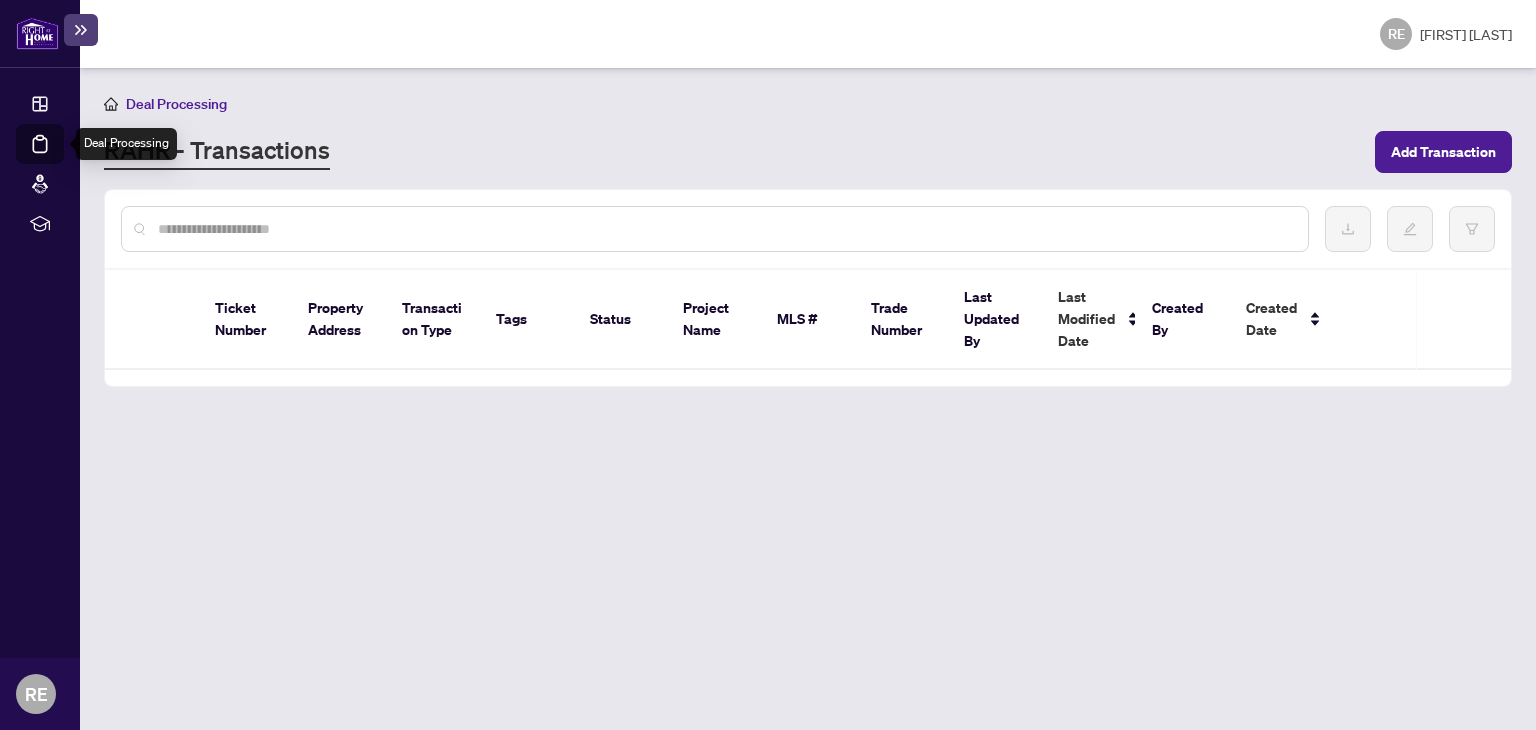 scroll, scrollTop: 0, scrollLeft: 0, axis: both 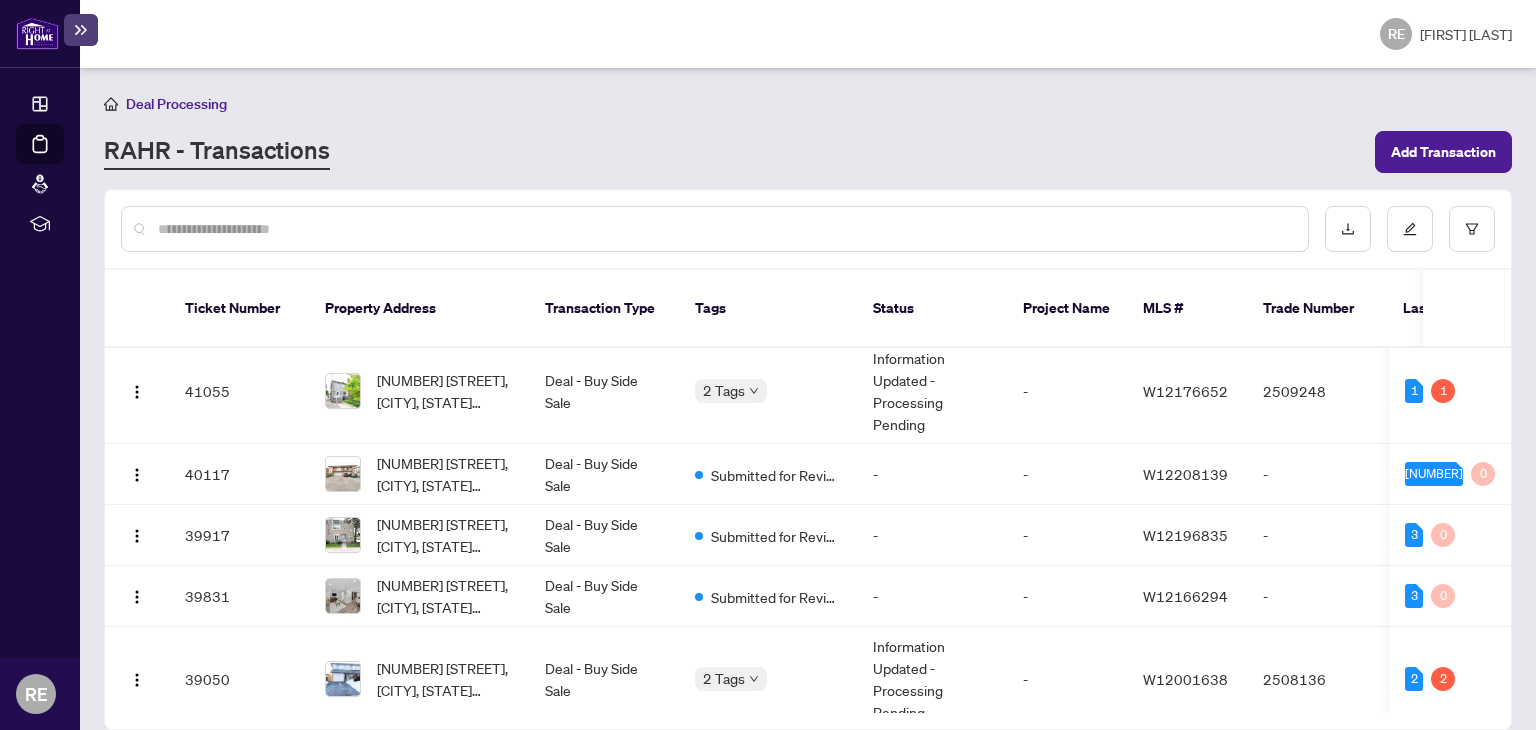 click on "Deal Processing RAHR - Transactions Add Transaction Ticket Number Property Address Transaction Type Tags Status Project Name MLS # Trade Number Last Updated By Last Modified Date Created By Created Date                             41896 [NUMBER] [STREET], [CITY], [STATE], [COUNTRY] Deal - Buy Side Sale Submitted for Review New Submission - Processing Pending - W12197168 - [FULL_NAME] [DATE] [FULL_NAME] [DATE] 6 0 41055 74 [STREET], [CITY], [STATE] [POSTAL_CODE], [COUNTRY] Deal - Buy Side Sale 2 Tags Information Updated - Processing Pending - W12176652 2509248 [FULL_NAME] [DATE] [FULL_NAME] [DATE] 1 1 40117 60A [STREET], [CITY], [STATE] [POSTAL_CODE], [COUNTRY] Deal - Buy Side Sale Submitted for Review - - W12208139 - [FULL_NAME] [DATE] [FULL_NAME] [DATE] 4 0 39917 1-7 [STREET], [CITY], [STATE] [POSTAL_CODE], [COUNTRY] Deal - Buy Side Sale Submitted for Review - - W12196835 - [FULL_NAME] [DATE] [FULL_NAME] [DATE] 3" at bounding box center (808, 399) 